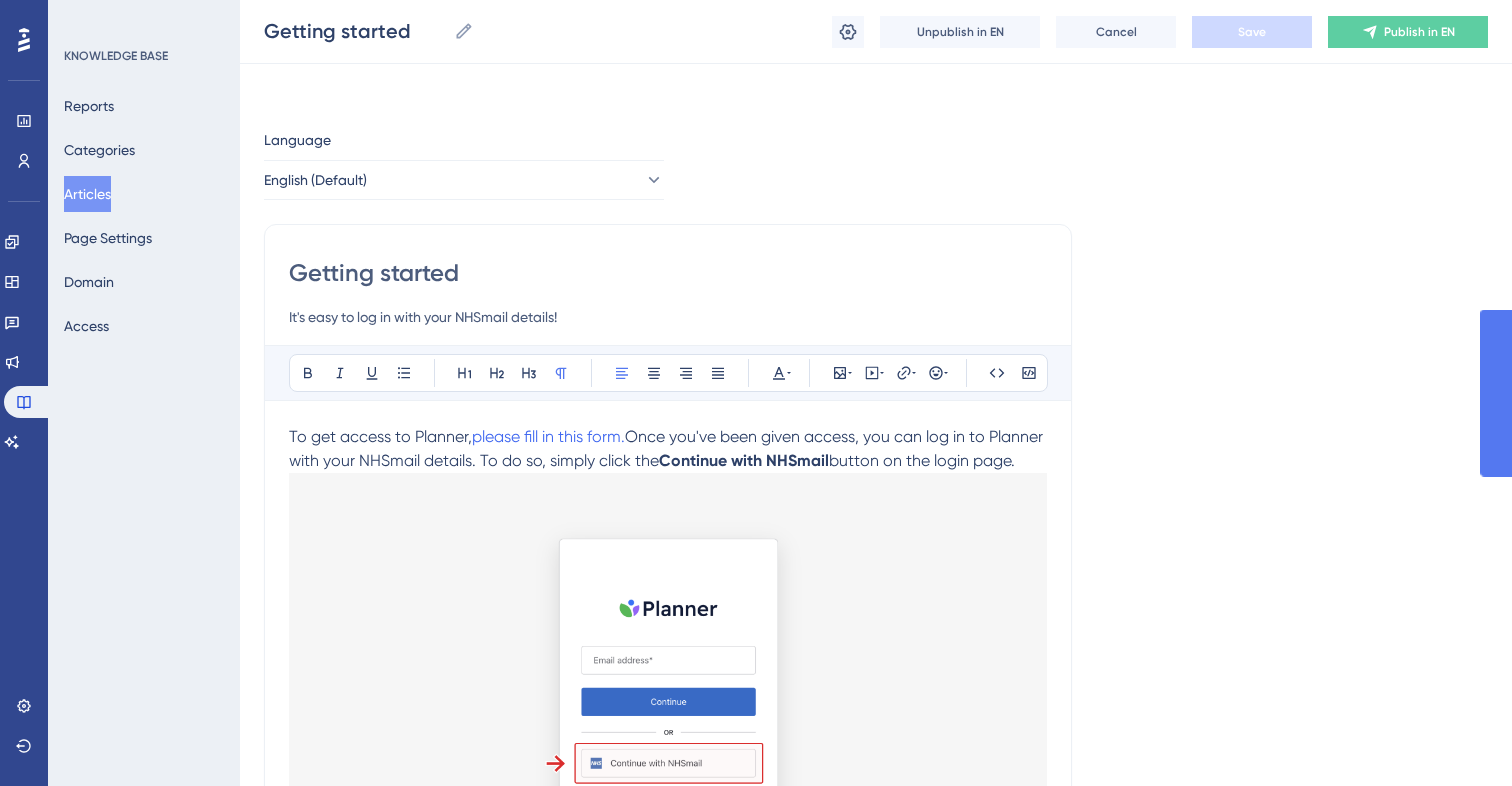 scroll, scrollTop: 261, scrollLeft: 0, axis: vertical 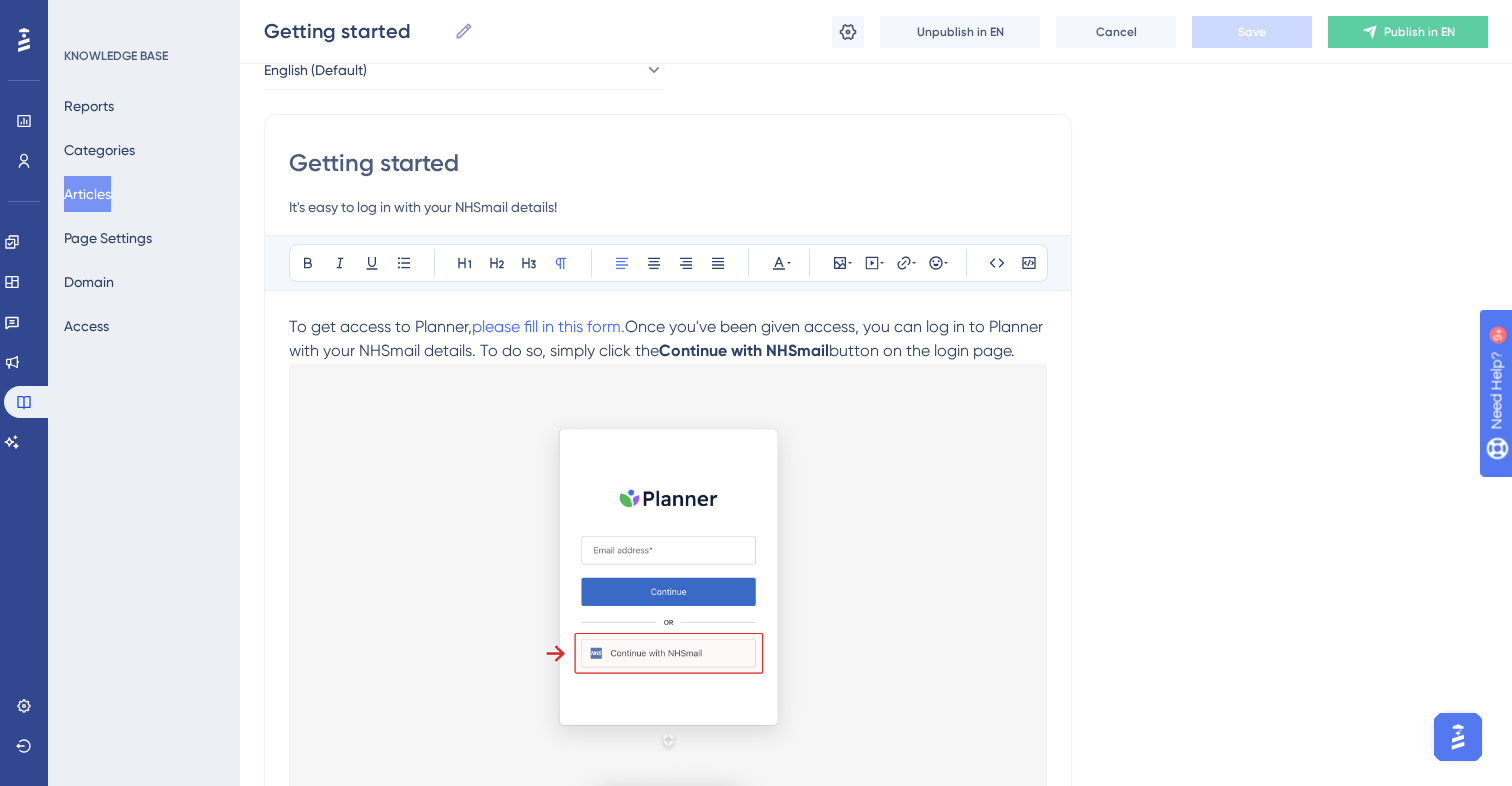 click on "Once you've been given access, you can log in to Planner with your NHSmail details. To do so, simply click the" at bounding box center (668, 338) 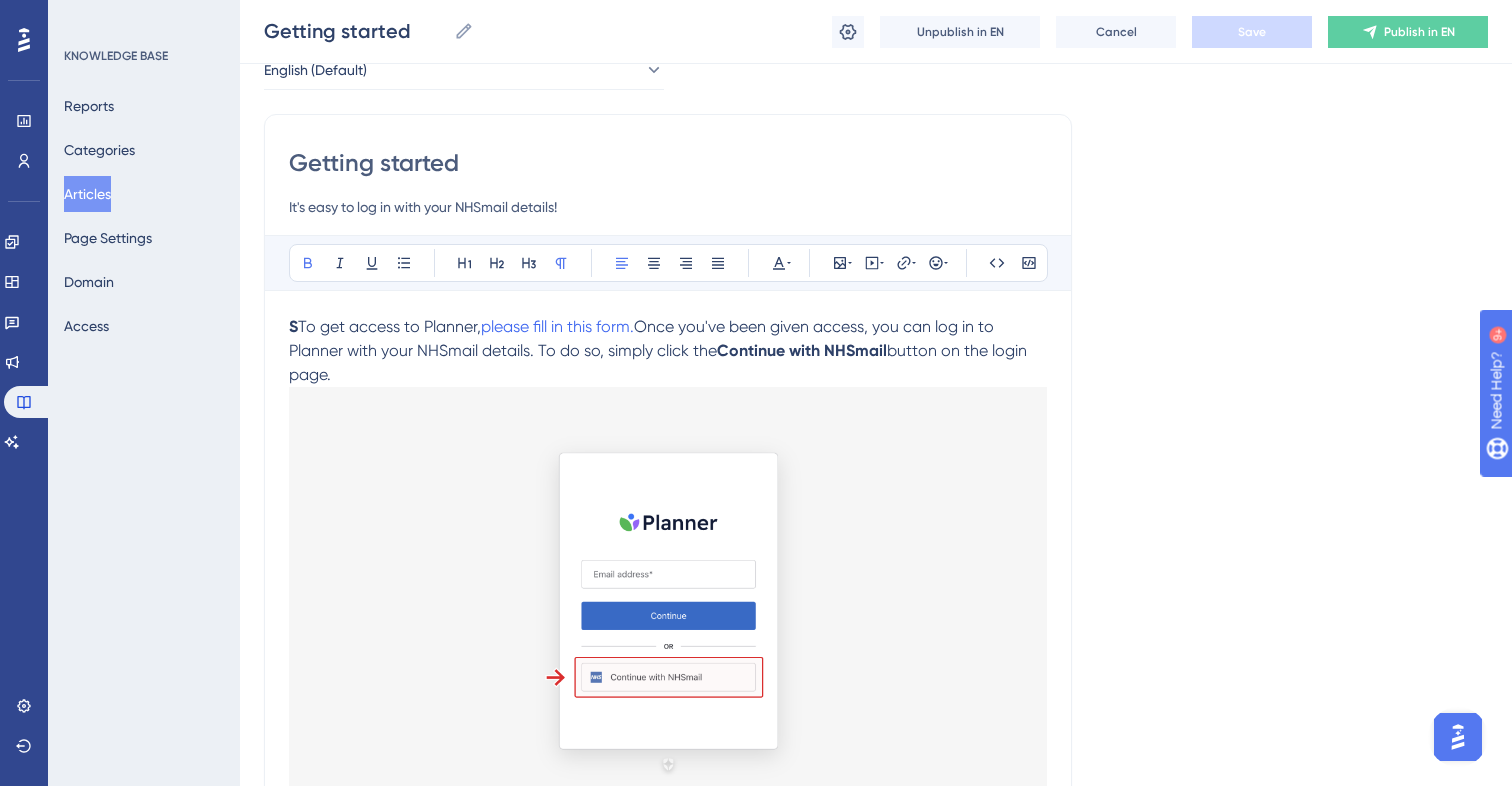 type 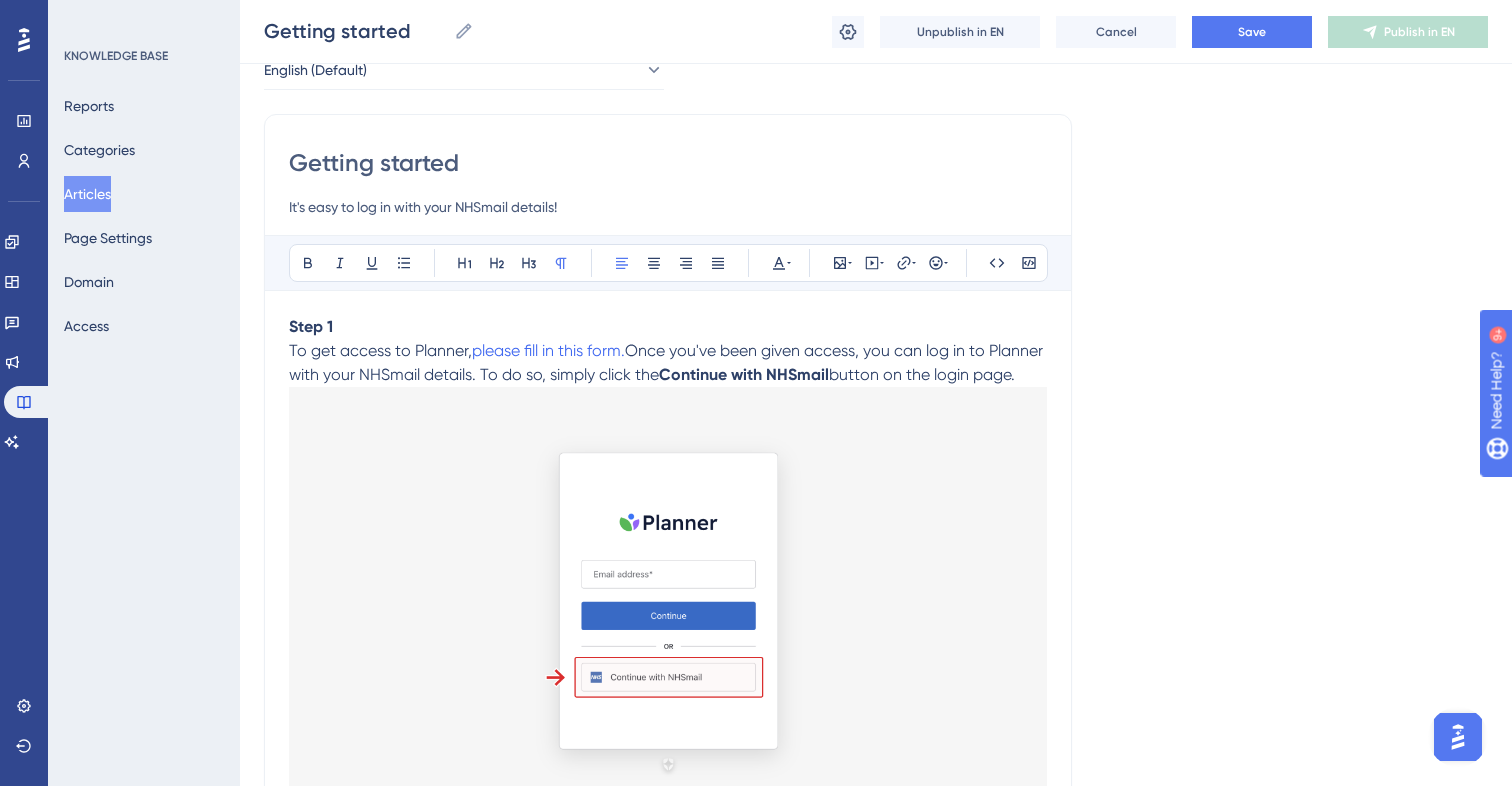 click on "To get access to Planner,  please fill in this form.  Once you've been given access, you can log in to Planner with your NHSmail details. To do so, simply click the  Continue with NHSmail  button on the login page." at bounding box center [668, 363] 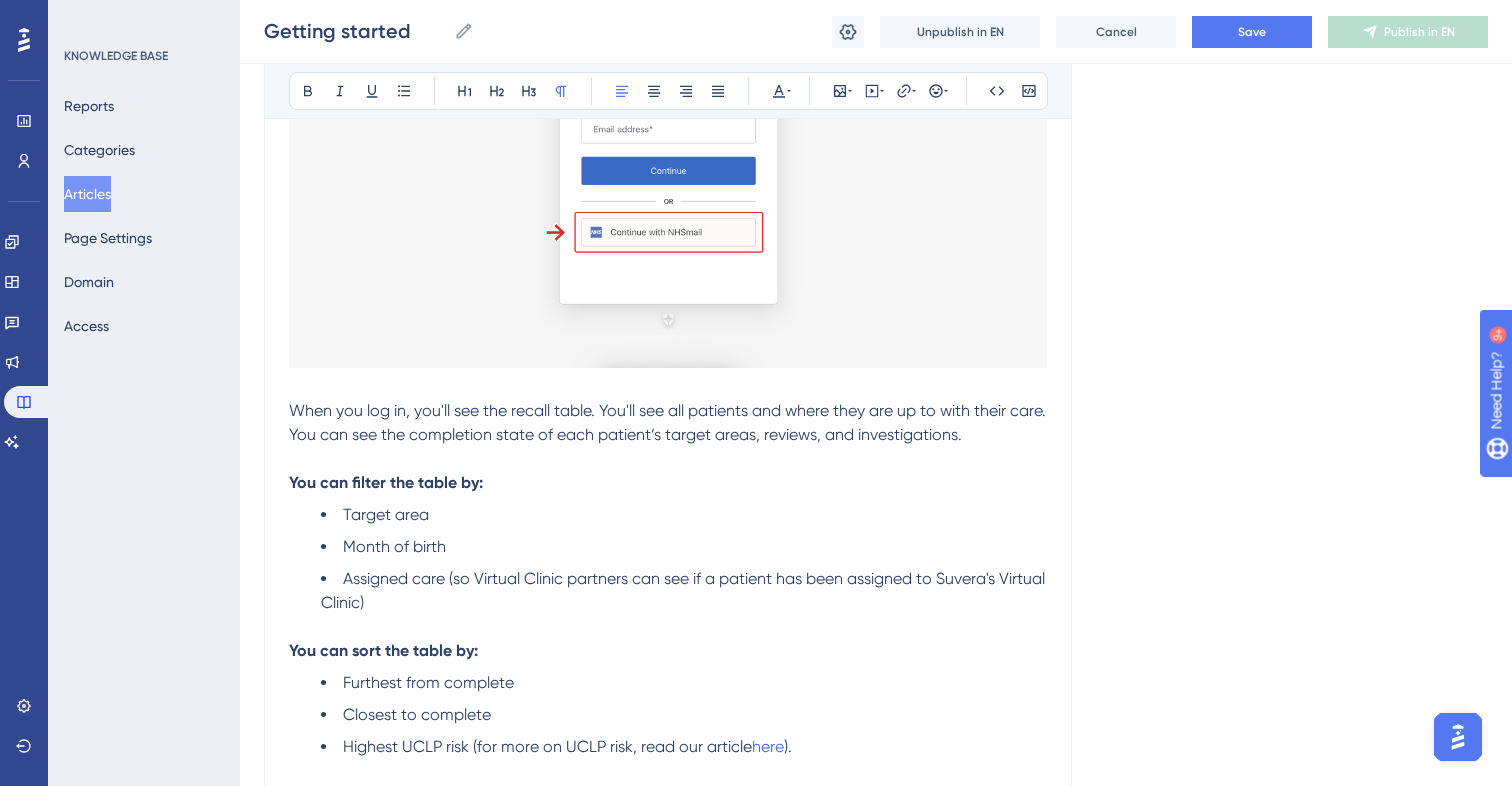 scroll, scrollTop: 557, scrollLeft: 0, axis: vertical 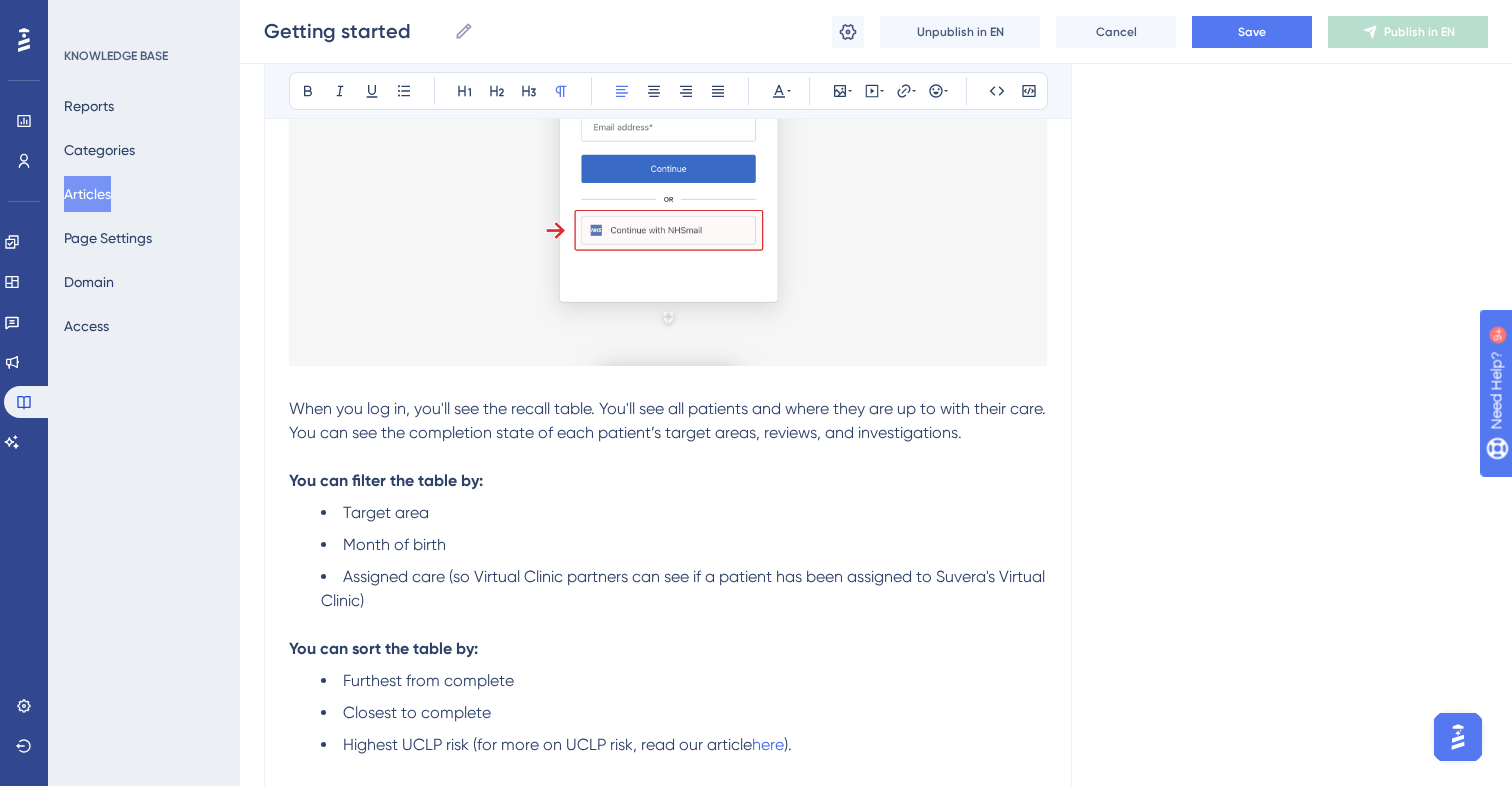 click on "When you log in, you'll see the recall table. You'll see all patients and where they are up to with their care. You can see the completion state of each patient’s target areas, reviews, and investigations." at bounding box center (669, 420) 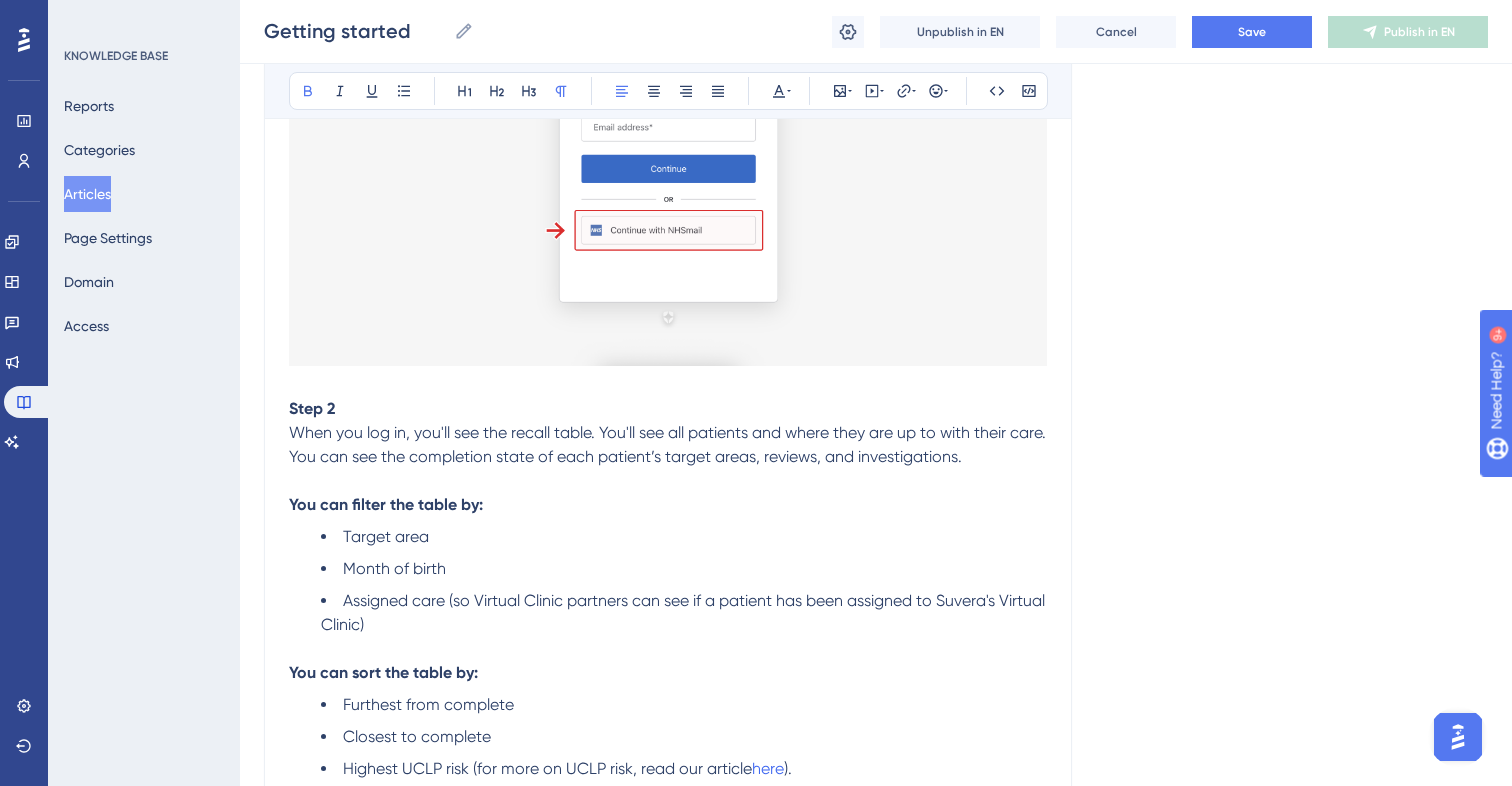 click on "When you log in, you'll see the recall table. You'll see all patients and where they are up to with their care. You can see the completion state of each patient’s target areas, reviews, and investigations." at bounding box center (669, 444) 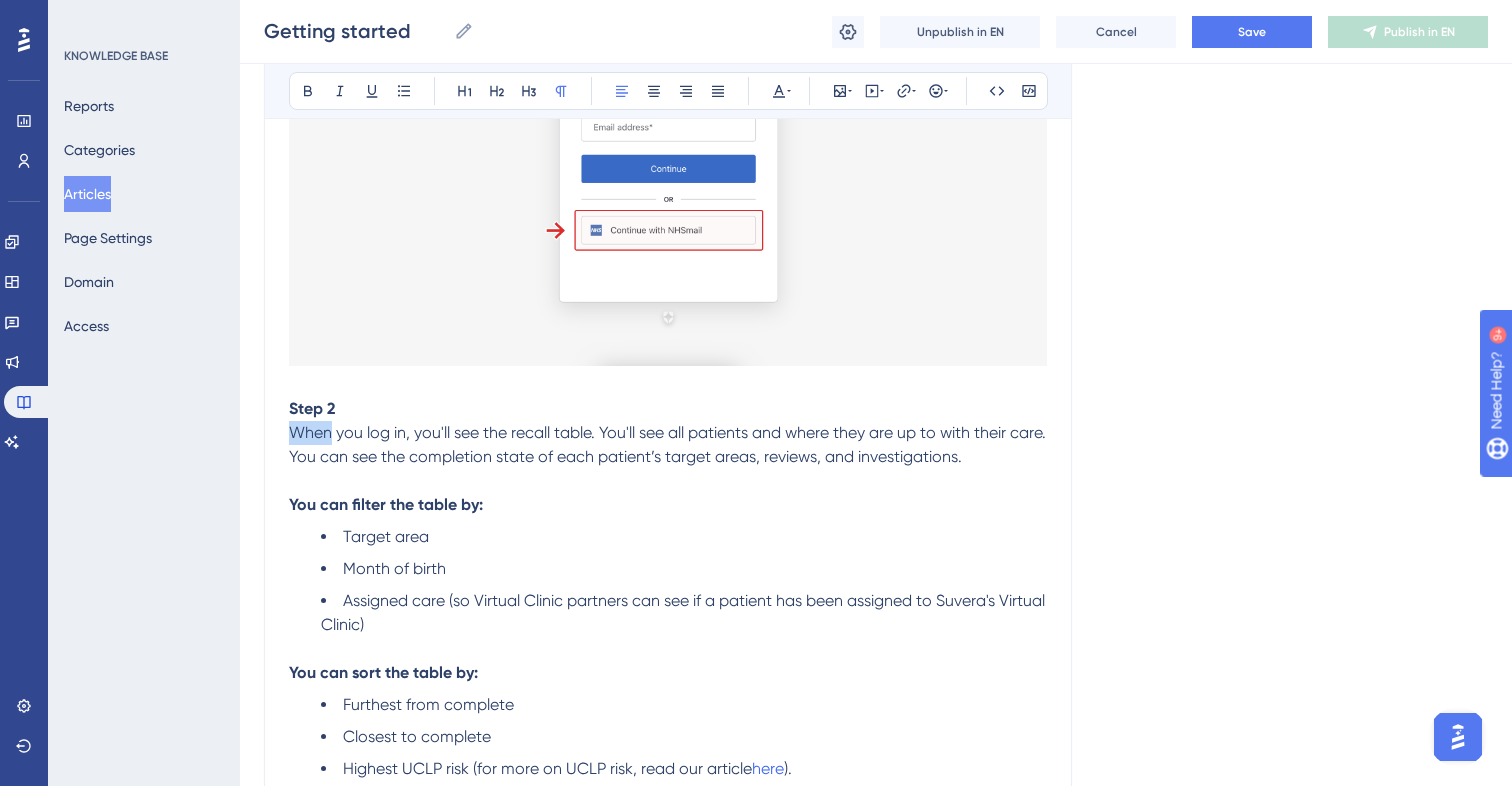 click on "When you log in, you'll see the recall table. You'll see all patients and where they are up to with their care. You can see the completion state of each patient’s target areas, reviews, and investigations." at bounding box center (669, 444) 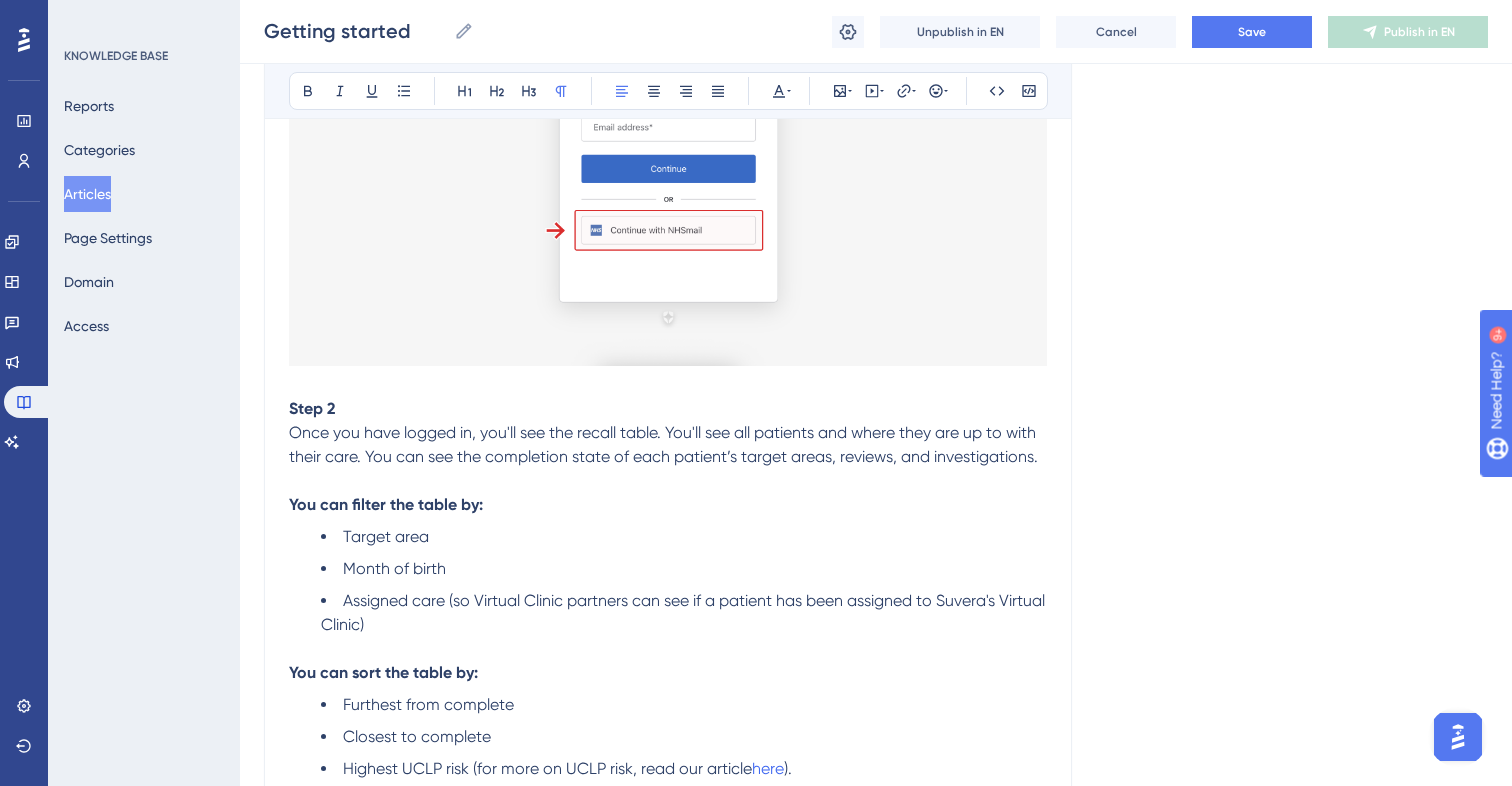 click on "Once you have logged in, you'll see the recall table. You'll see all patients and where they are up to with their care. You can see the completion state of each patient’s target areas, reviews, and investigations." at bounding box center (664, 444) 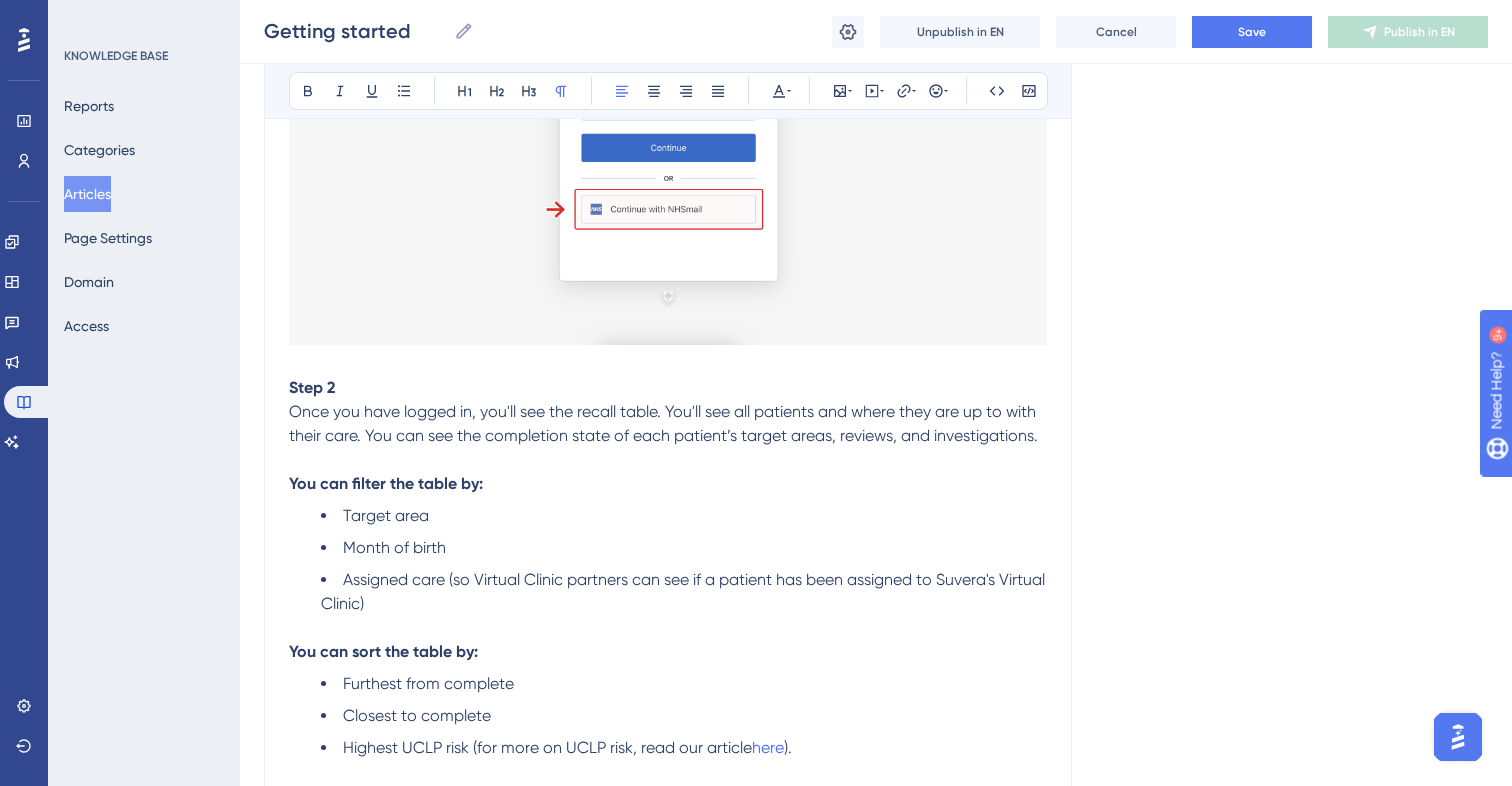 scroll, scrollTop: 585, scrollLeft: 0, axis: vertical 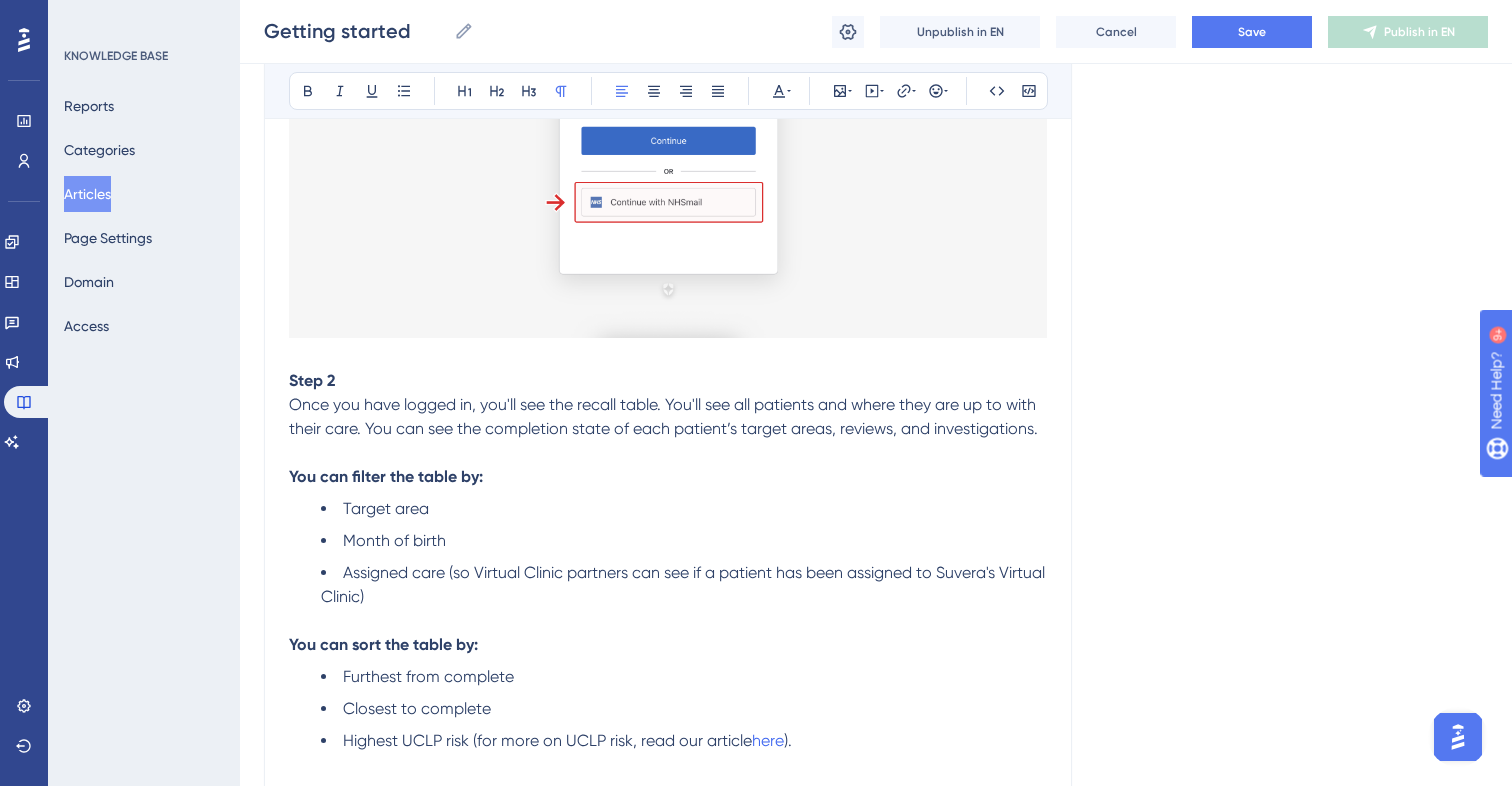 click on "Once you have logged in, you'll see the recall table. You'll see all patients and where they are up to with their care. You can see the completion state of each patient’s target areas, reviews, and investigations." at bounding box center [664, 416] 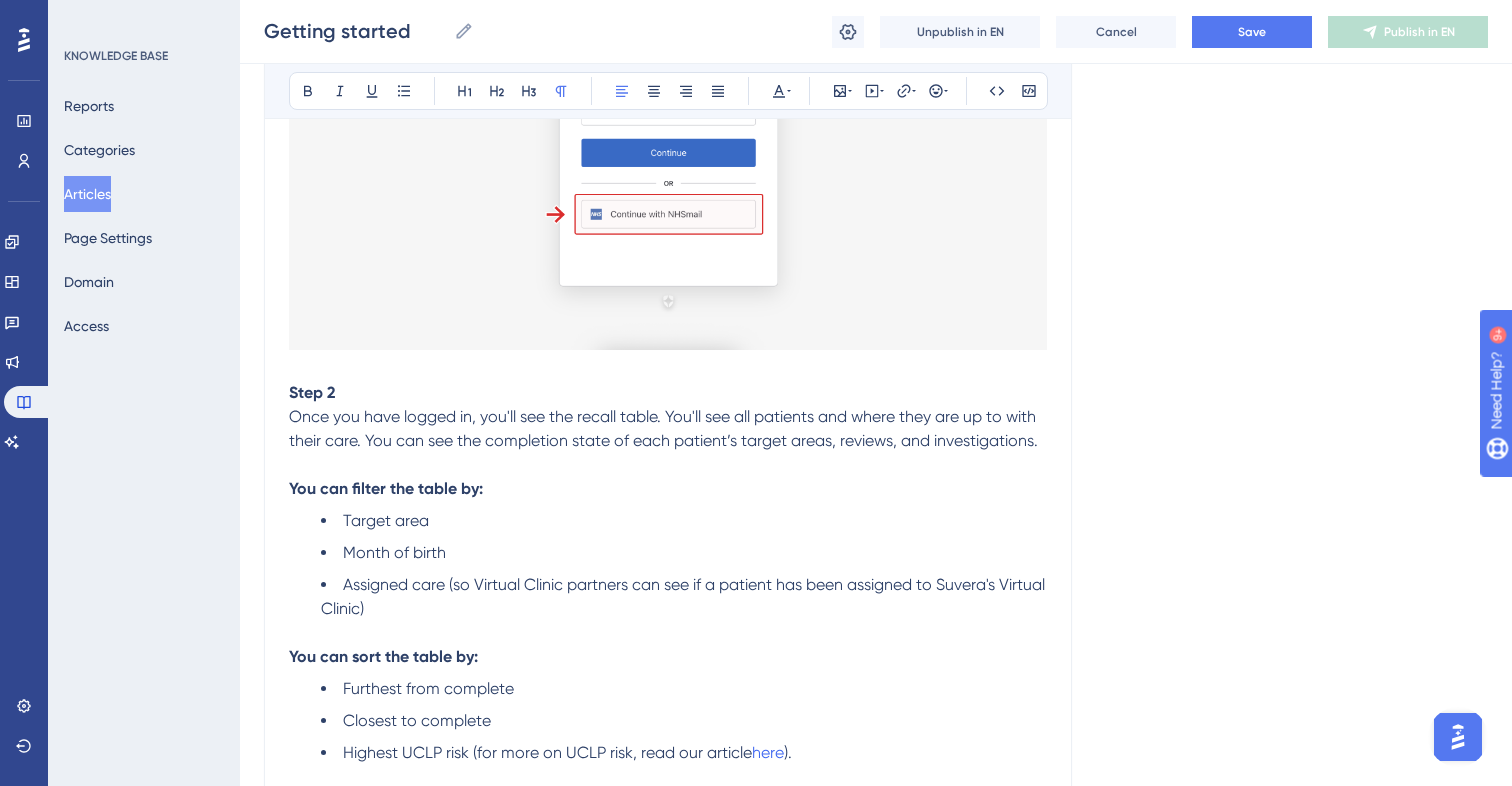 scroll, scrollTop: 571, scrollLeft: 0, axis: vertical 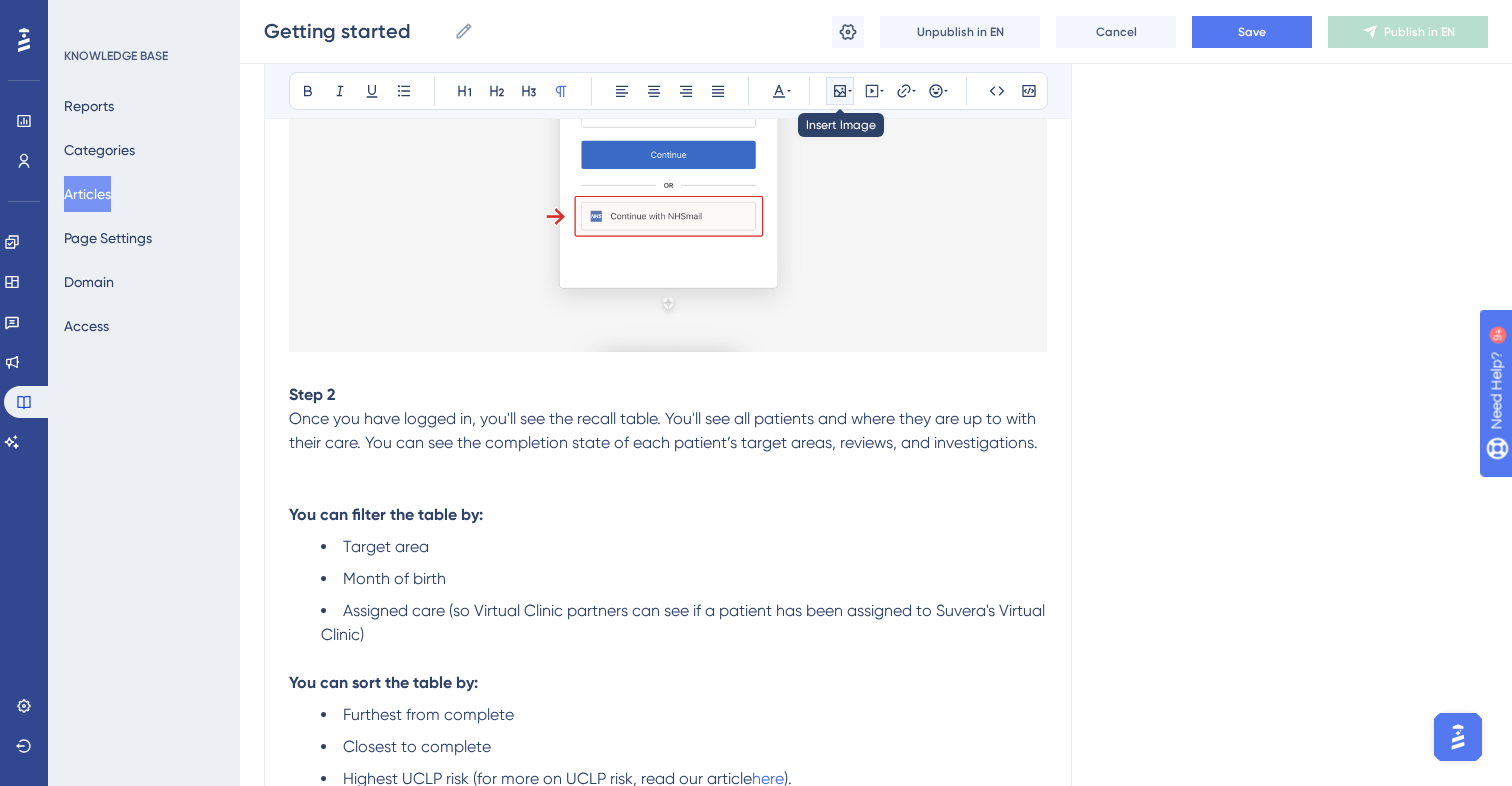 click 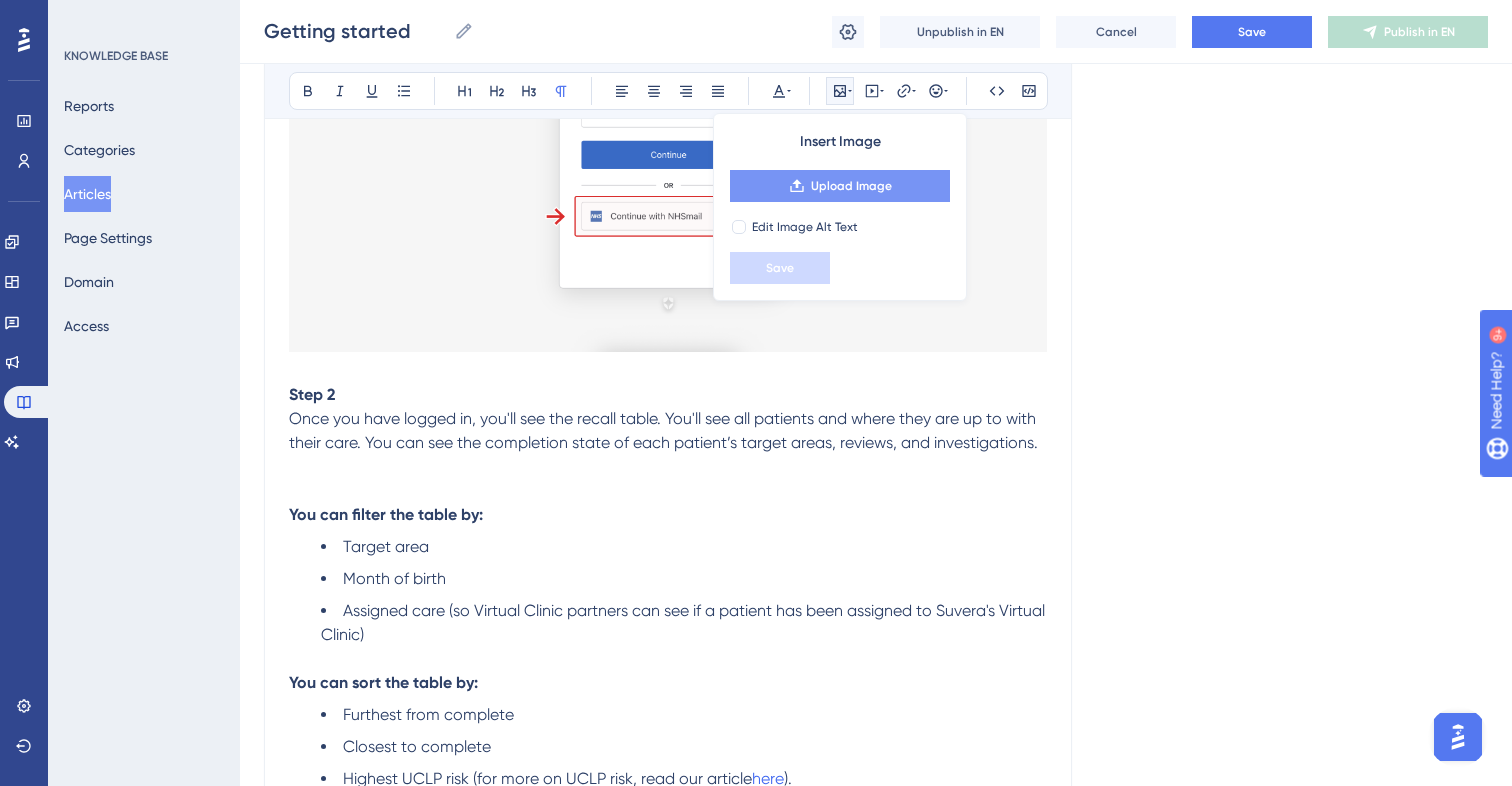 click on "Upload Image" at bounding box center (851, 186) 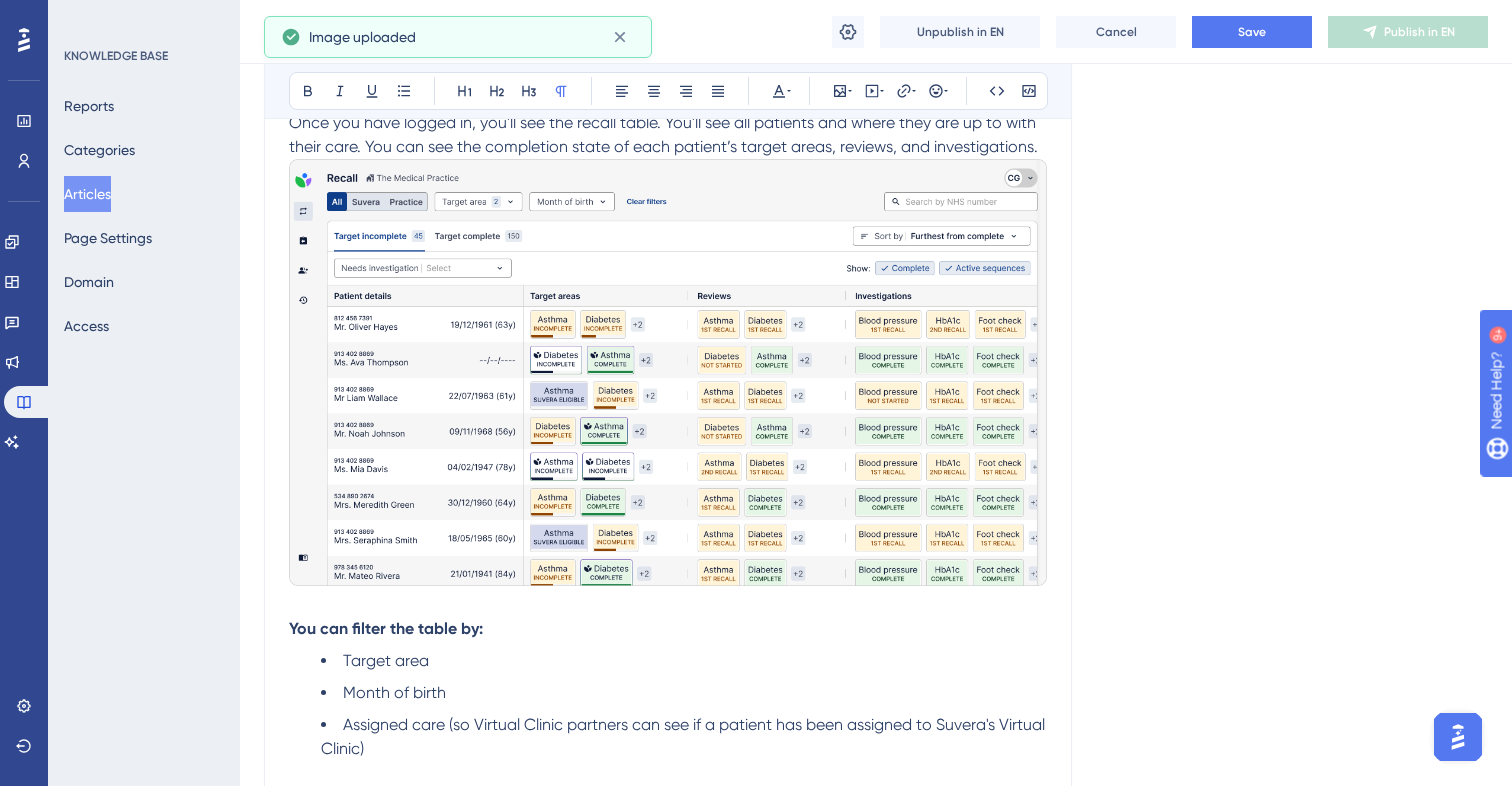 scroll, scrollTop: 870, scrollLeft: 0, axis: vertical 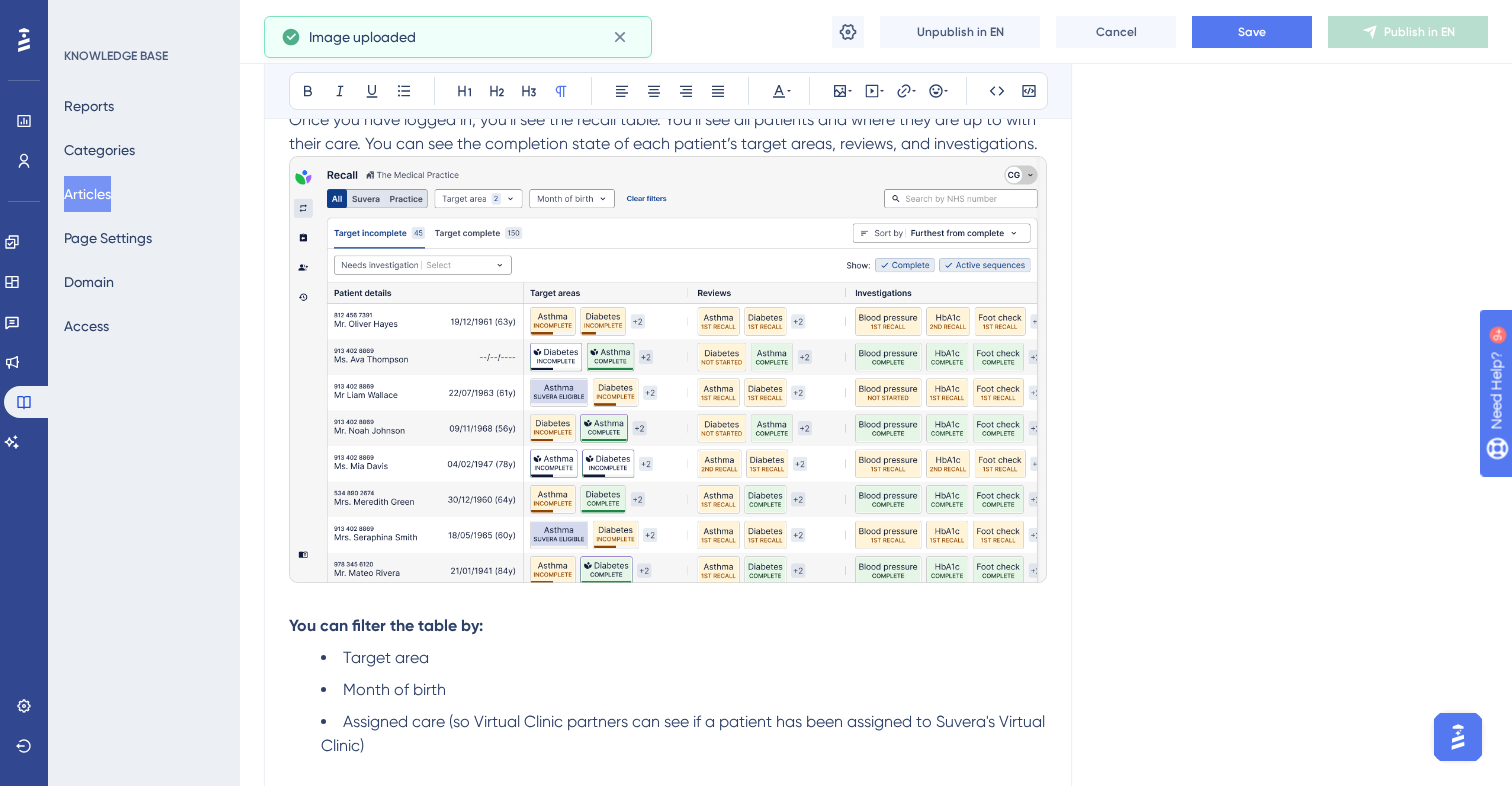 click on "You can filter the table by:" at bounding box center [386, 625] 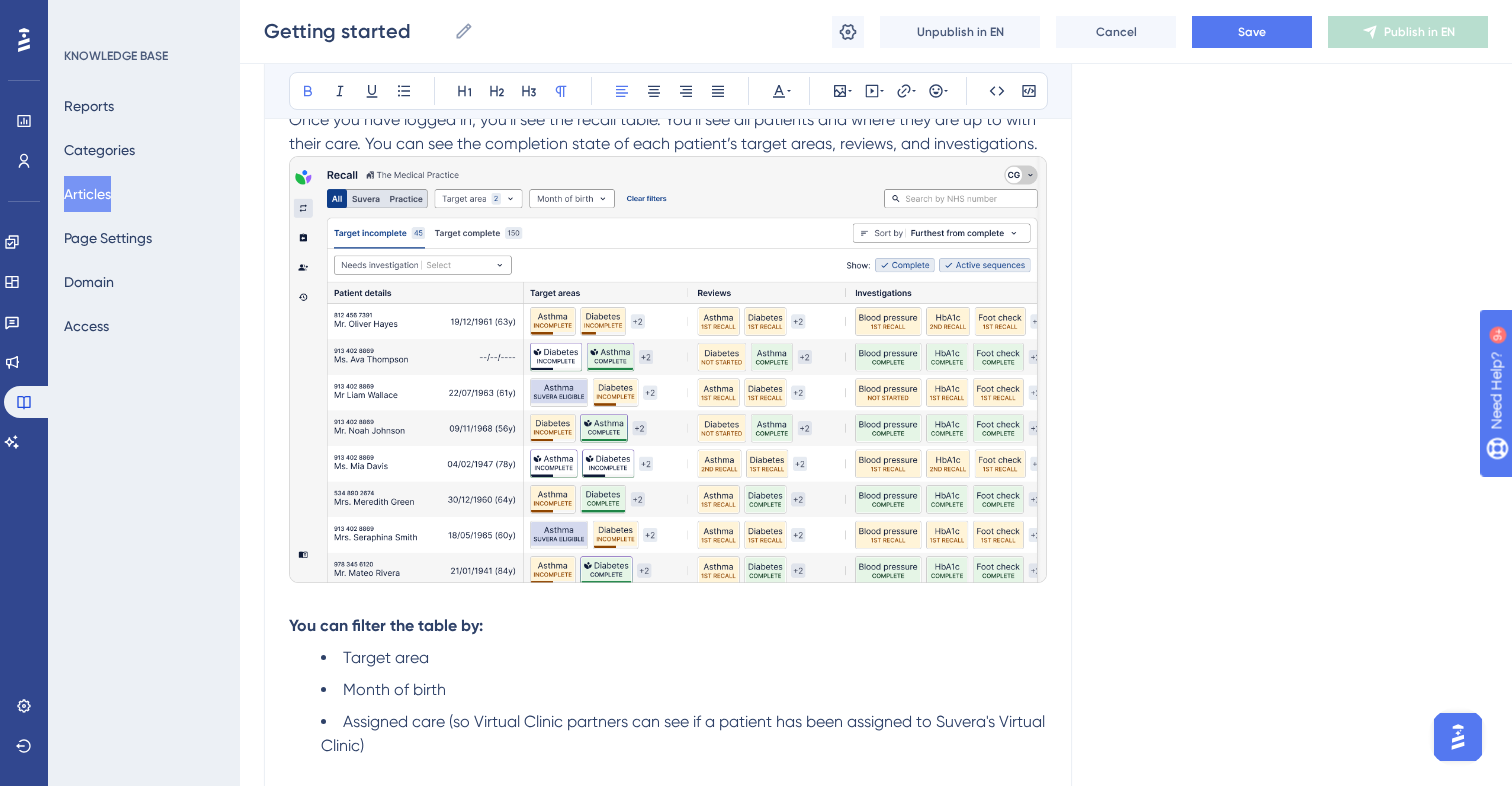 scroll, scrollTop: 835, scrollLeft: 0, axis: vertical 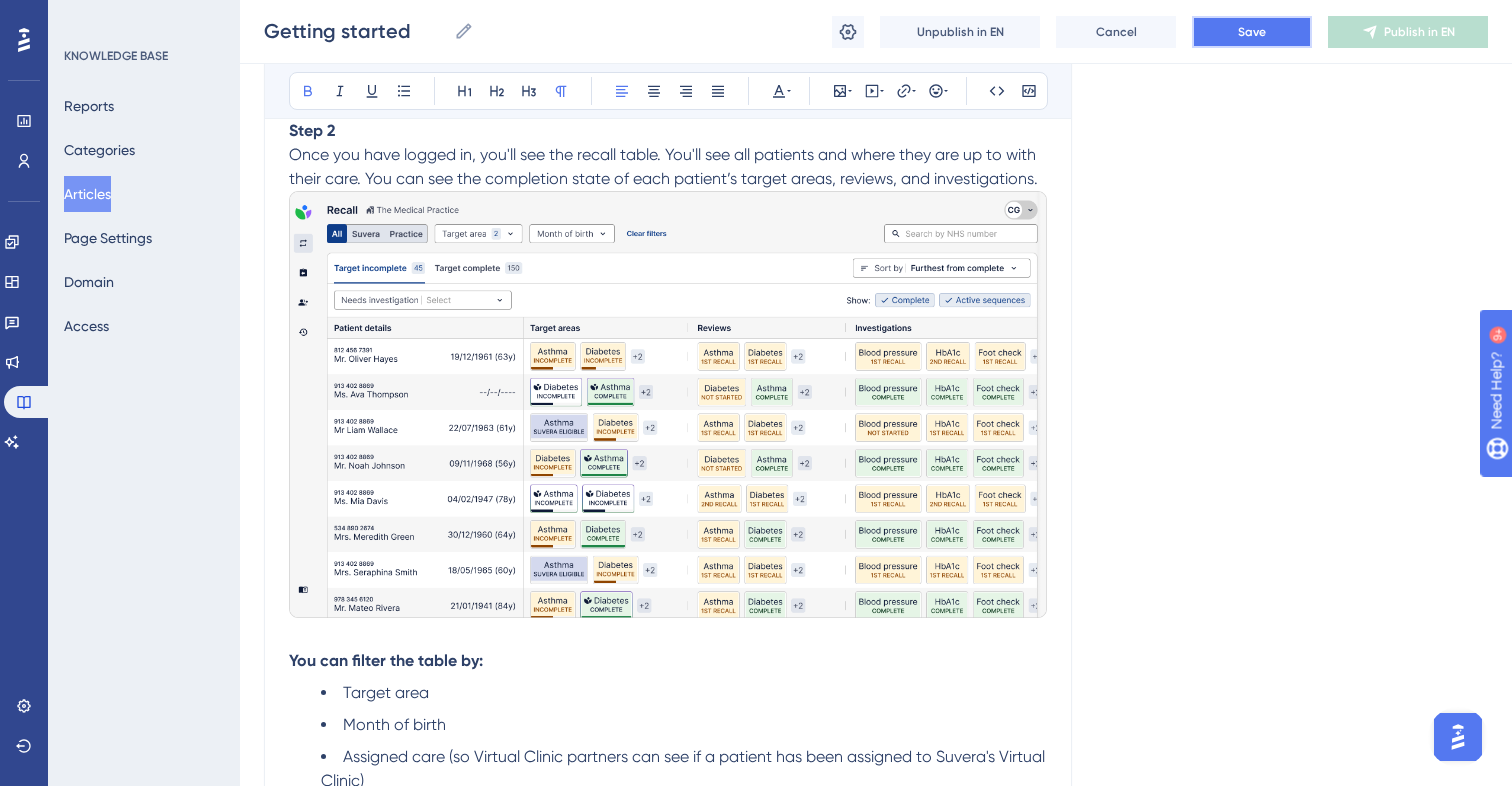 click on "Save" at bounding box center [1252, 32] 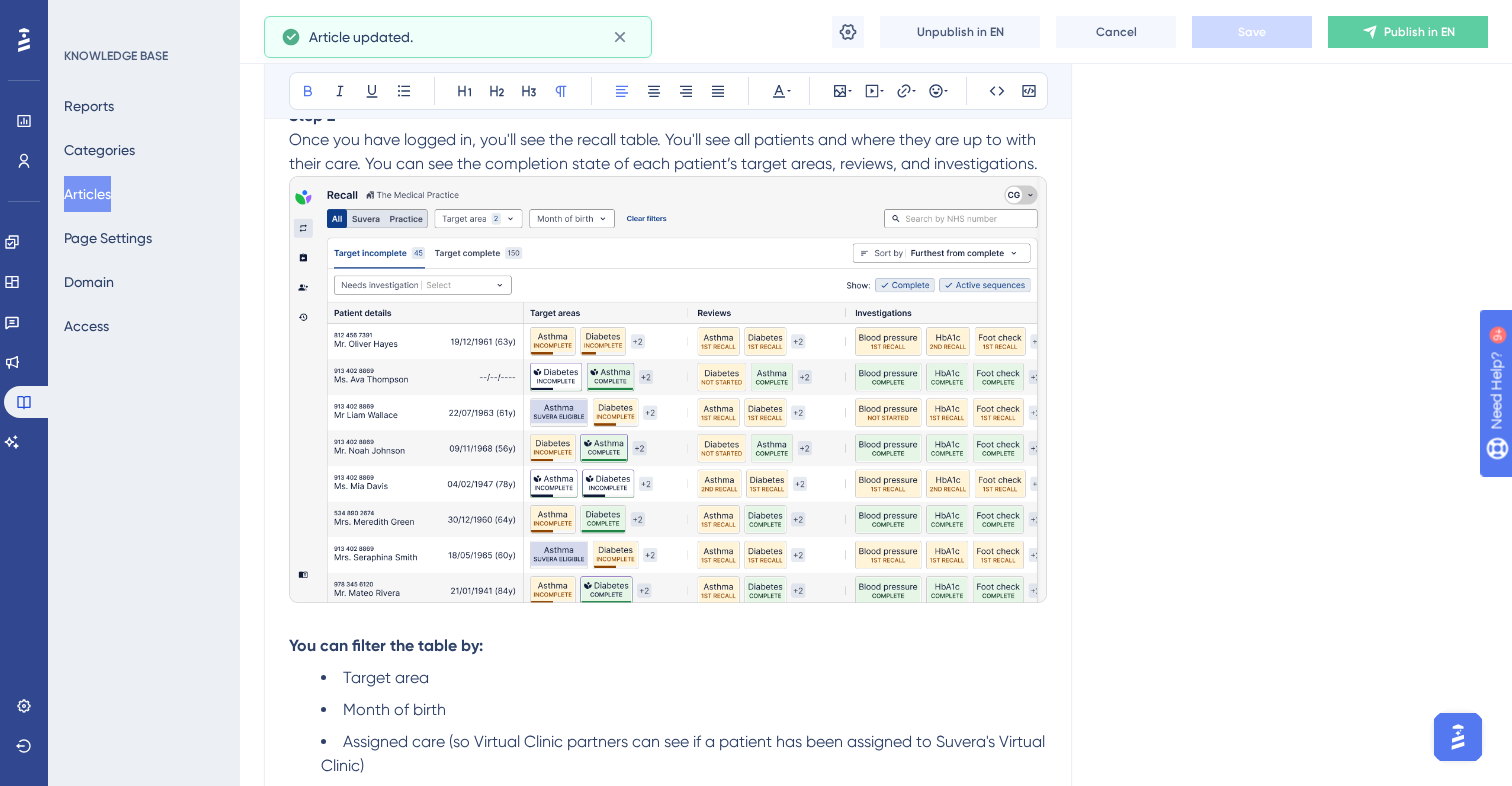 scroll, scrollTop: 851, scrollLeft: 0, axis: vertical 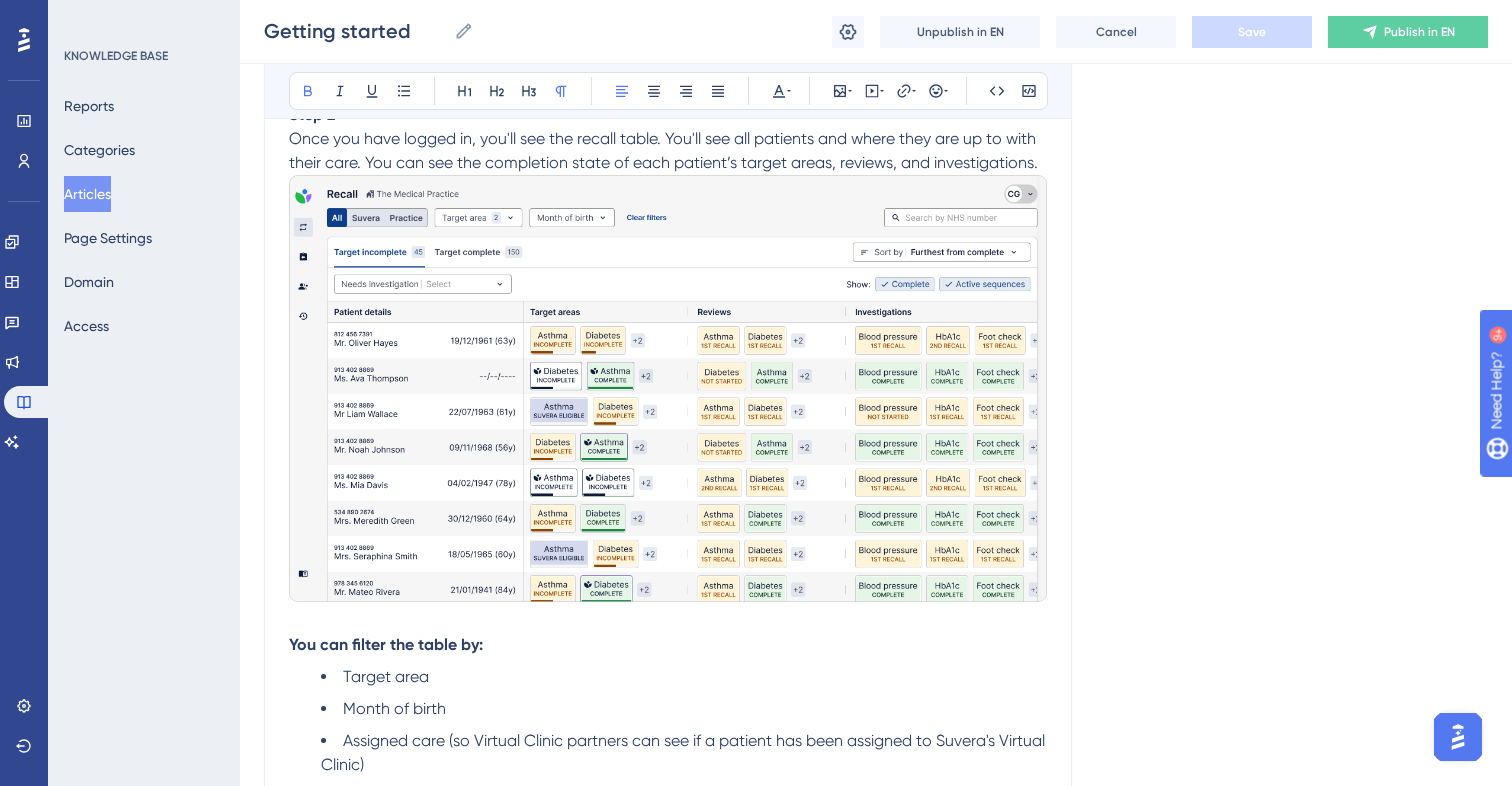 click on "You can filter the table by:" at bounding box center [386, 644] 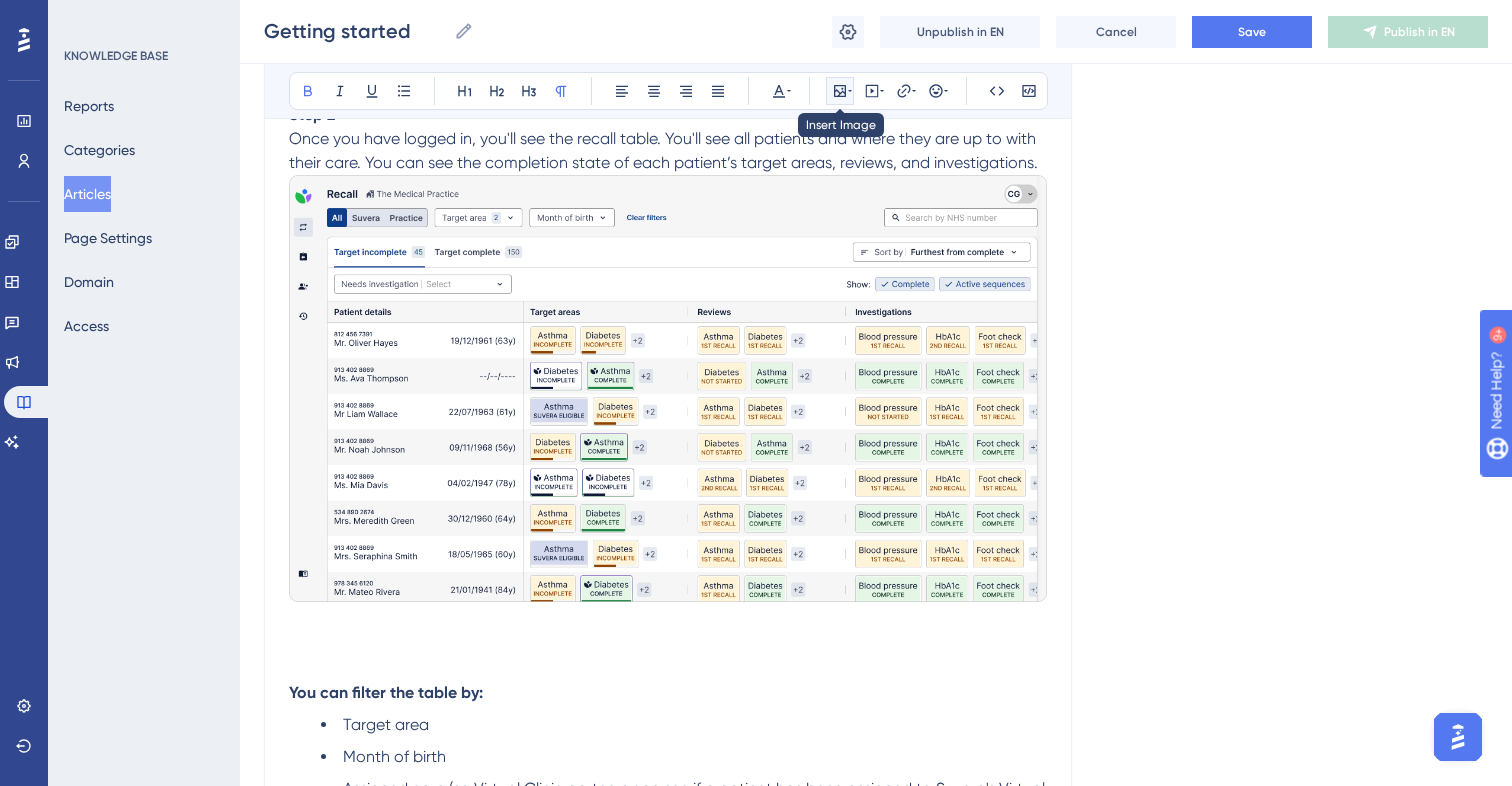 click 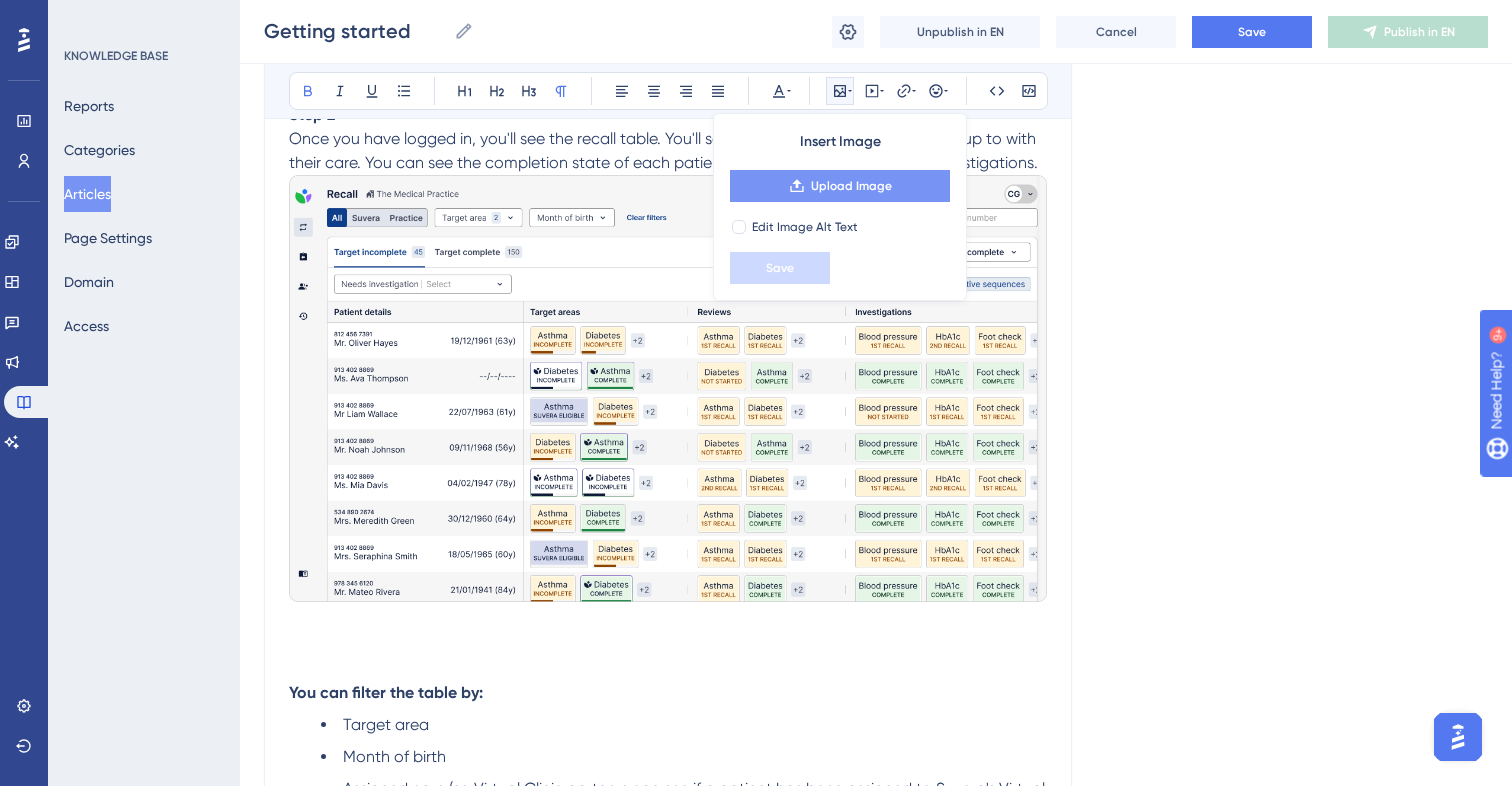 click on "Upload Image" at bounding box center (851, 186) 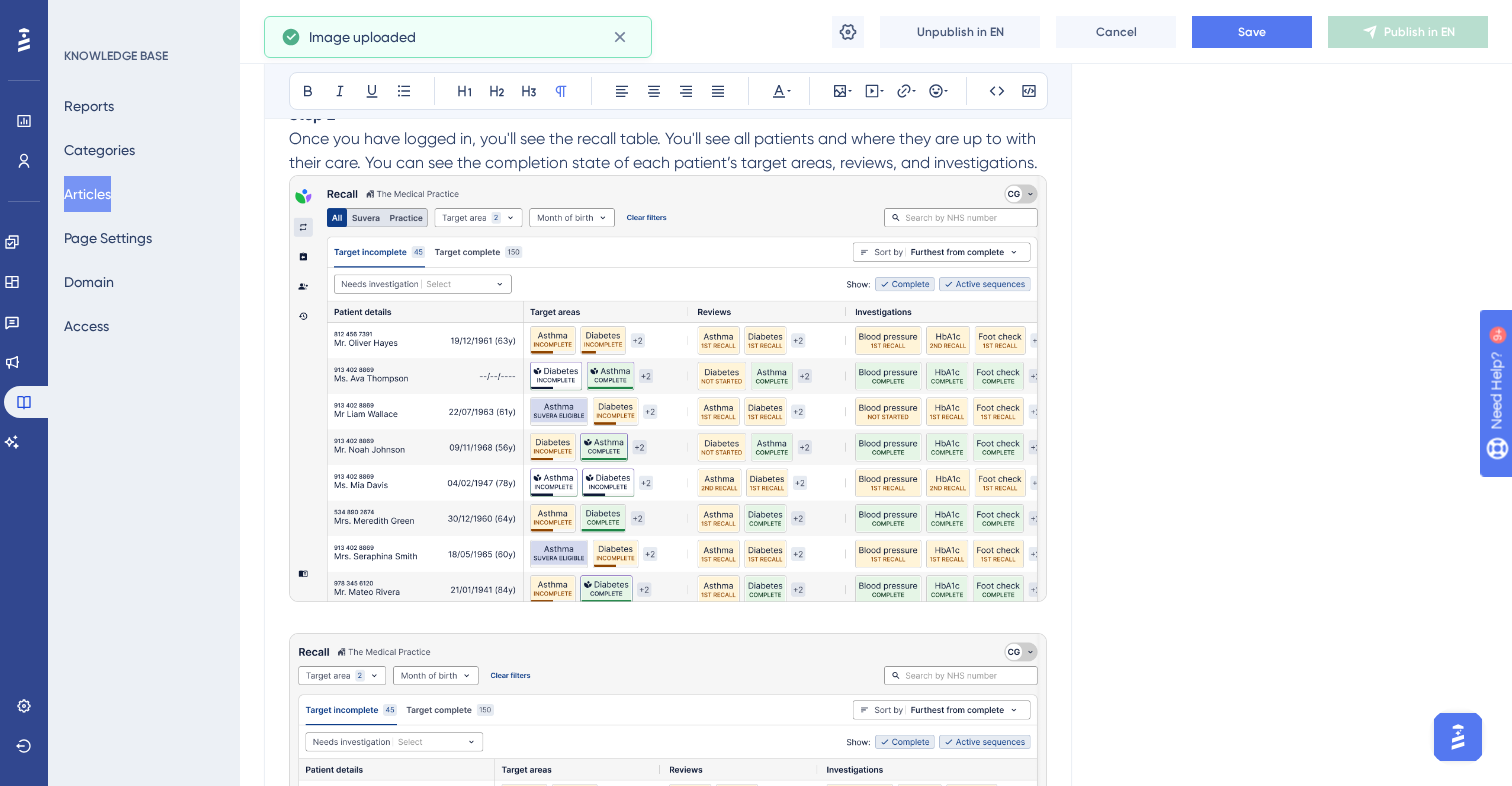 click at bounding box center (668, 621) 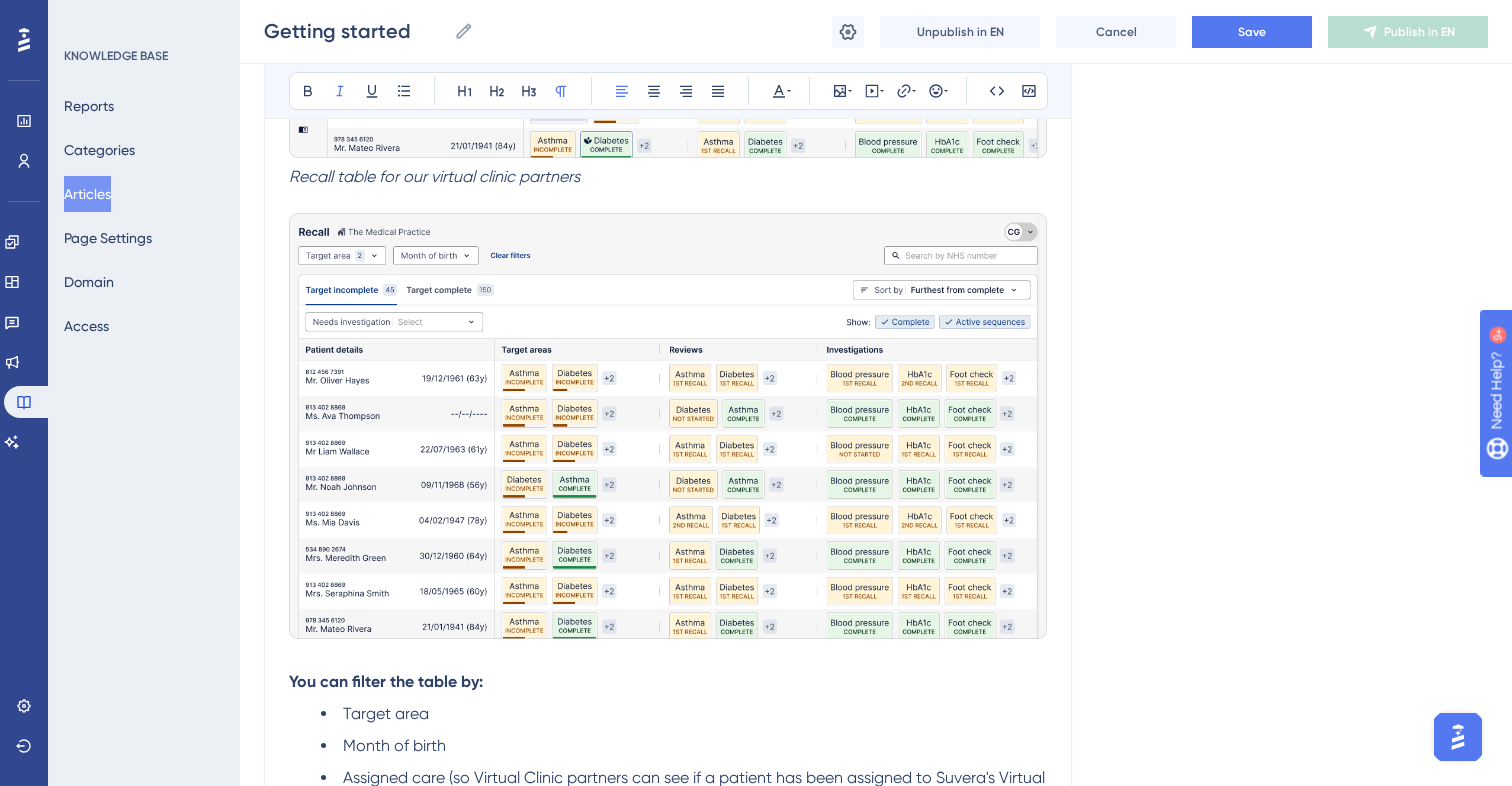 scroll, scrollTop: 1421, scrollLeft: 0, axis: vertical 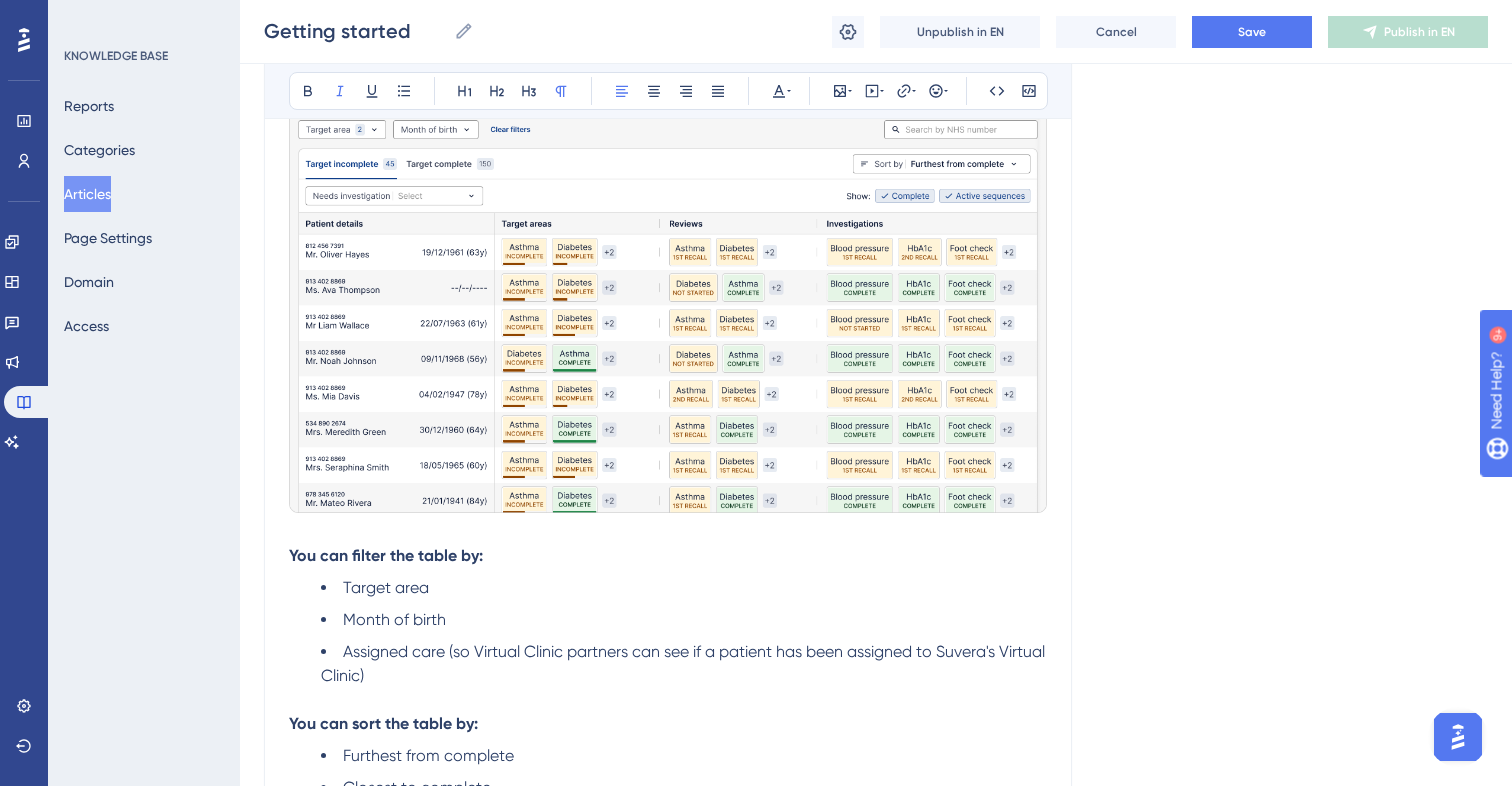 click on "You can filter the table by:" at bounding box center [386, 555] 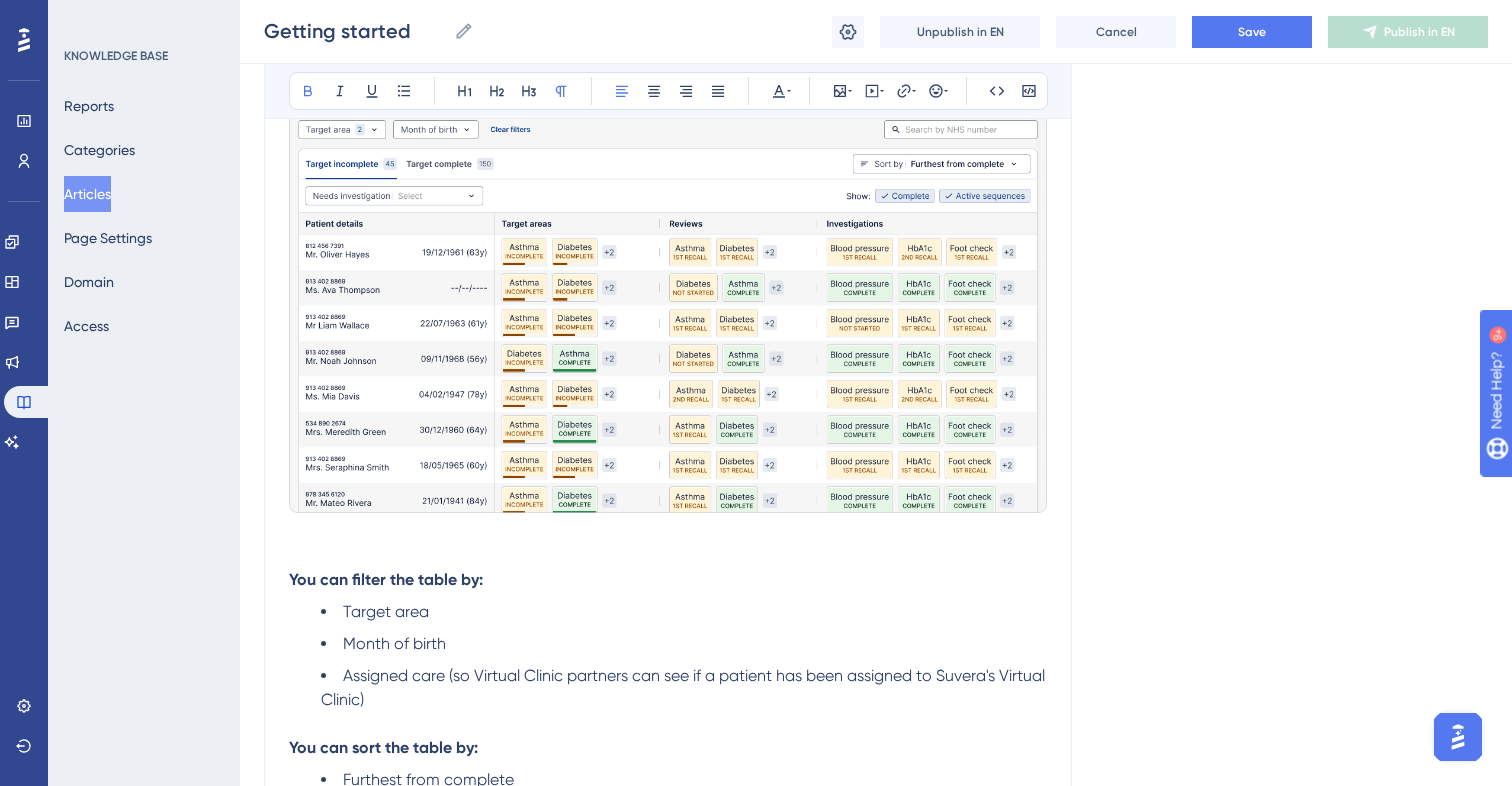 click at bounding box center [668, 532] 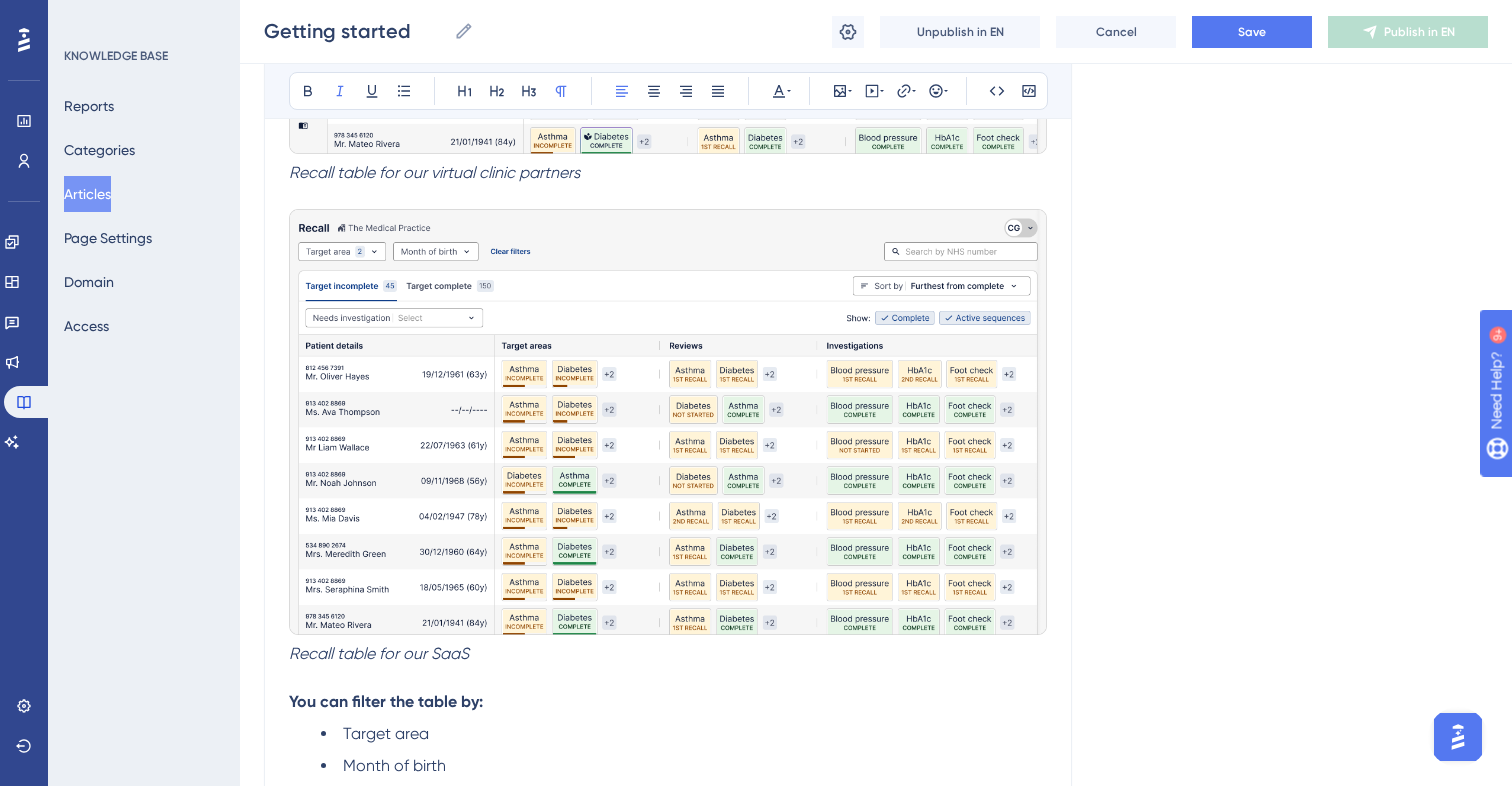 scroll, scrollTop: 1280, scrollLeft: 0, axis: vertical 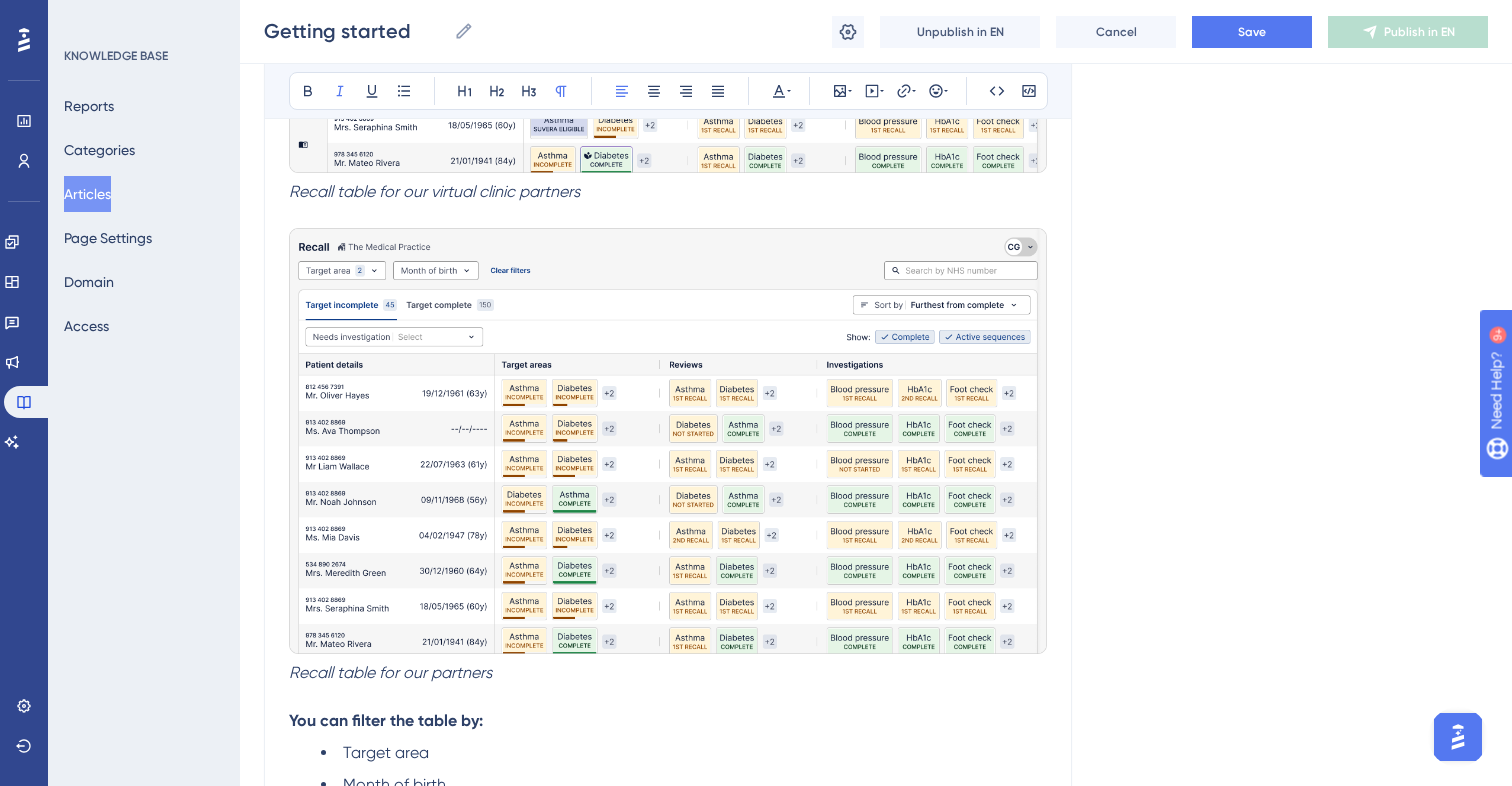 click at bounding box center (668, -41) 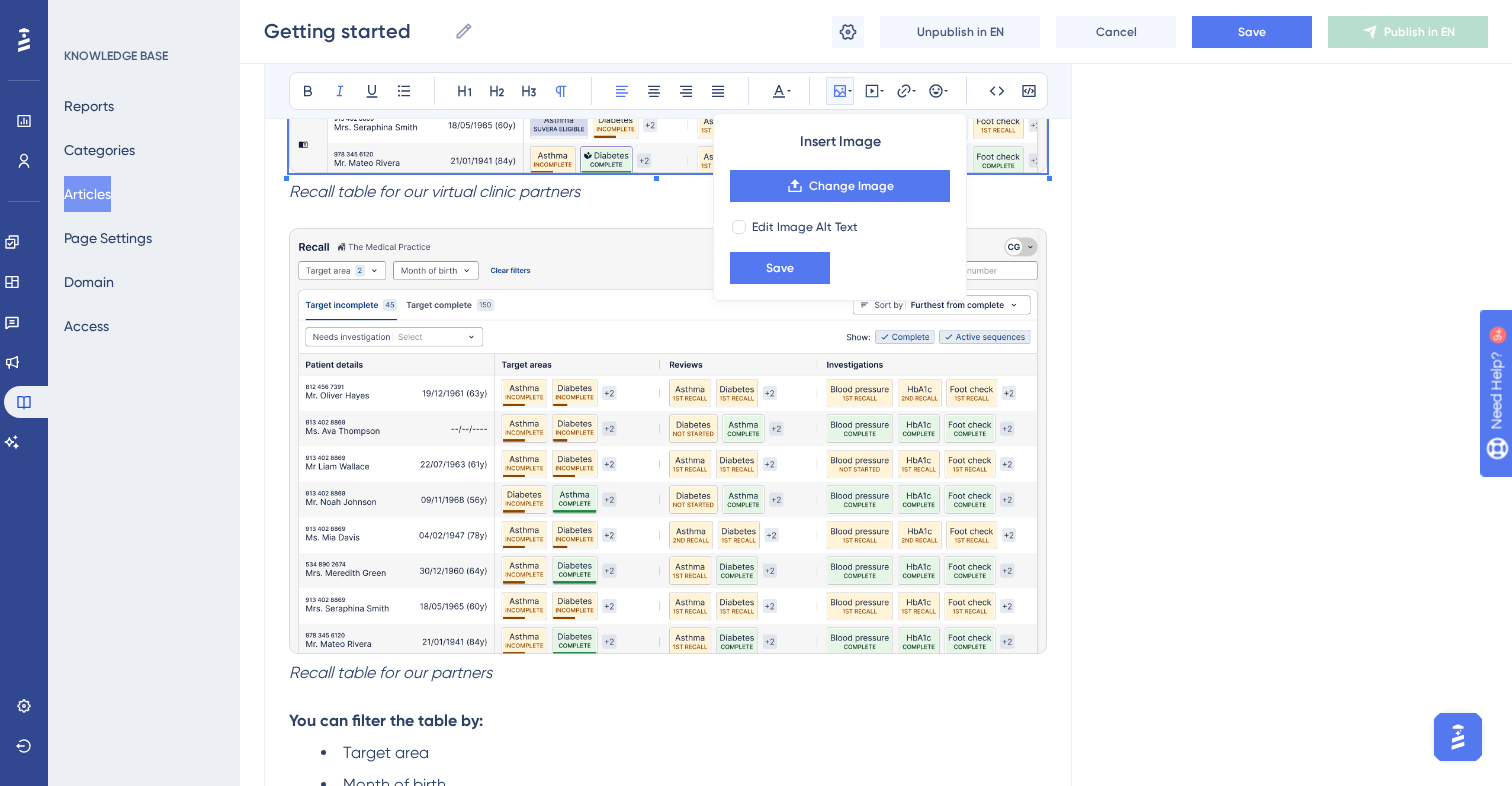 scroll, scrollTop: 1054, scrollLeft: 0, axis: vertical 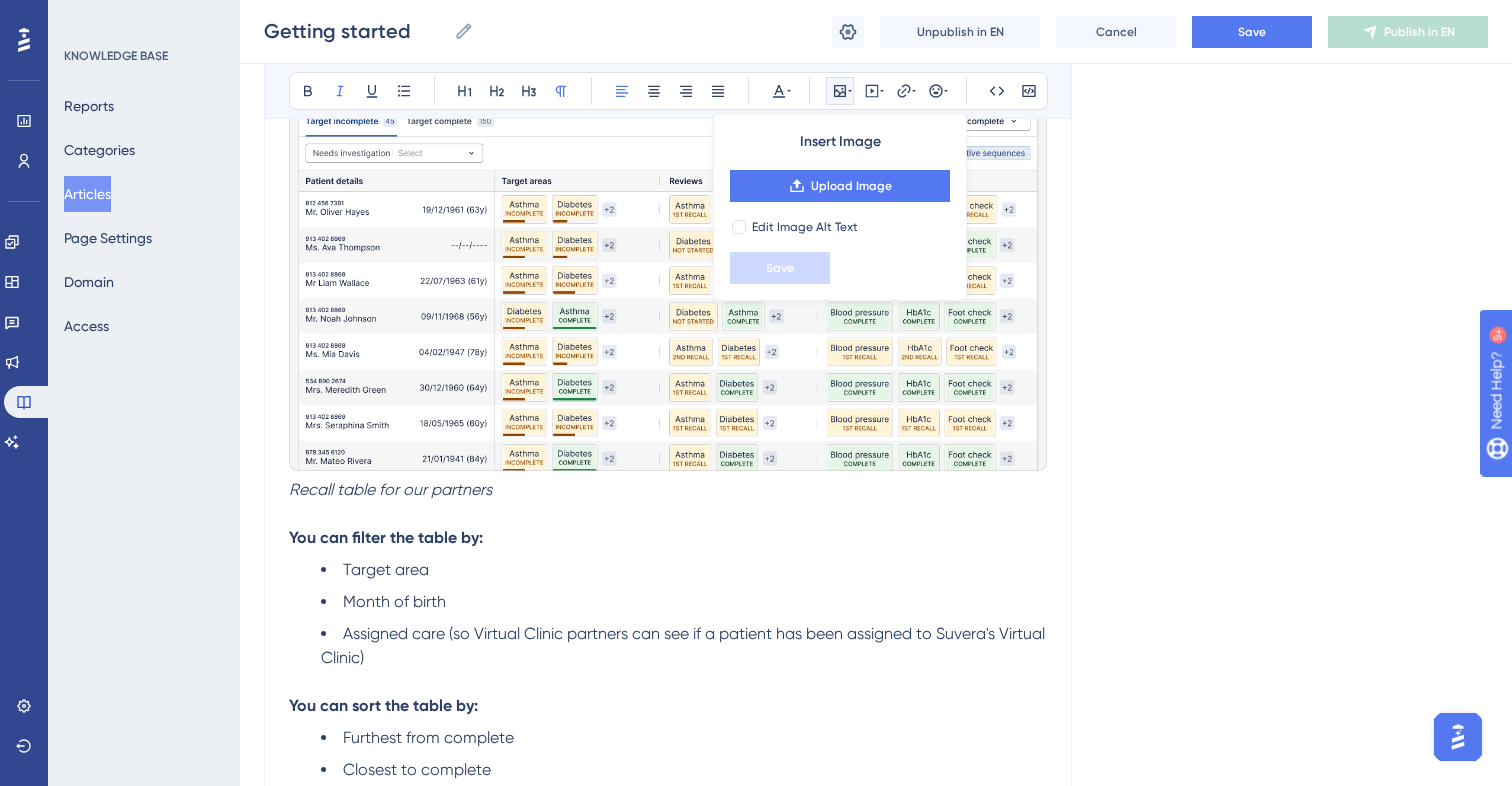 click on "Recall table for our partners" at bounding box center (668, 490) 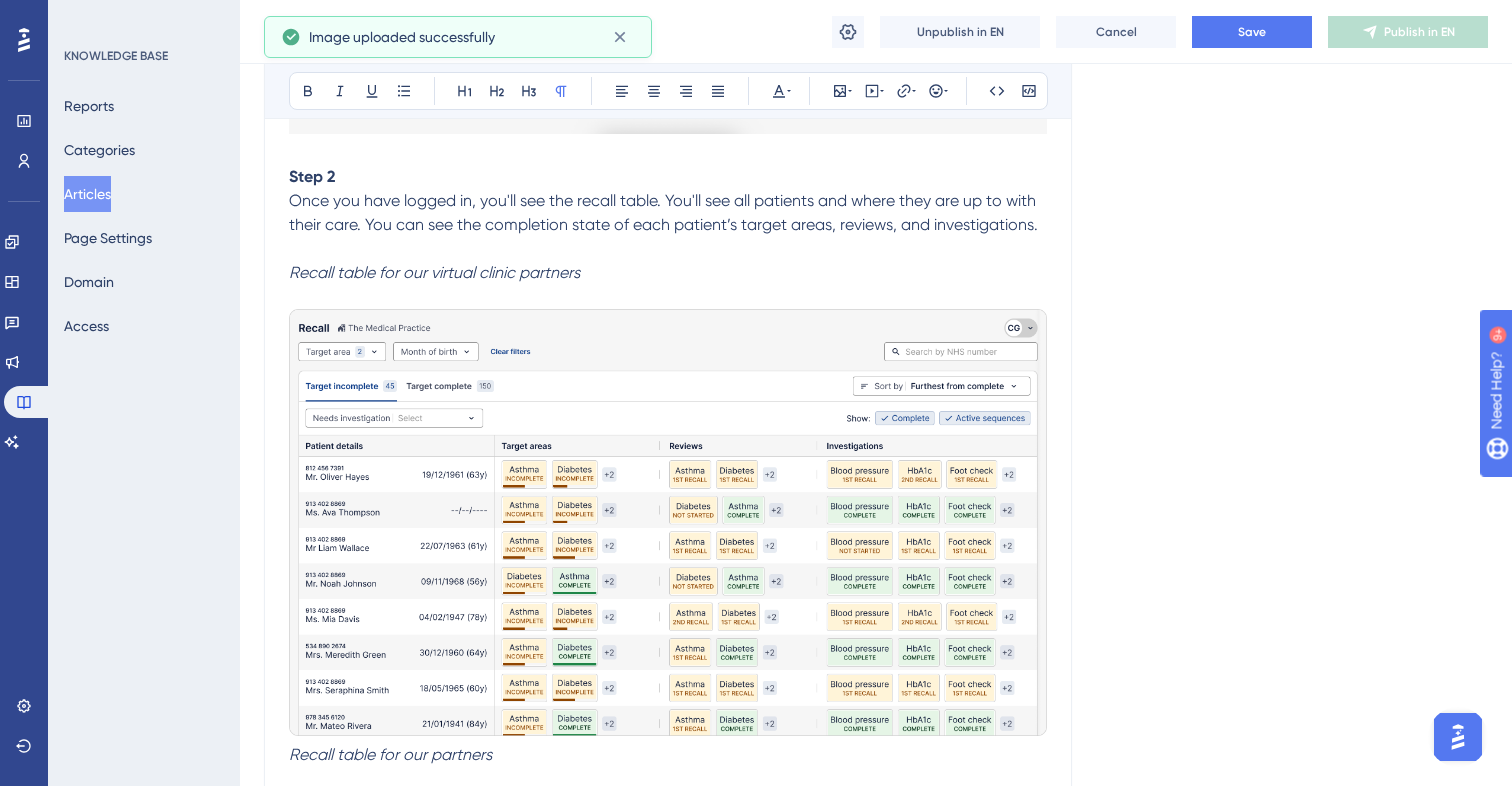 scroll, scrollTop: 724, scrollLeft: 0, axis: vertical 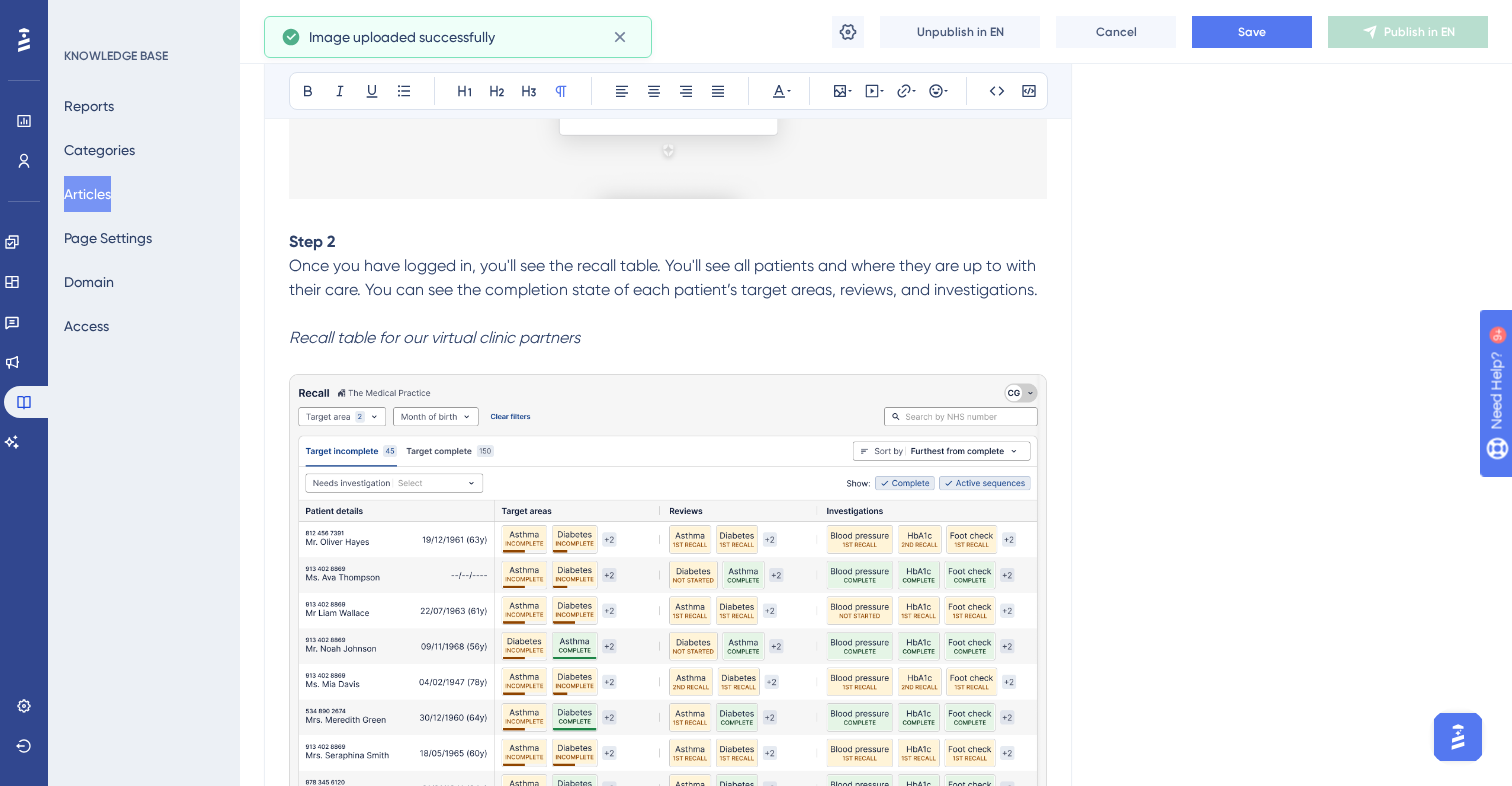 click on "Recall table for our virtual clinic partners" at bounding box center [668, 338] 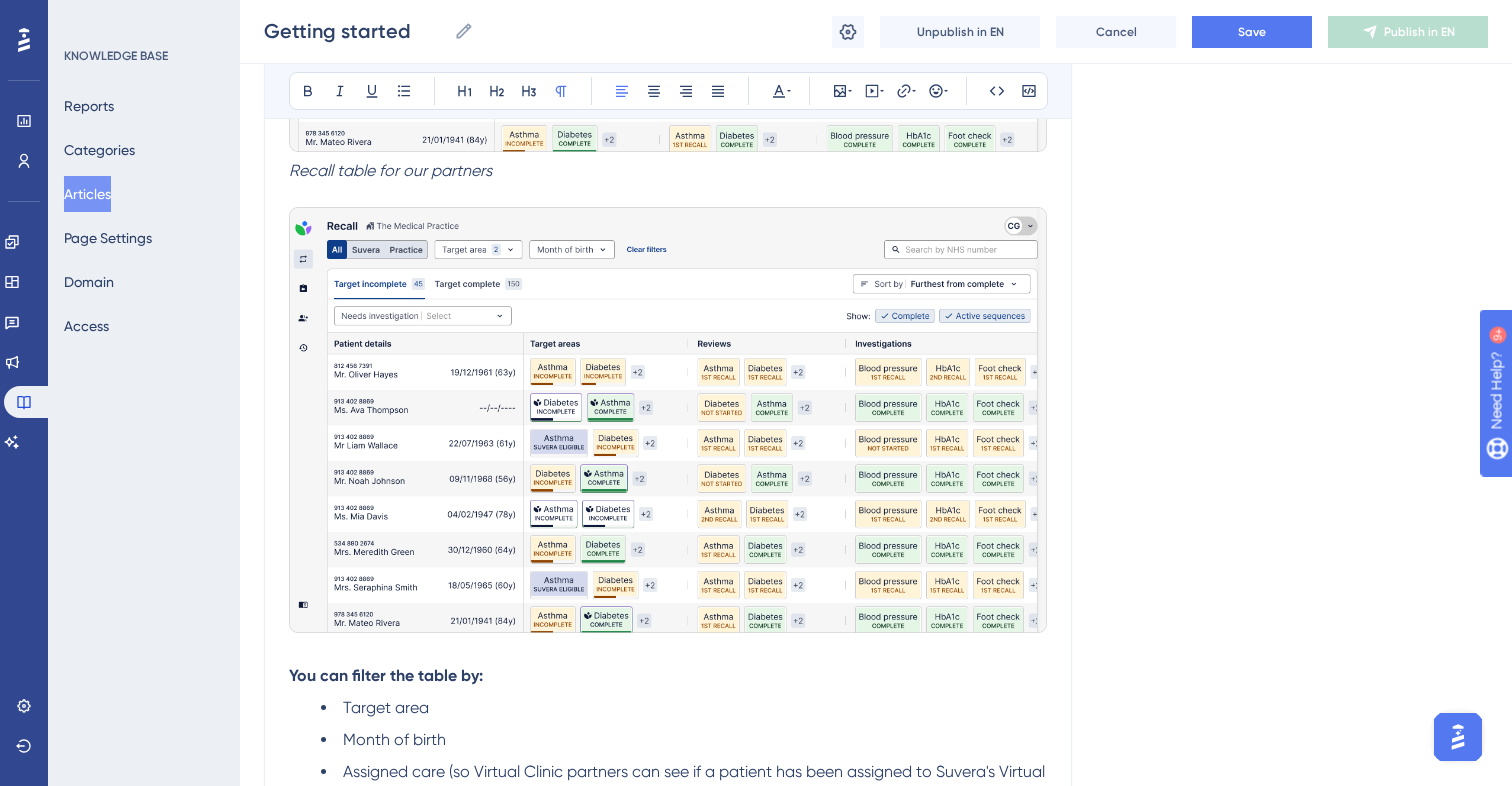 scroll, scrollTop: 1456, scrollLeft: 0, axis: vertical 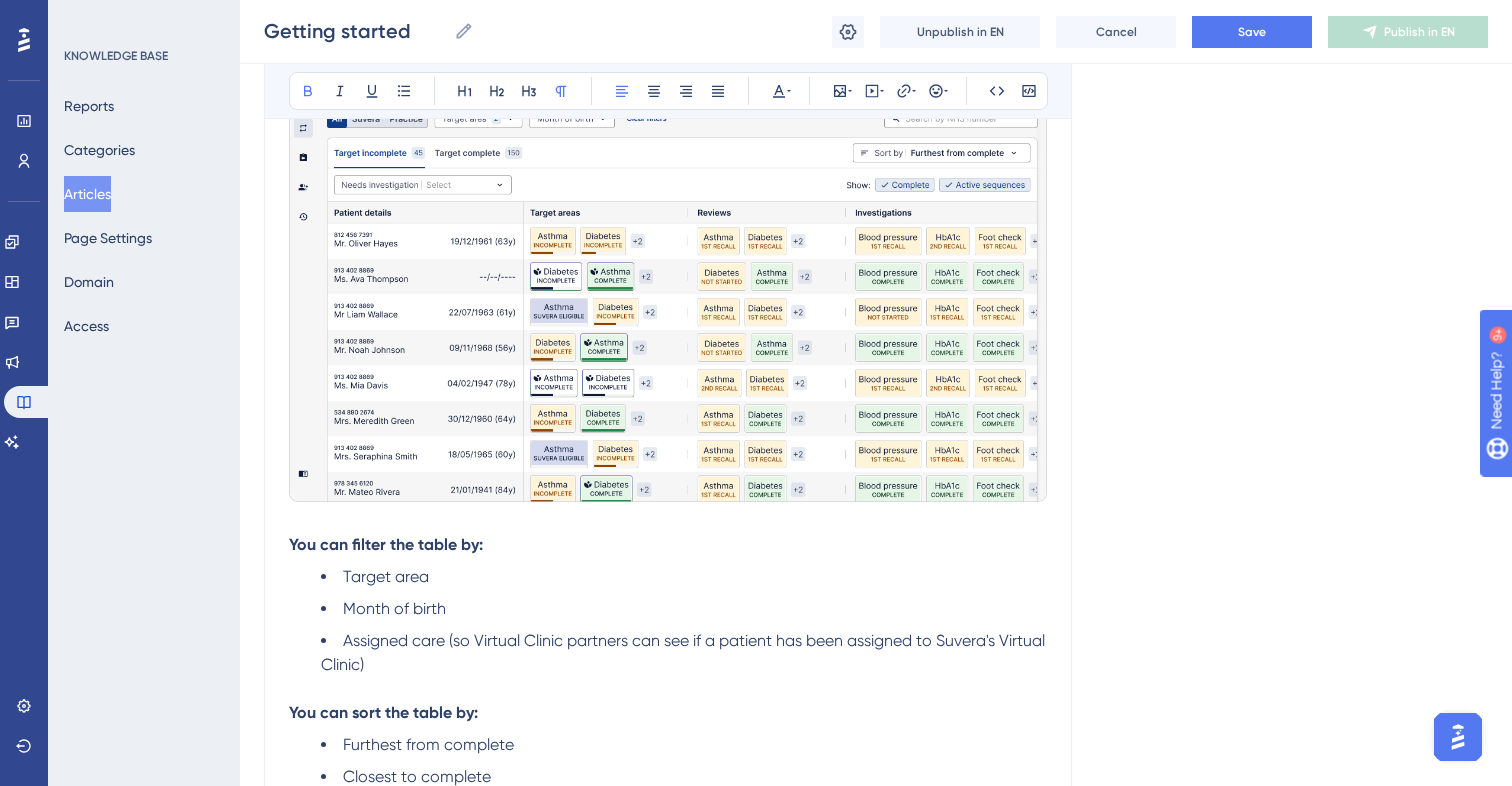 click on "You can filter the table by:" at bounding box center [668, 545] 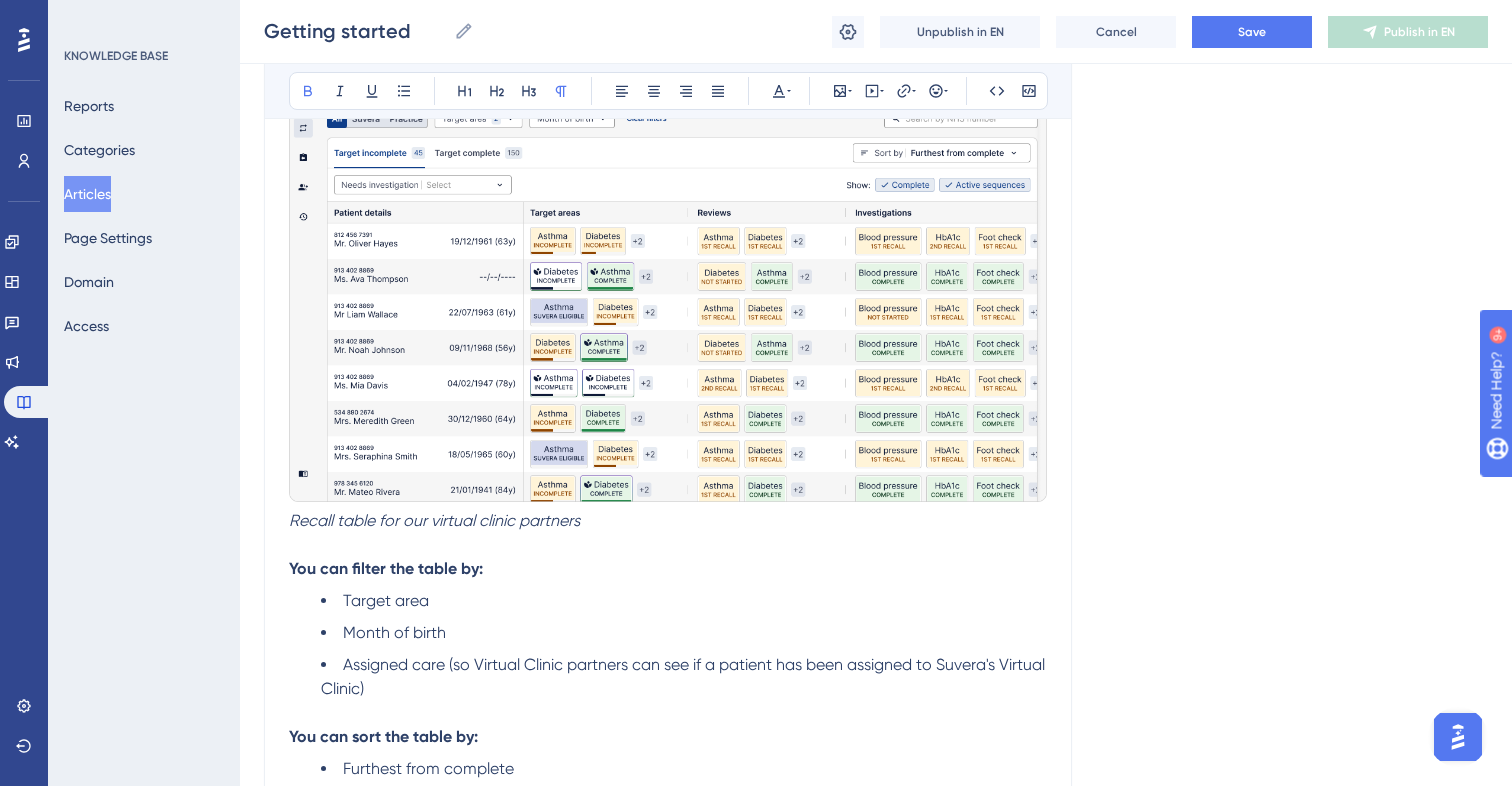 click on "Month of birth" at bounding box center (684, 633) 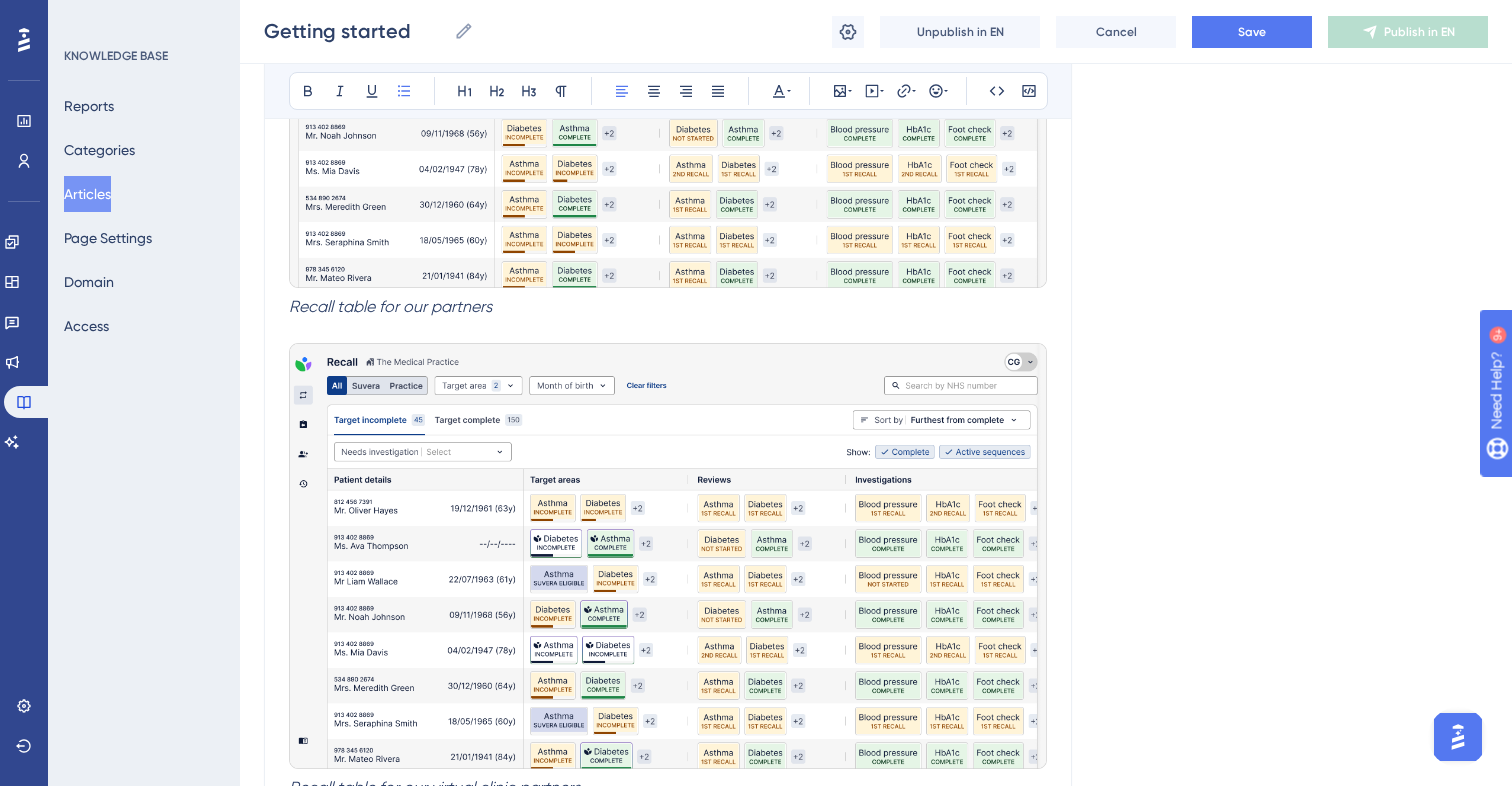 scroll, scrollTop: 1177, scrollLeft: 0, axis: vertical 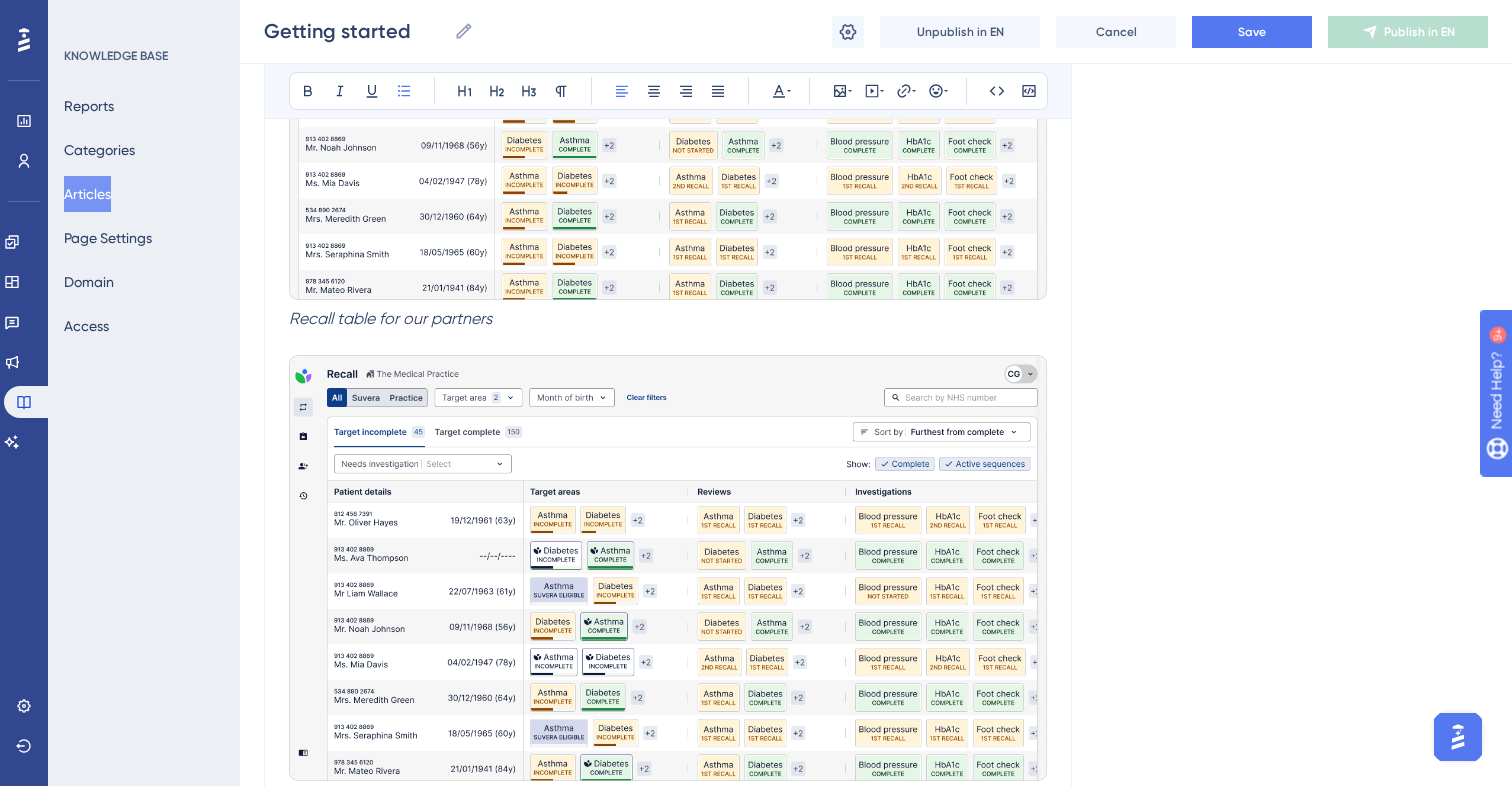 click on "Recall table for our partners" at bounding box center (390, 318) 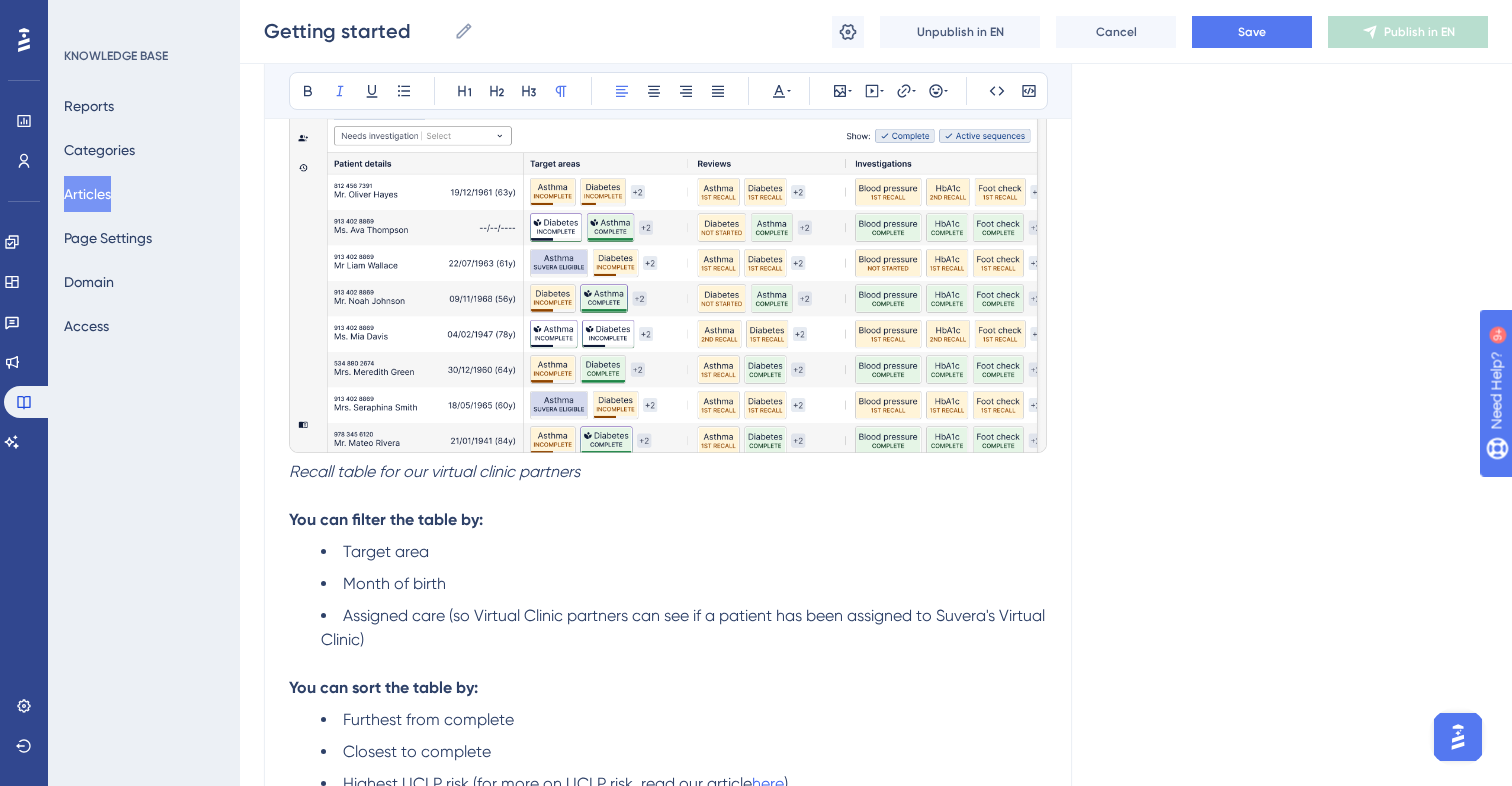 scroll, scrollTop: 1471, scrollLeft: 0, axis: vertical 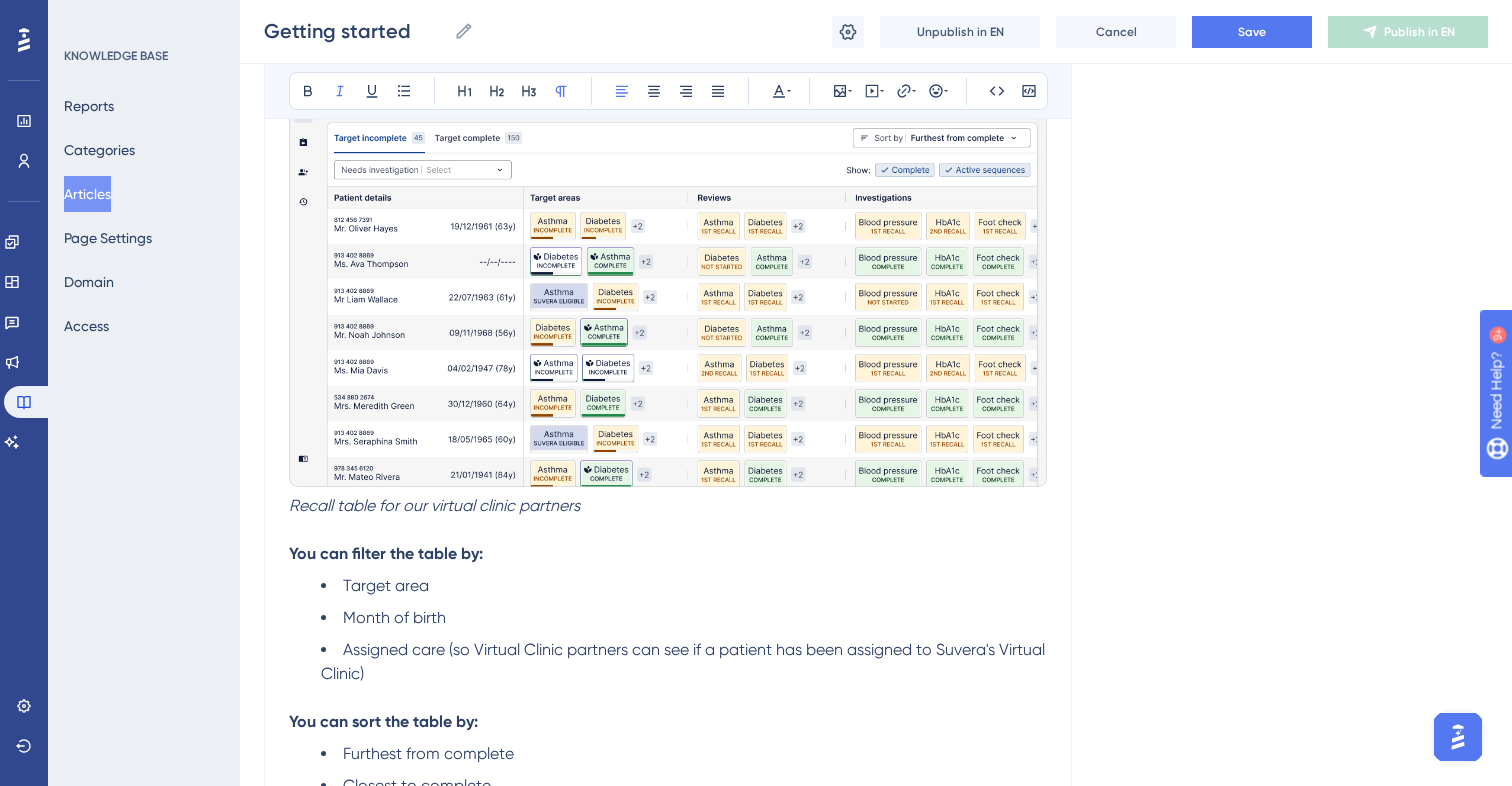 click on "Recall table for our virtual clinic partners" at bounding box center [668, 506] 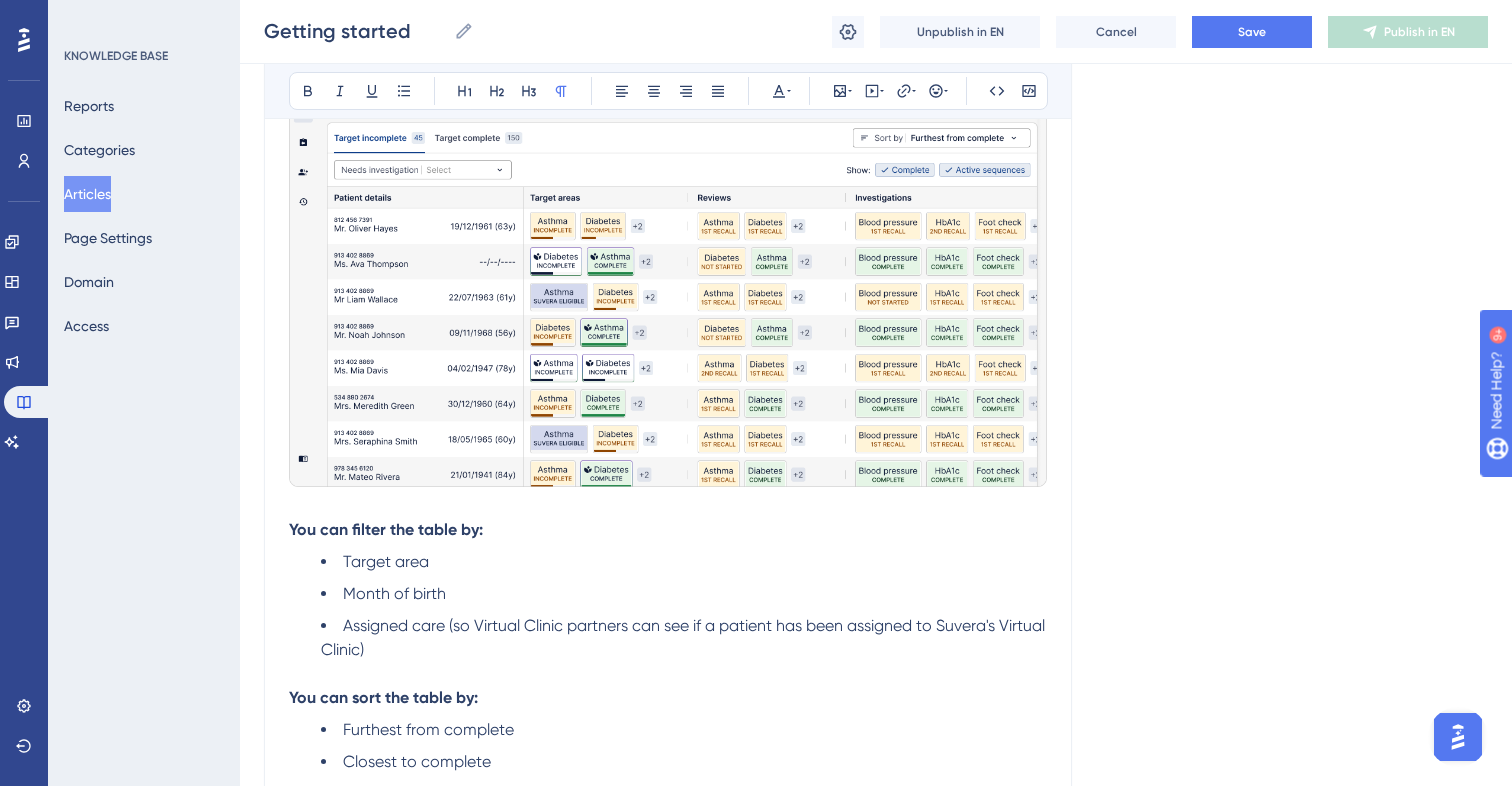 click at bounding box center [668, 274] 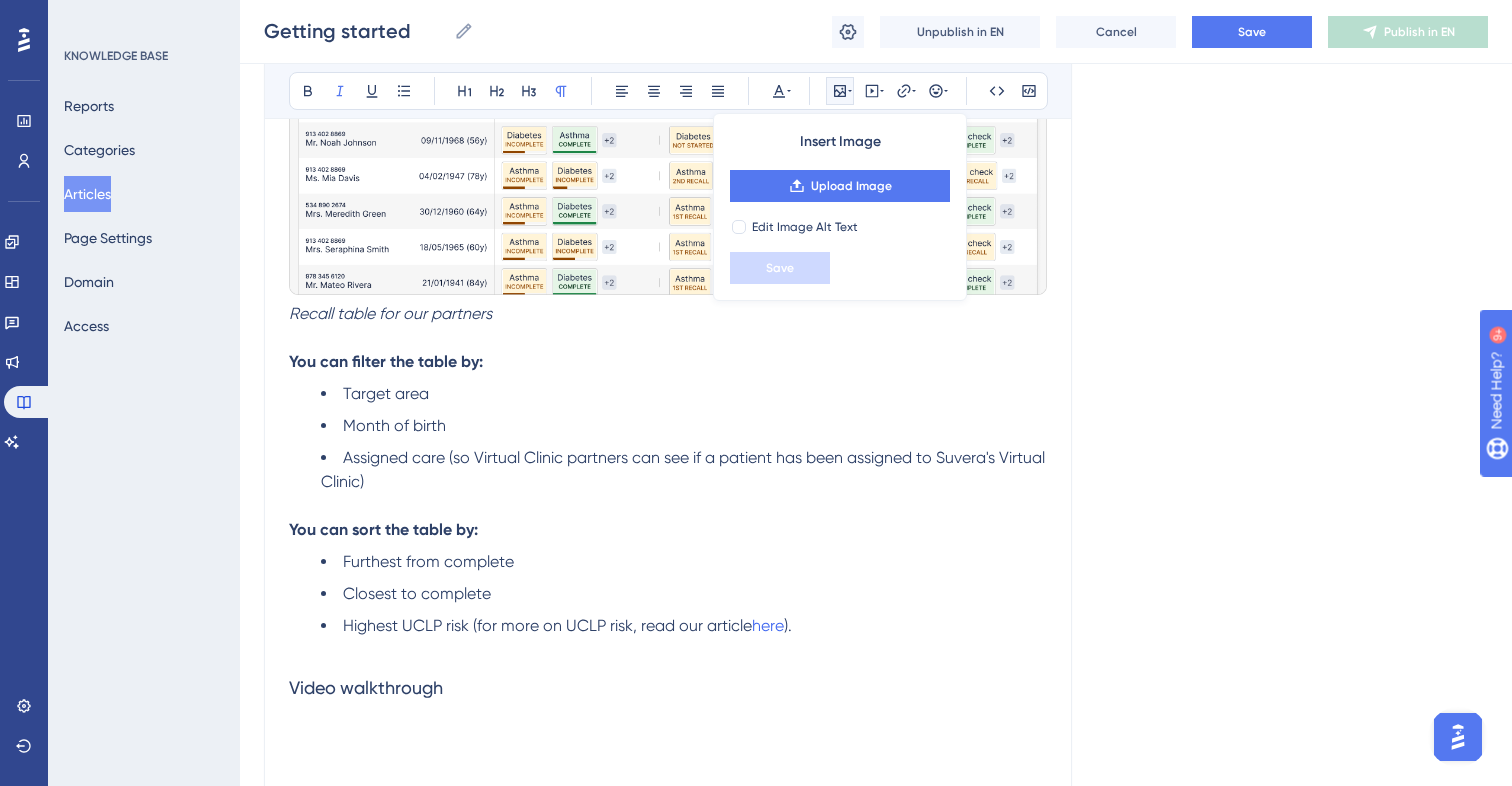 scroll, scrollTop: 1163, scrollLeft: 0, axis: vertical 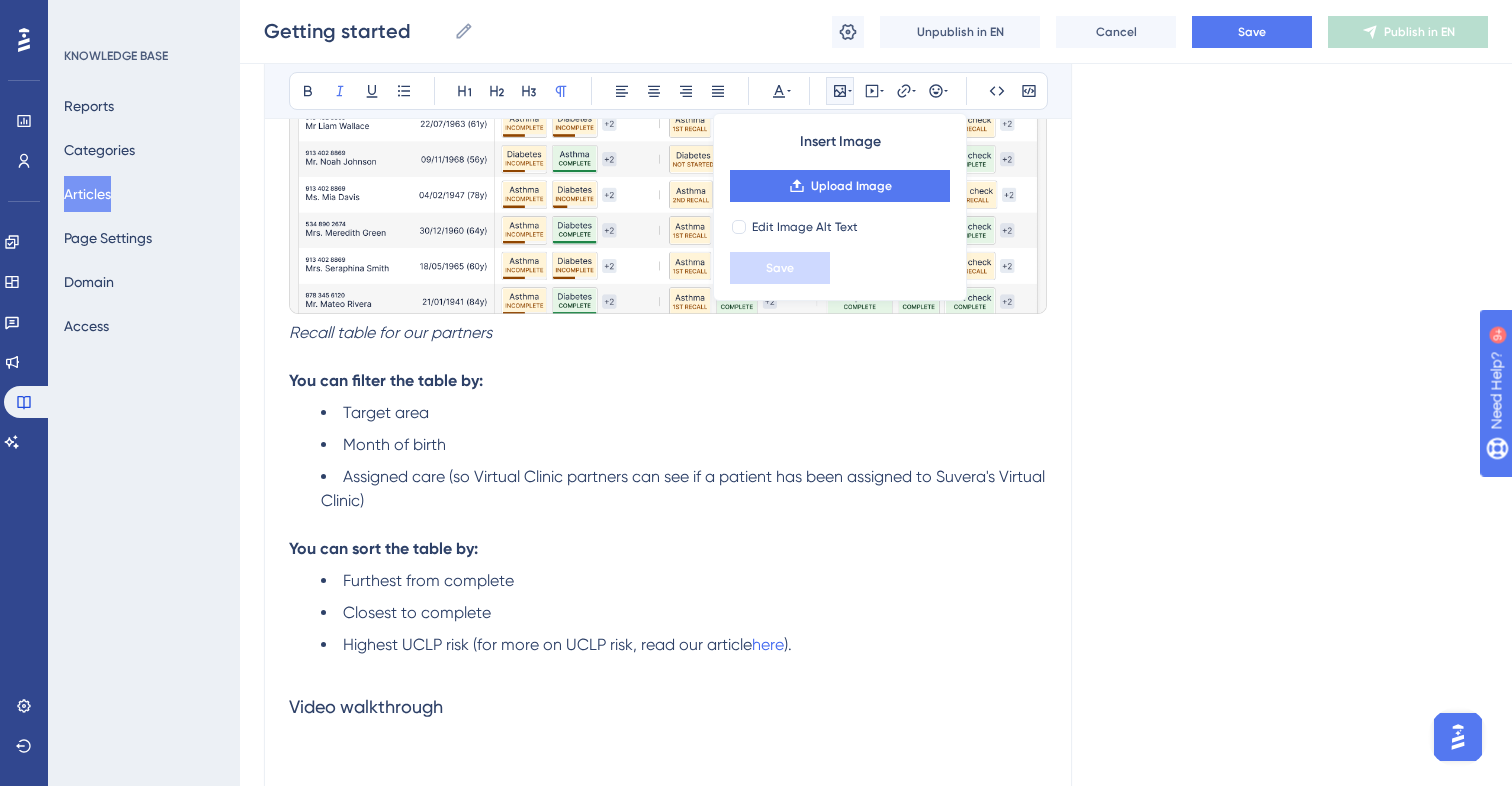 click on "Target area" at bounding box center [684, 413] 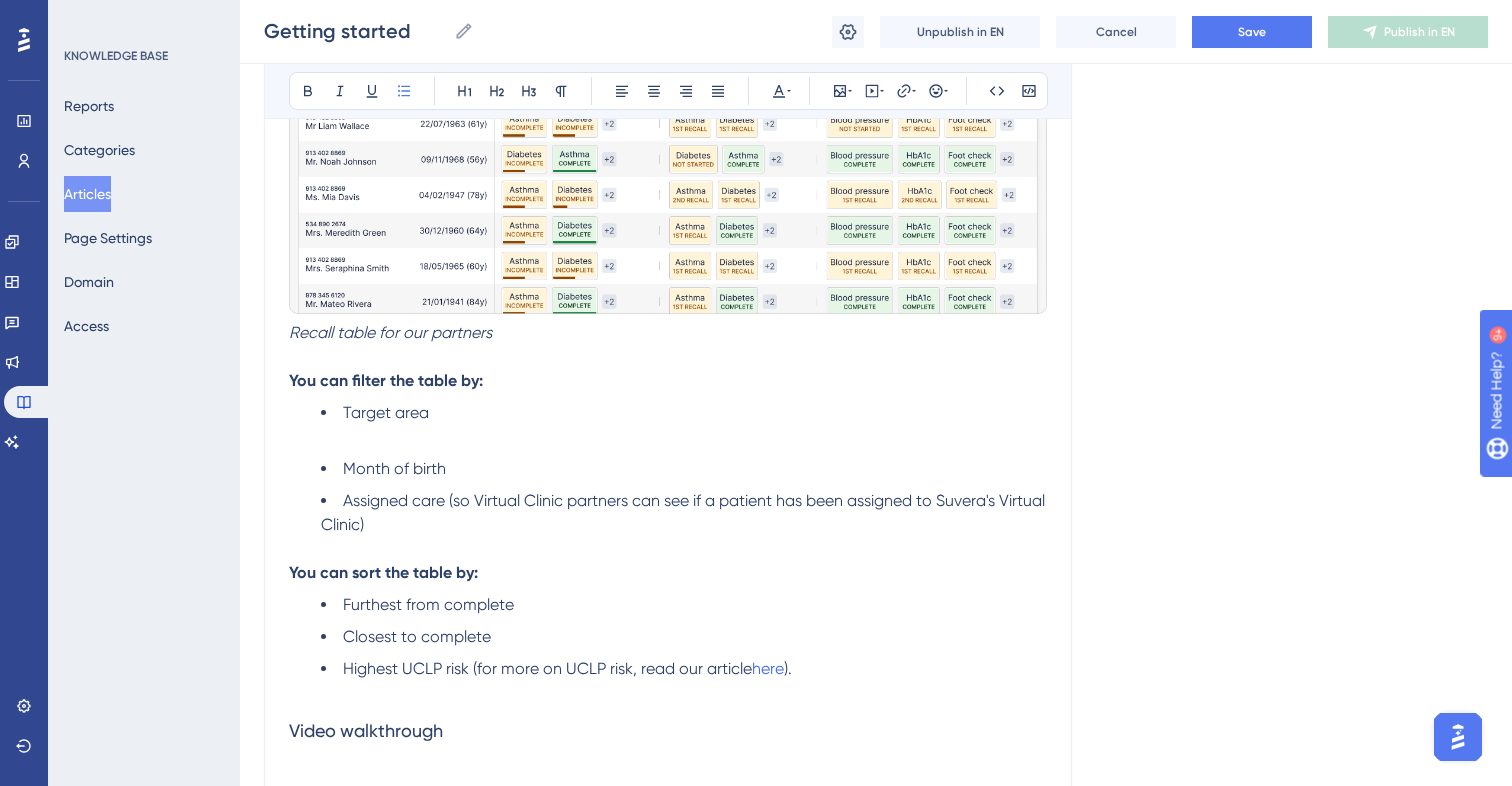 click on "Month of birth" at bounding box center [684, 469] 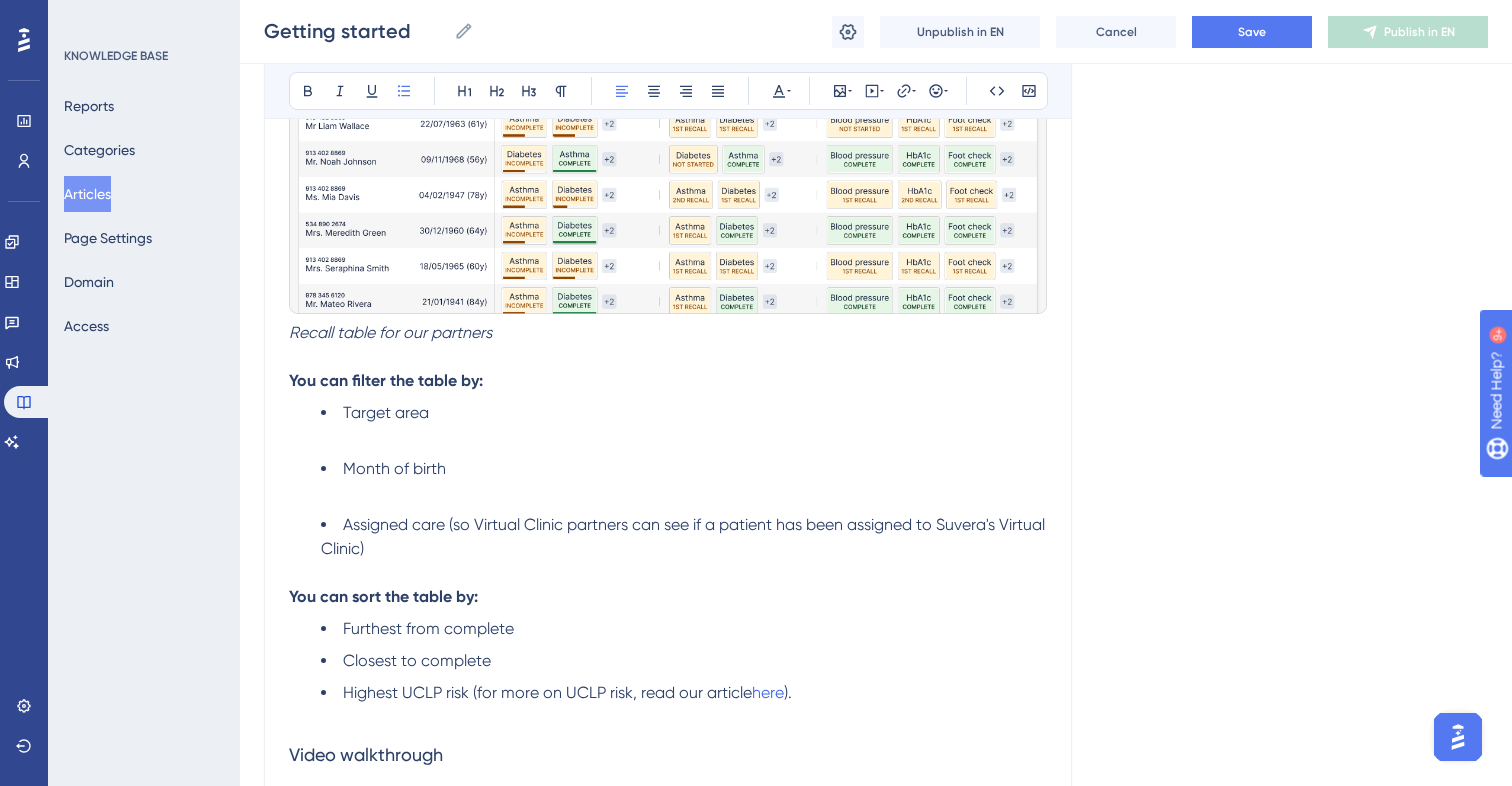 click on "Assigned care (so Virtual Clinic partners can see if a patient has been assigned to Suvera's Virtual Clinic)" at bounding box center (684, 537) 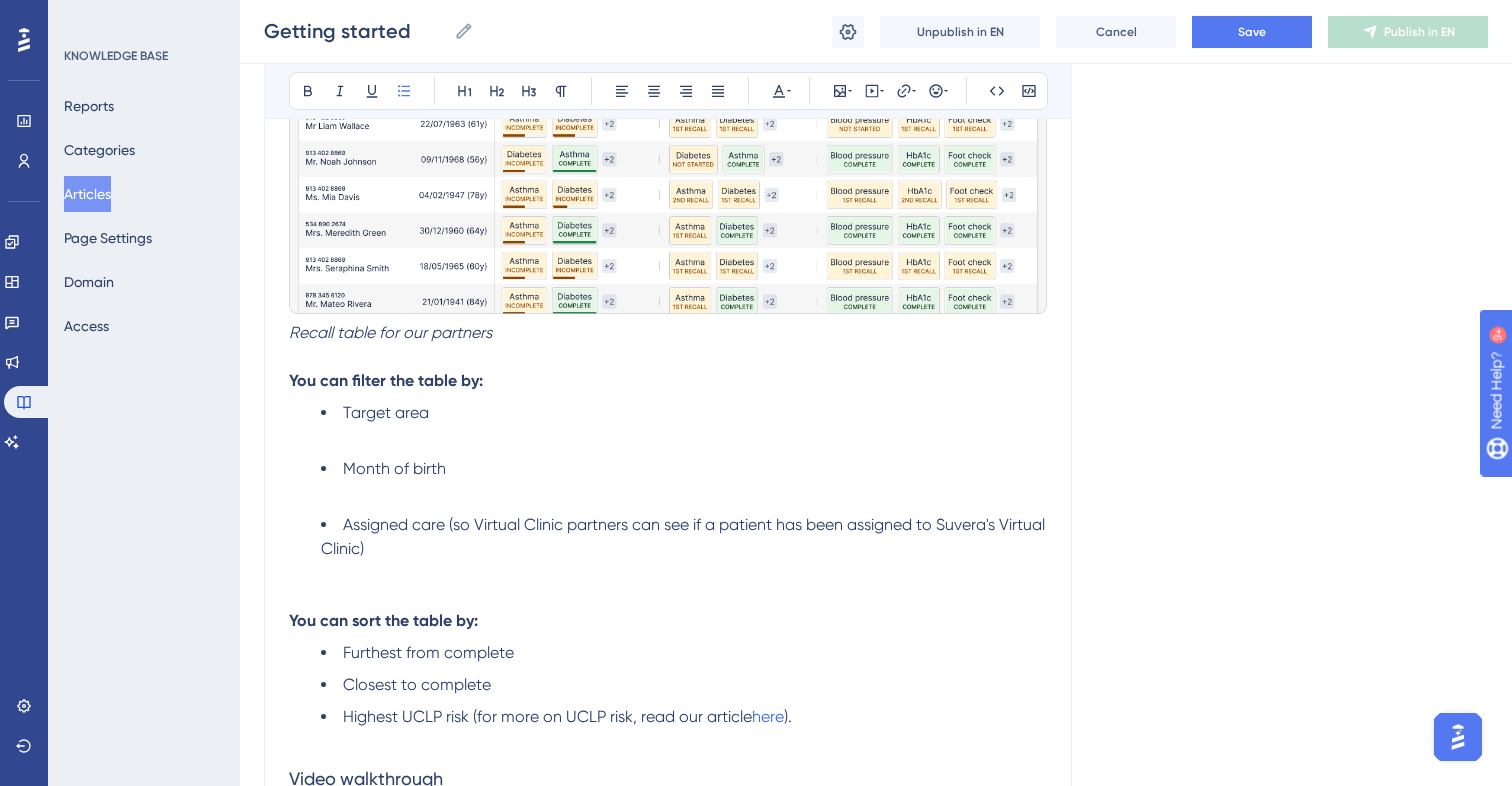 click on "Assigned care (so Virtual Clinic partners can see if a patient has been assigned to Suvera's Virtual Clinic)" at bounding box center (684, 549) 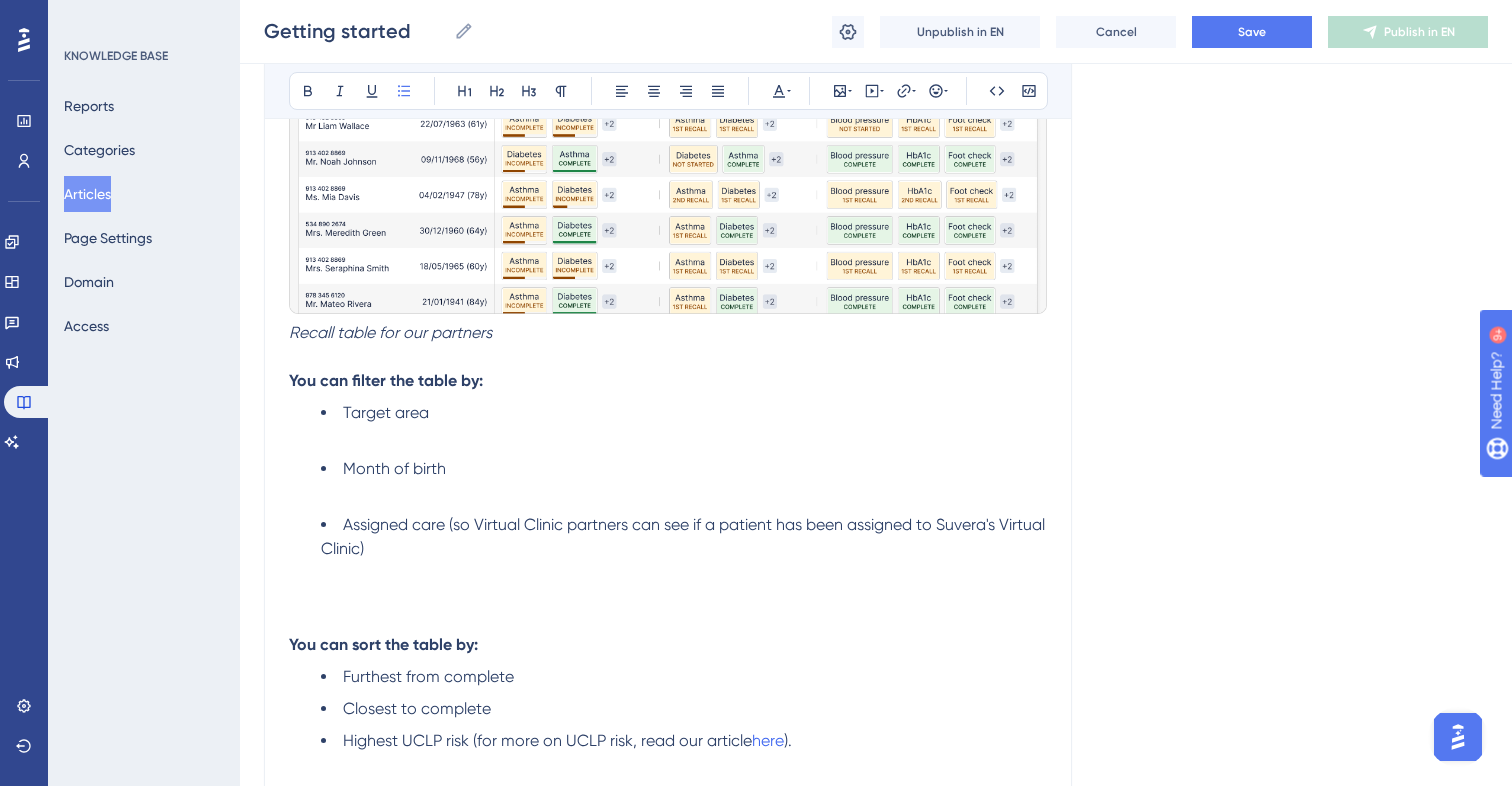 click on "Month of birth" at bounding box center (684, 481) 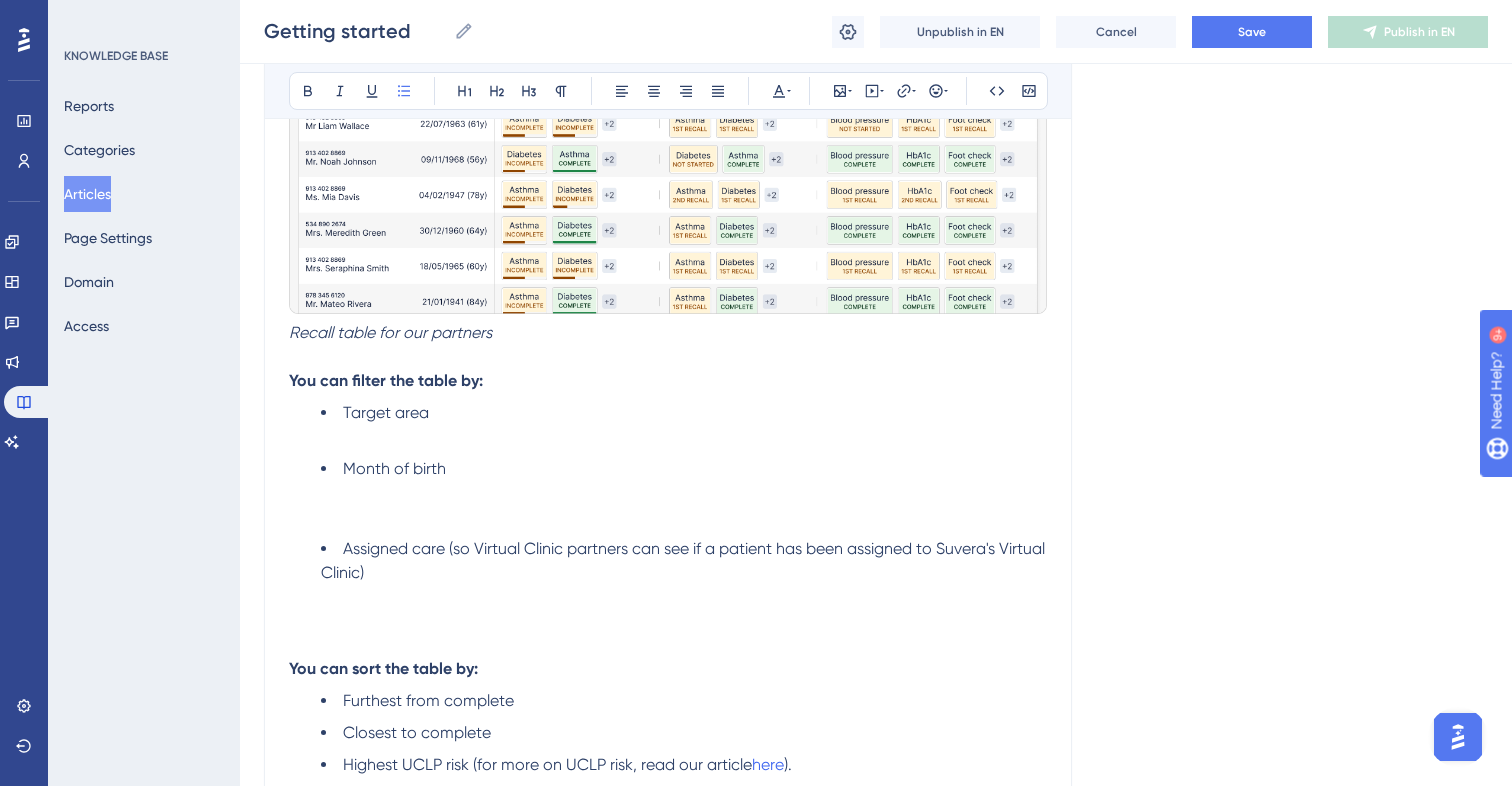 click on "Target area" at bounding box center (684, 425) 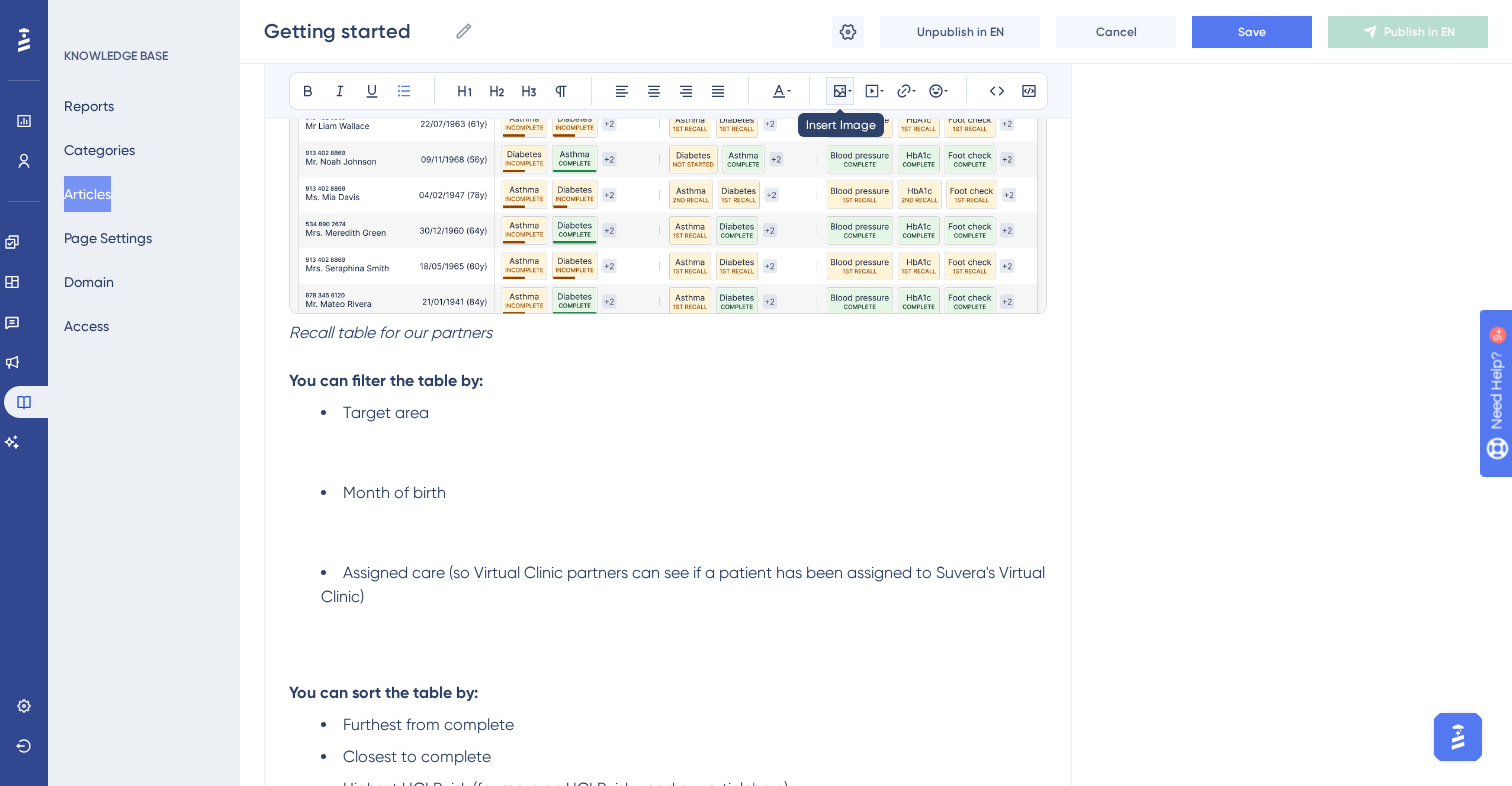 click 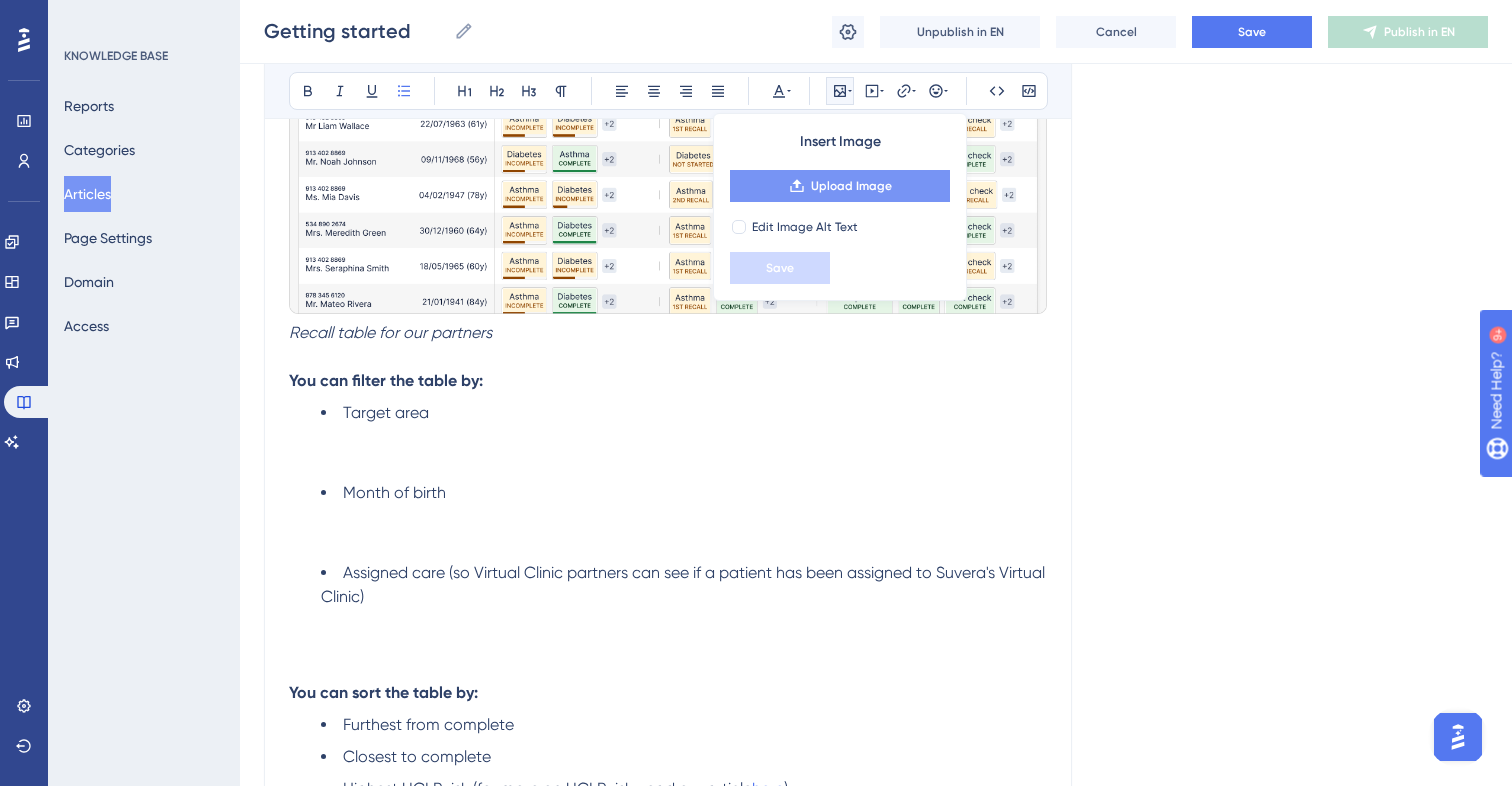 click on "Upload Image" at bounding box center (851, 186) 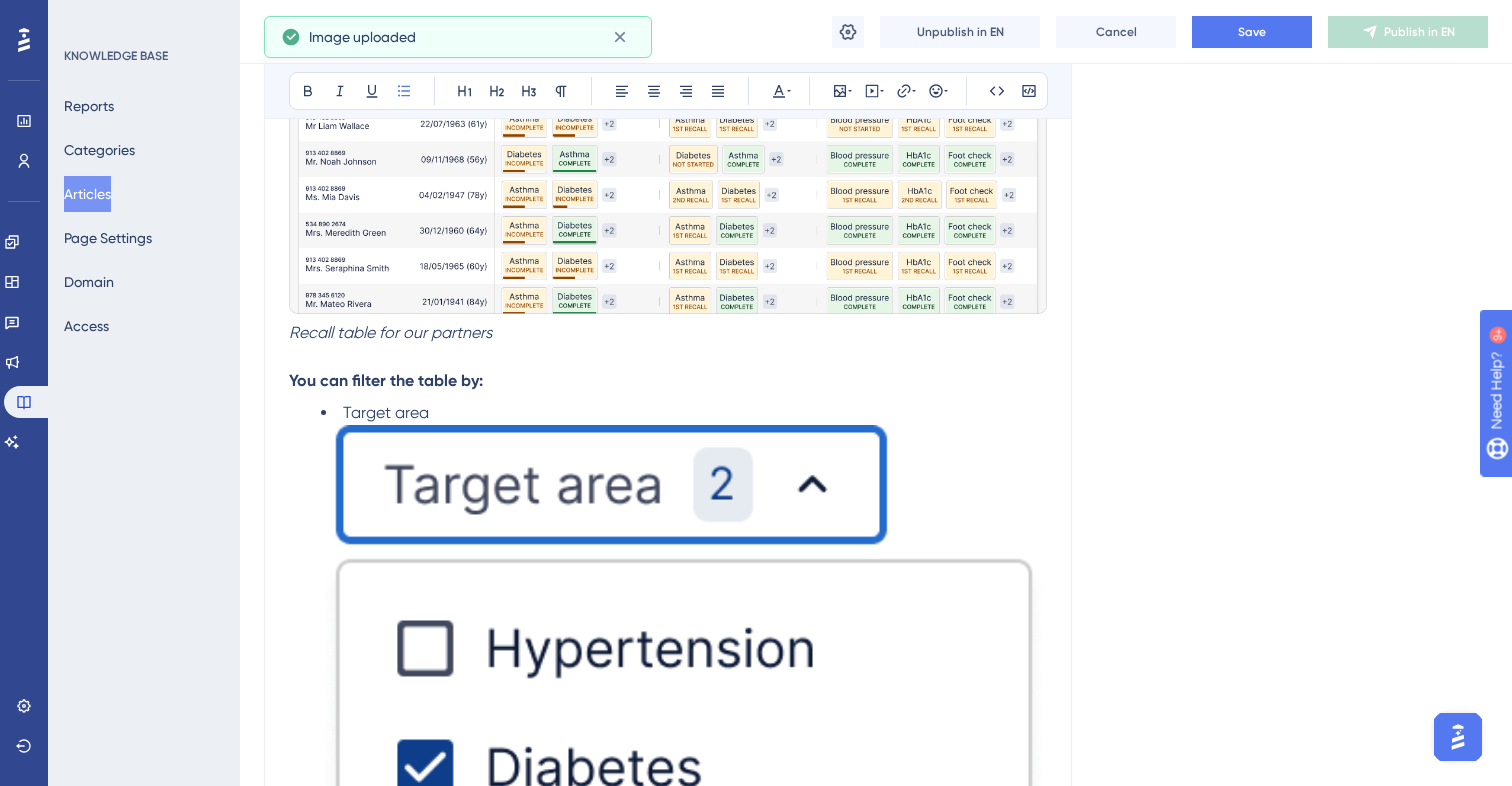 click at bounding box center (684, 834) 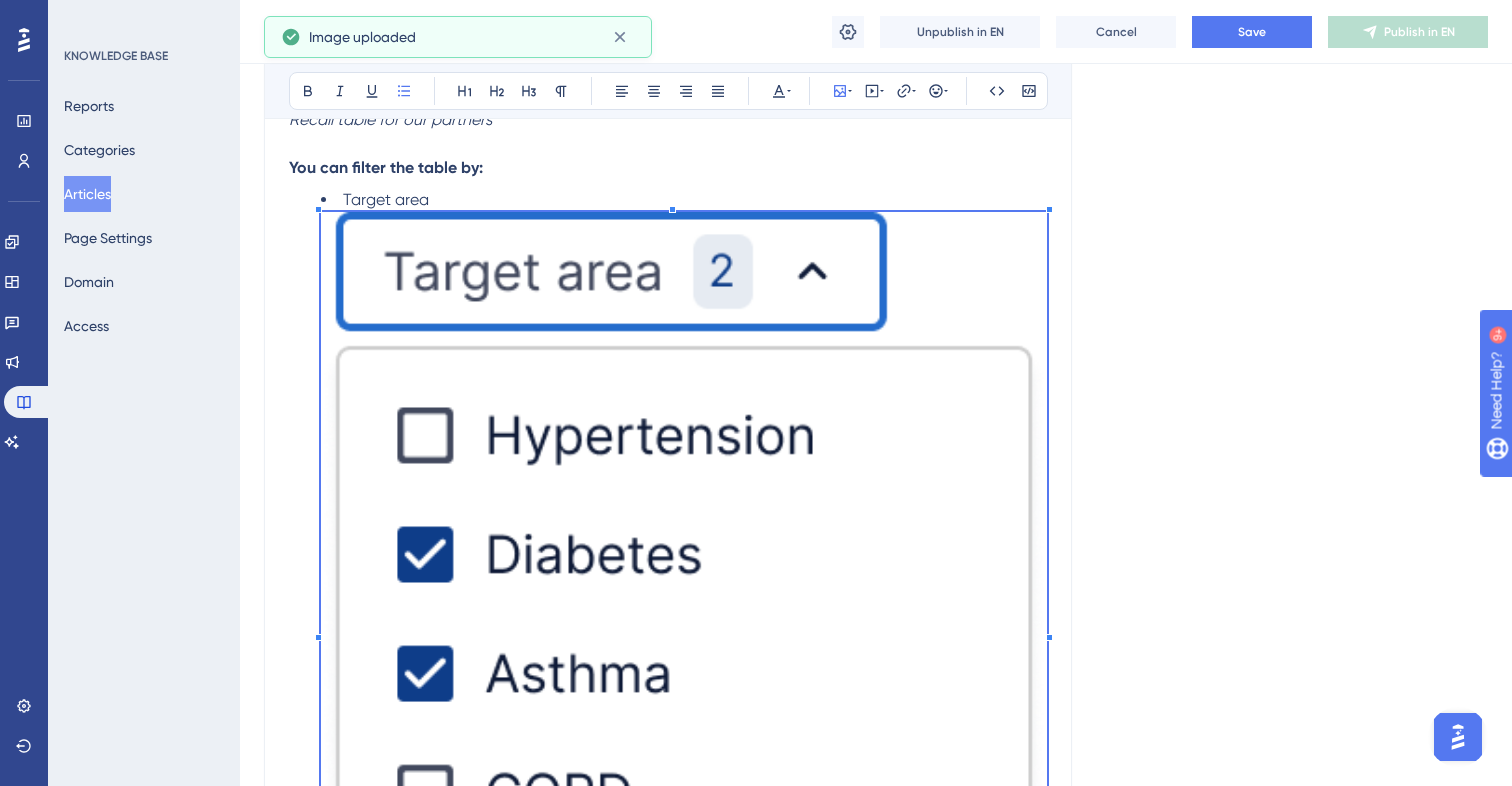 scroll, scrollTop: 1485, scrollLeft: 0, axis: vertical 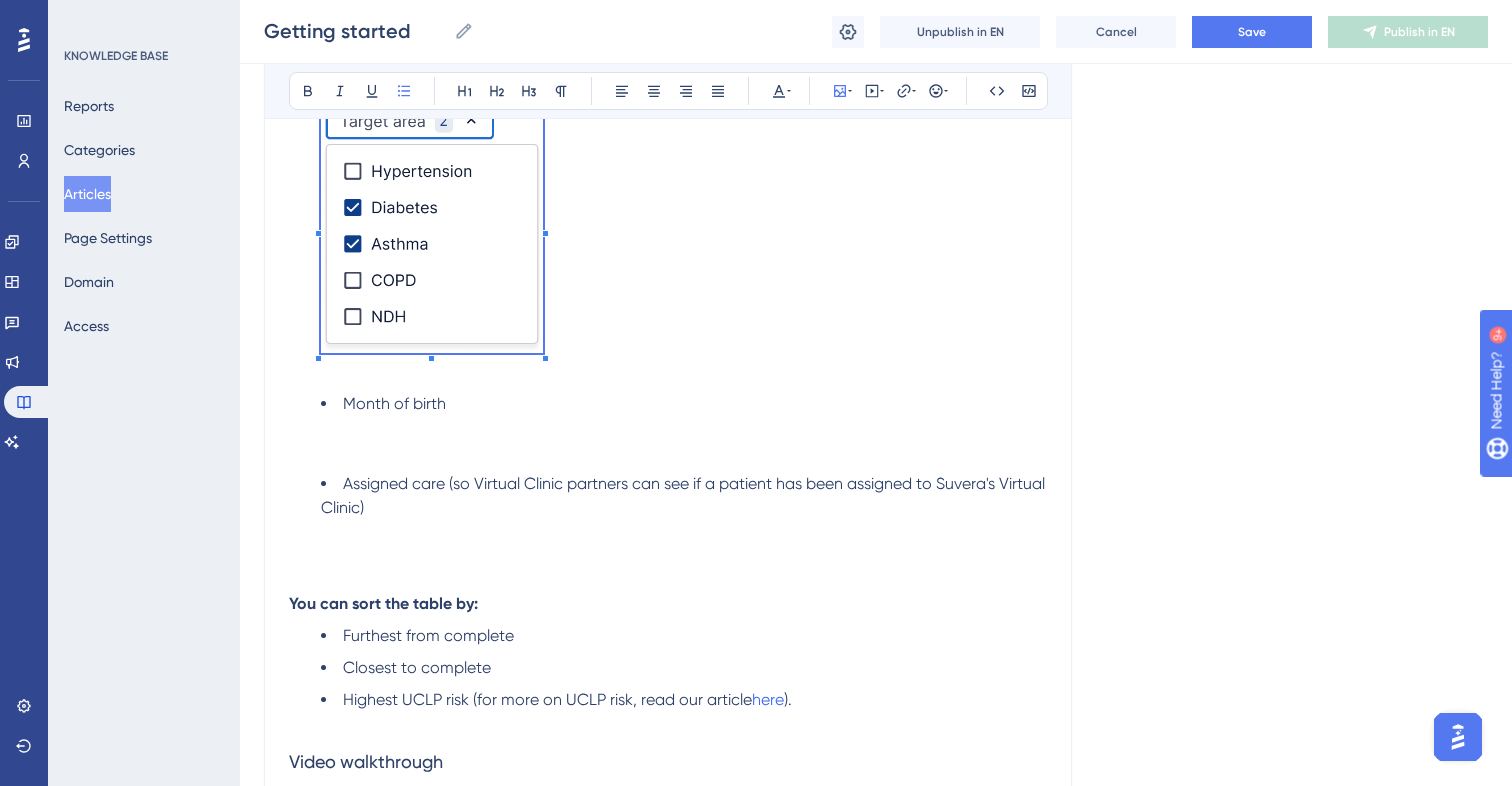 click on "Target area" at bounding box center (684, 231) 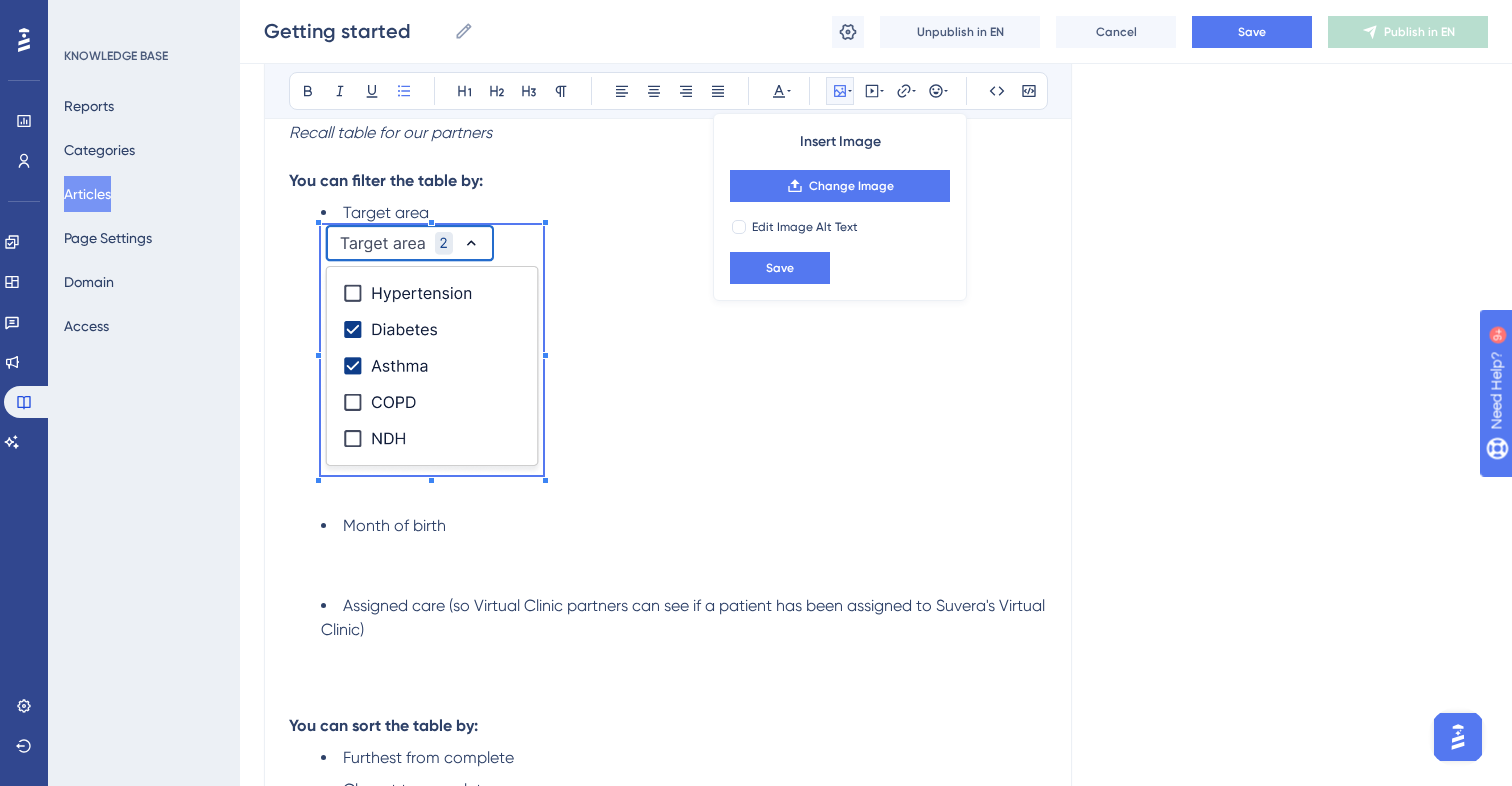scroll, scrollTop: 1334, scrollLeft: 0, axis: vertical 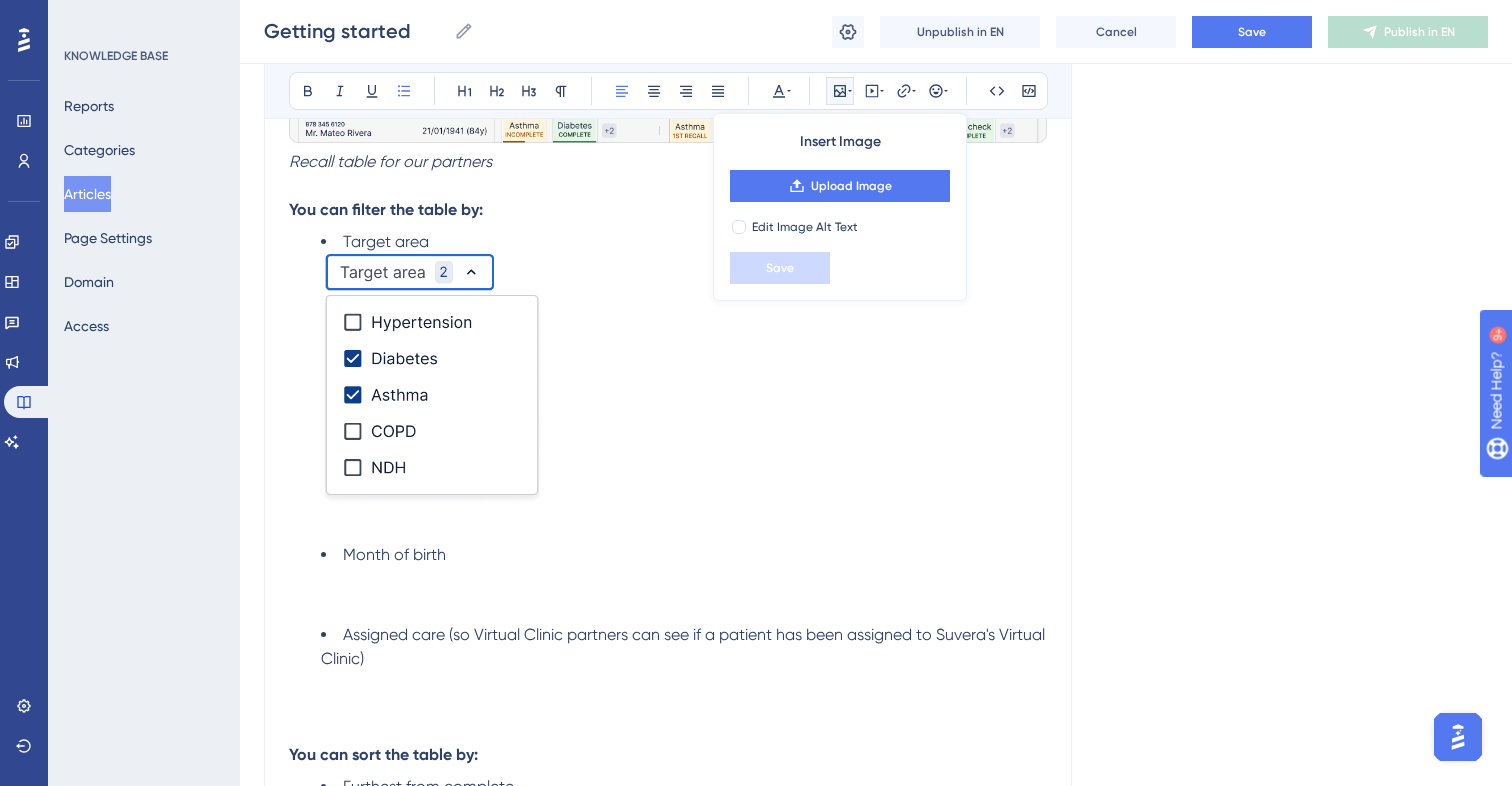 click on "Target area" at bounding box center [684, 382] 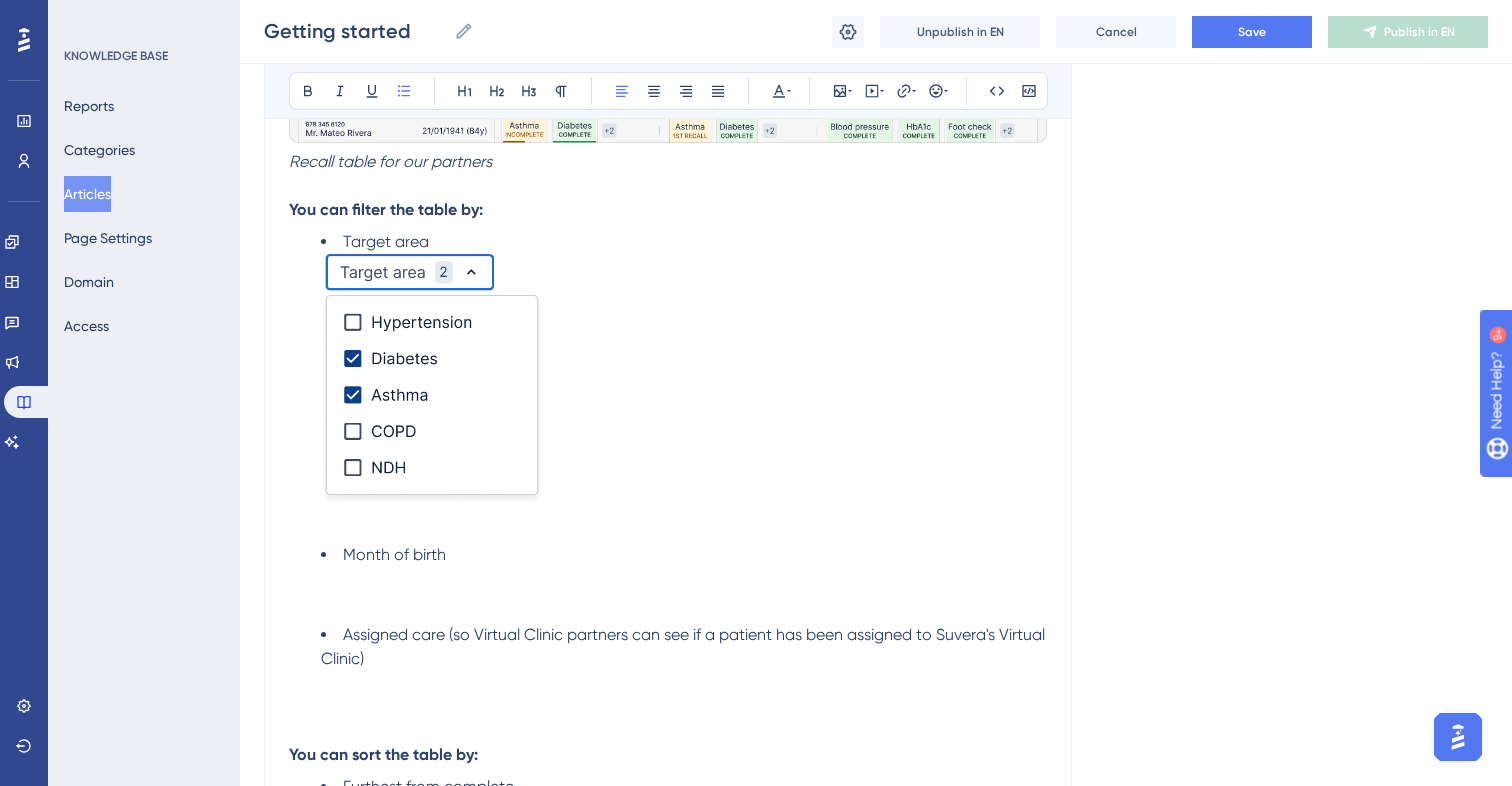 click at bounding box center (432, 379) 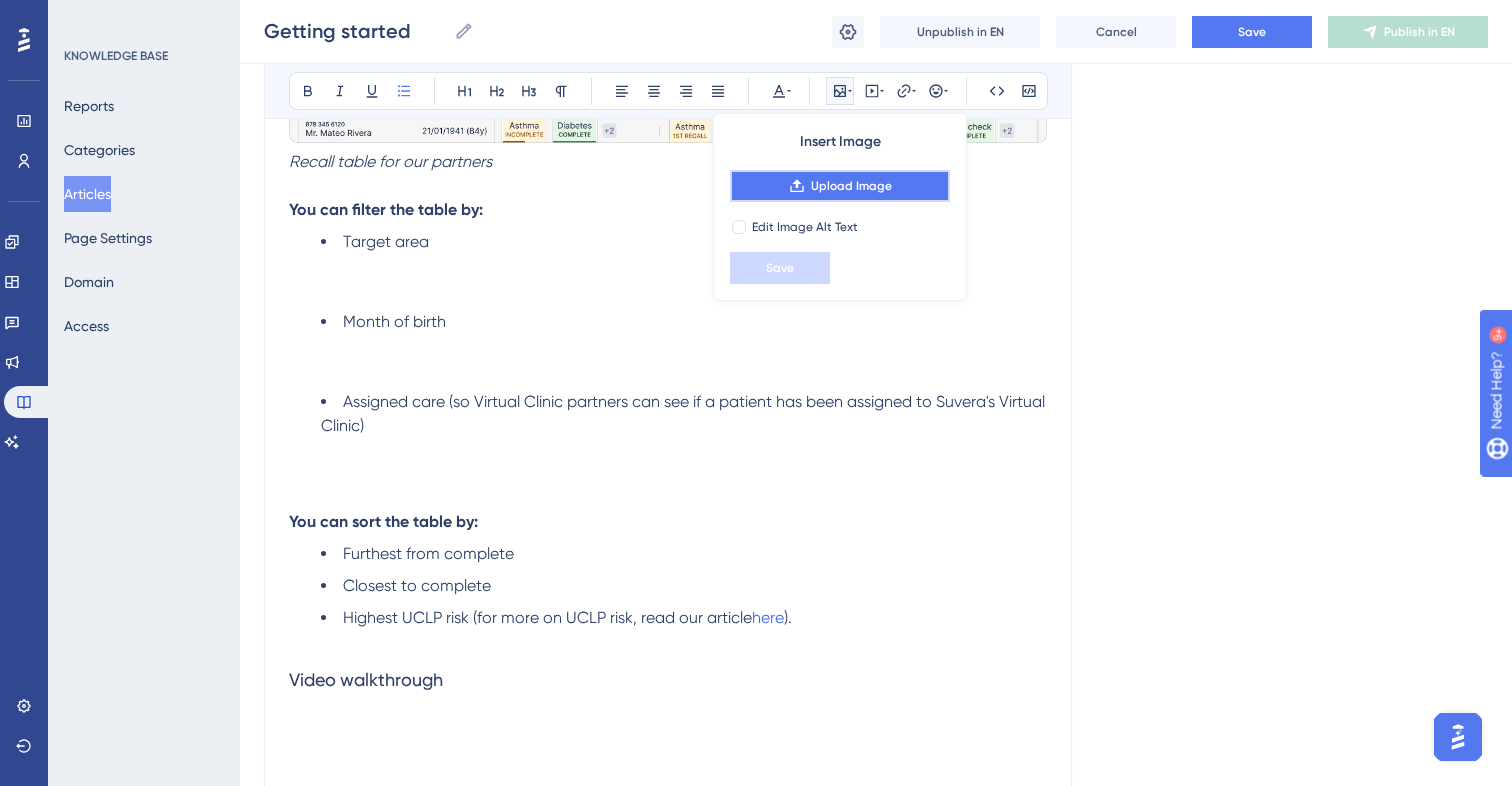 click on "Upload Image" at bounding box center (840, 186) 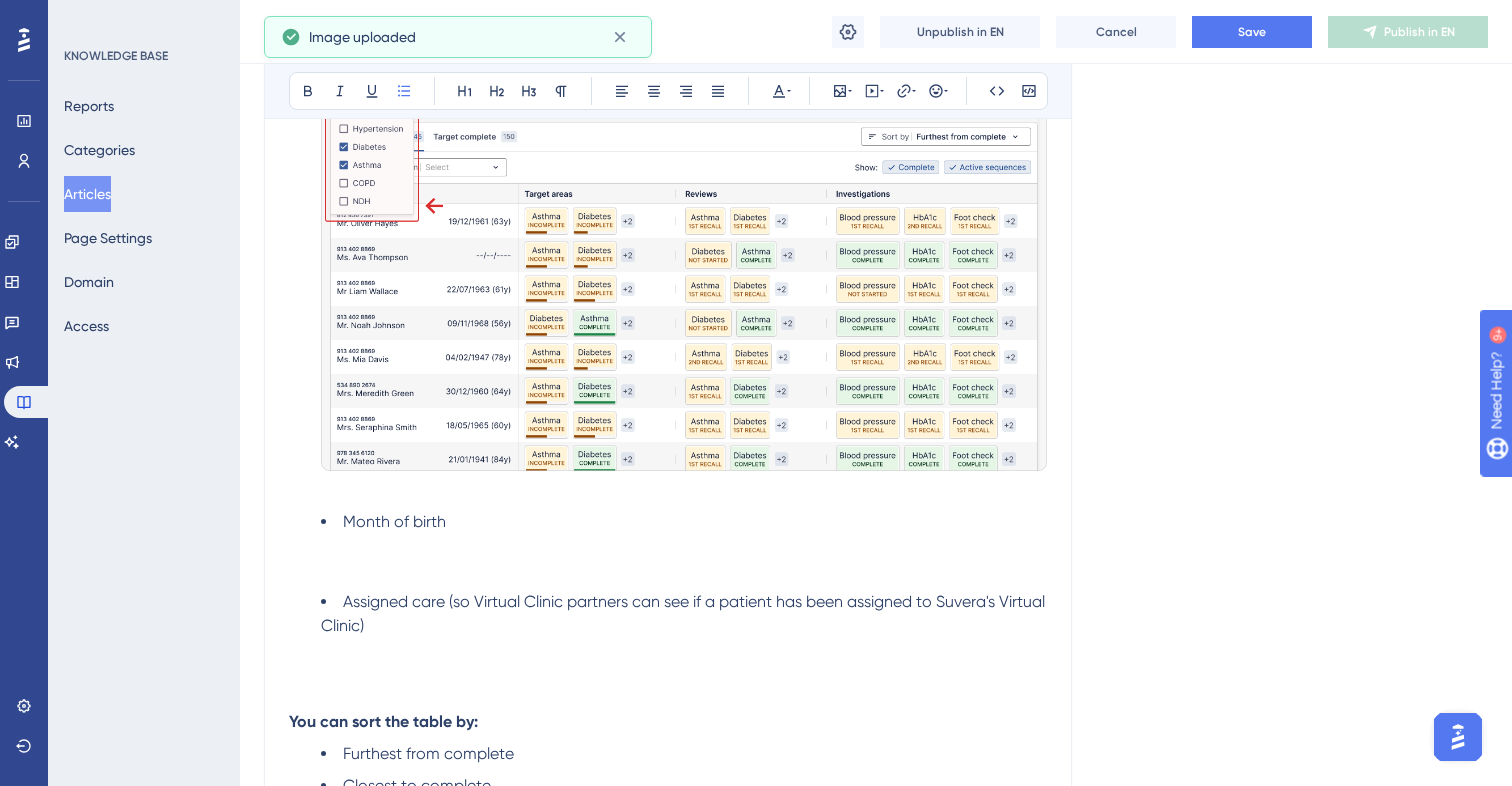 scroll, scrollTop: 1571, scrollLeft: 0, axis: vertical 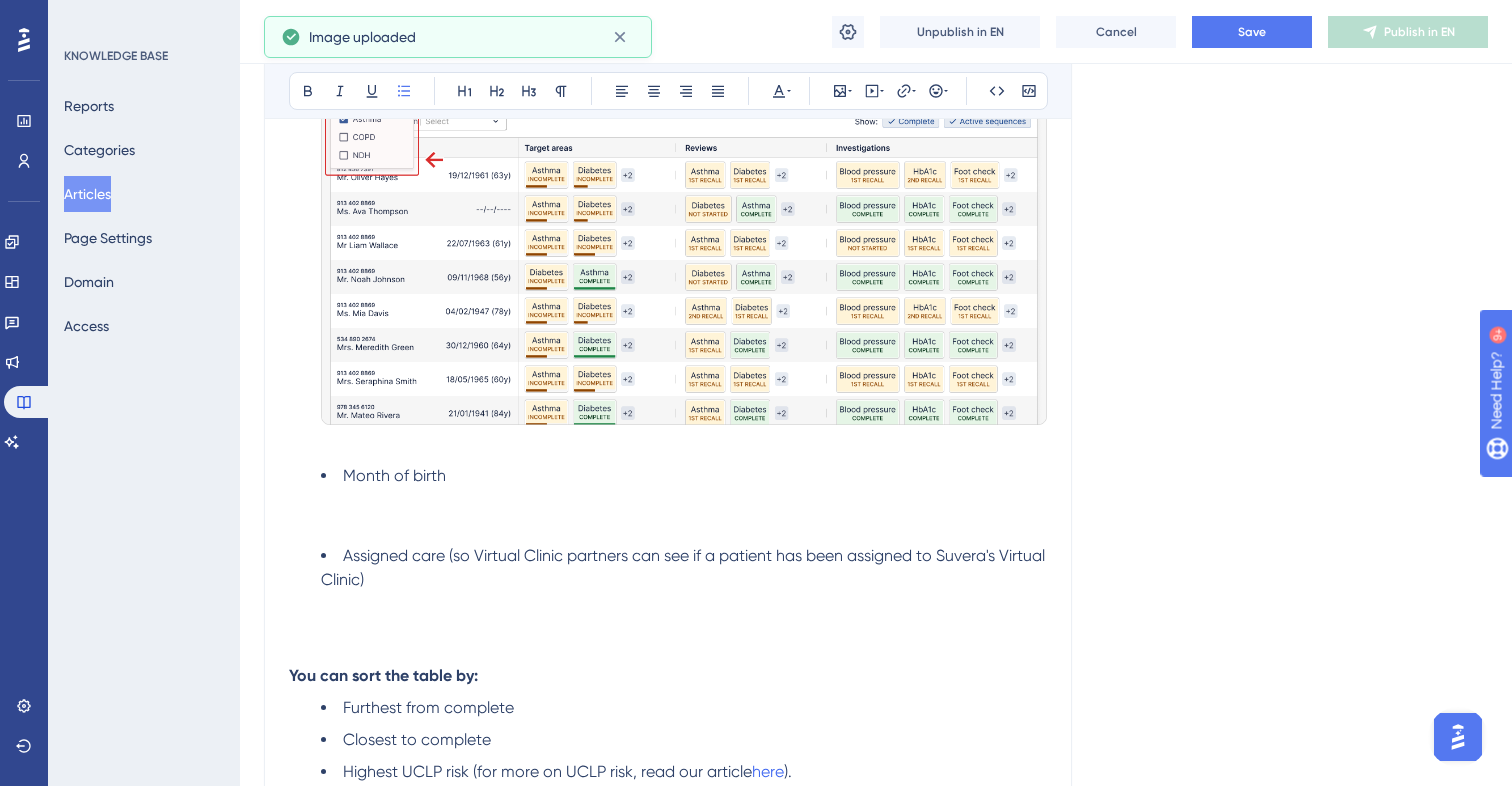 click on "Month of birth" at bounding box center (684, 500) 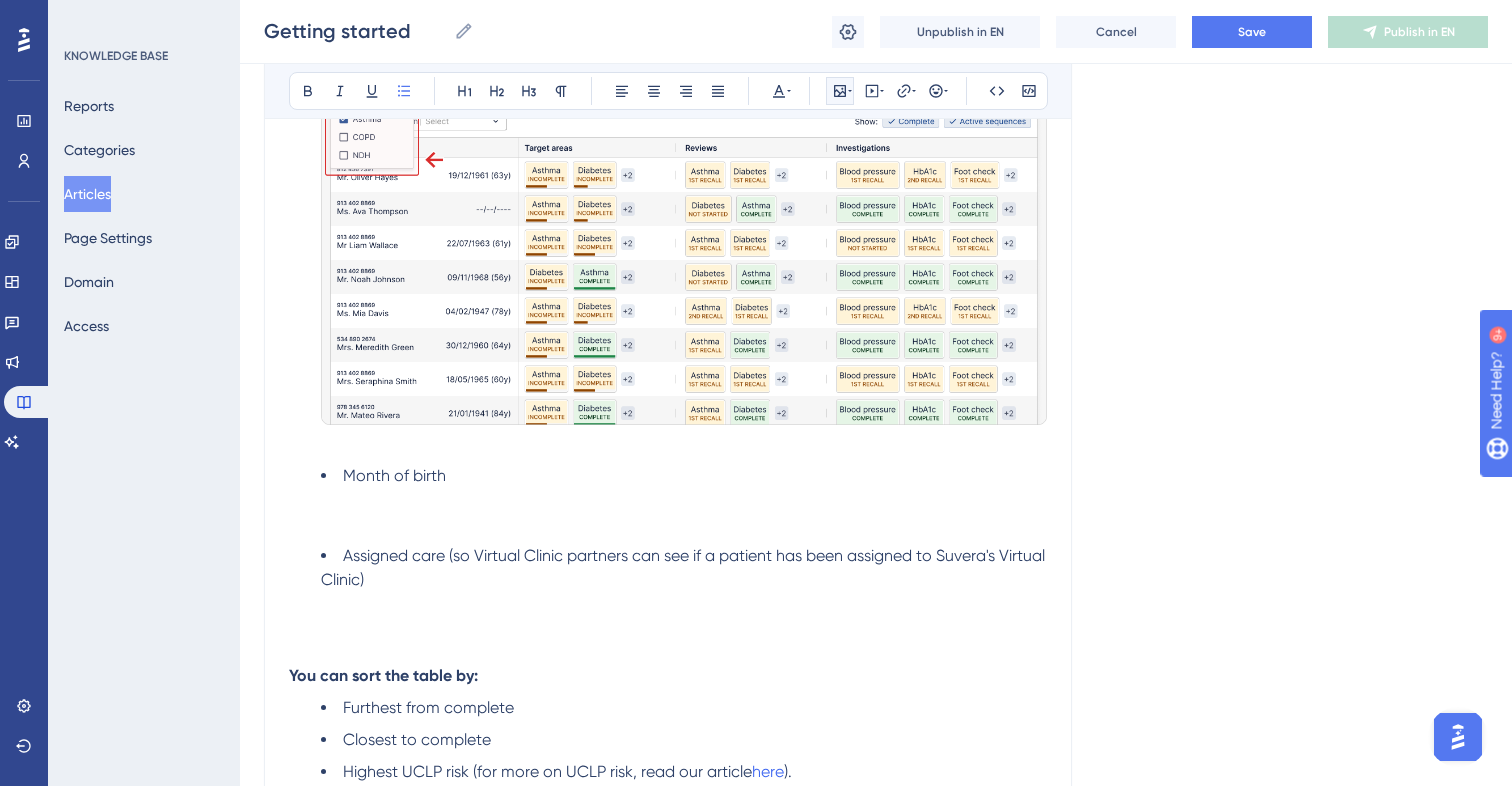 click 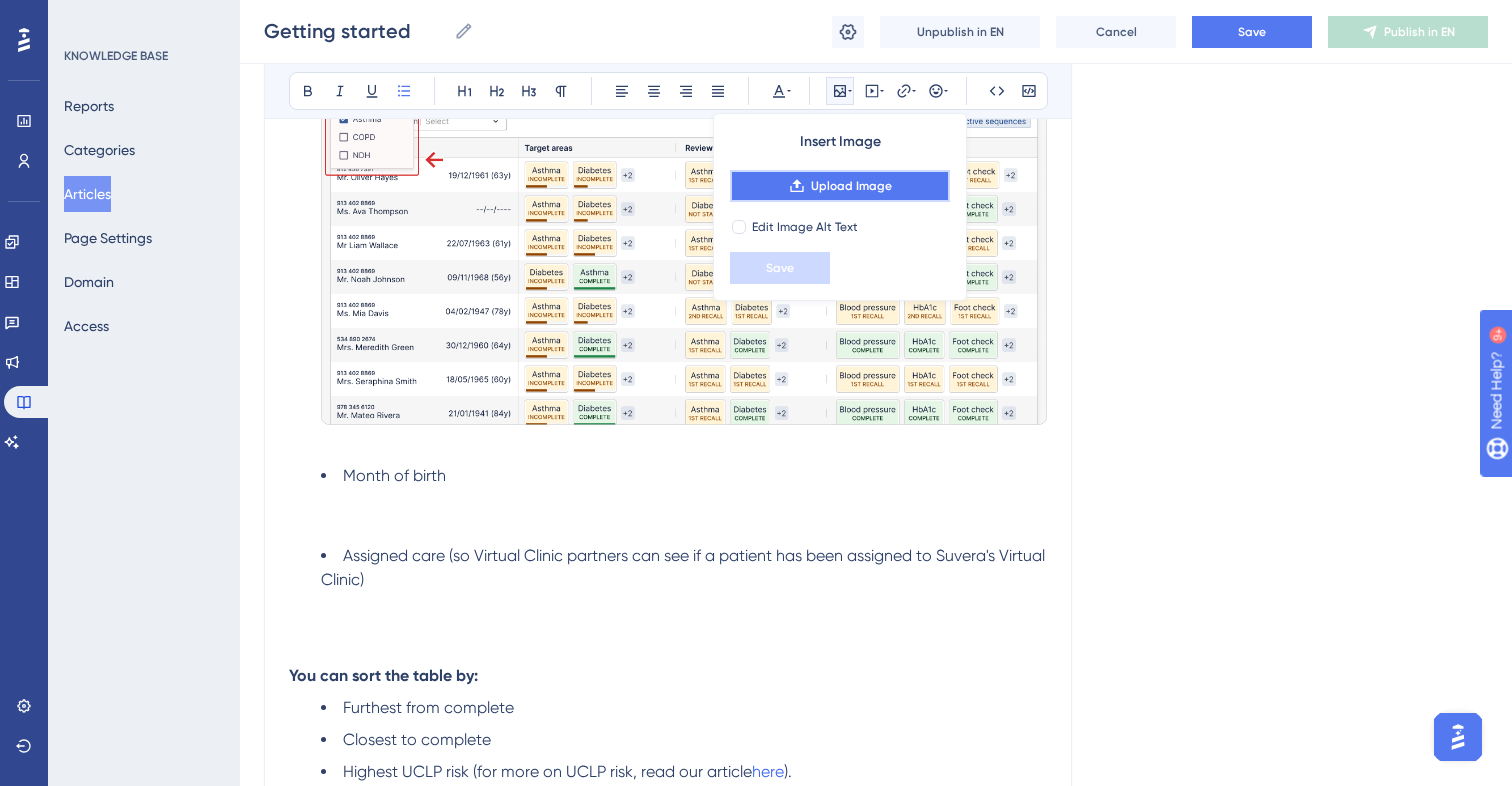 click on "Upload Image" at bounding box center (840, 186) 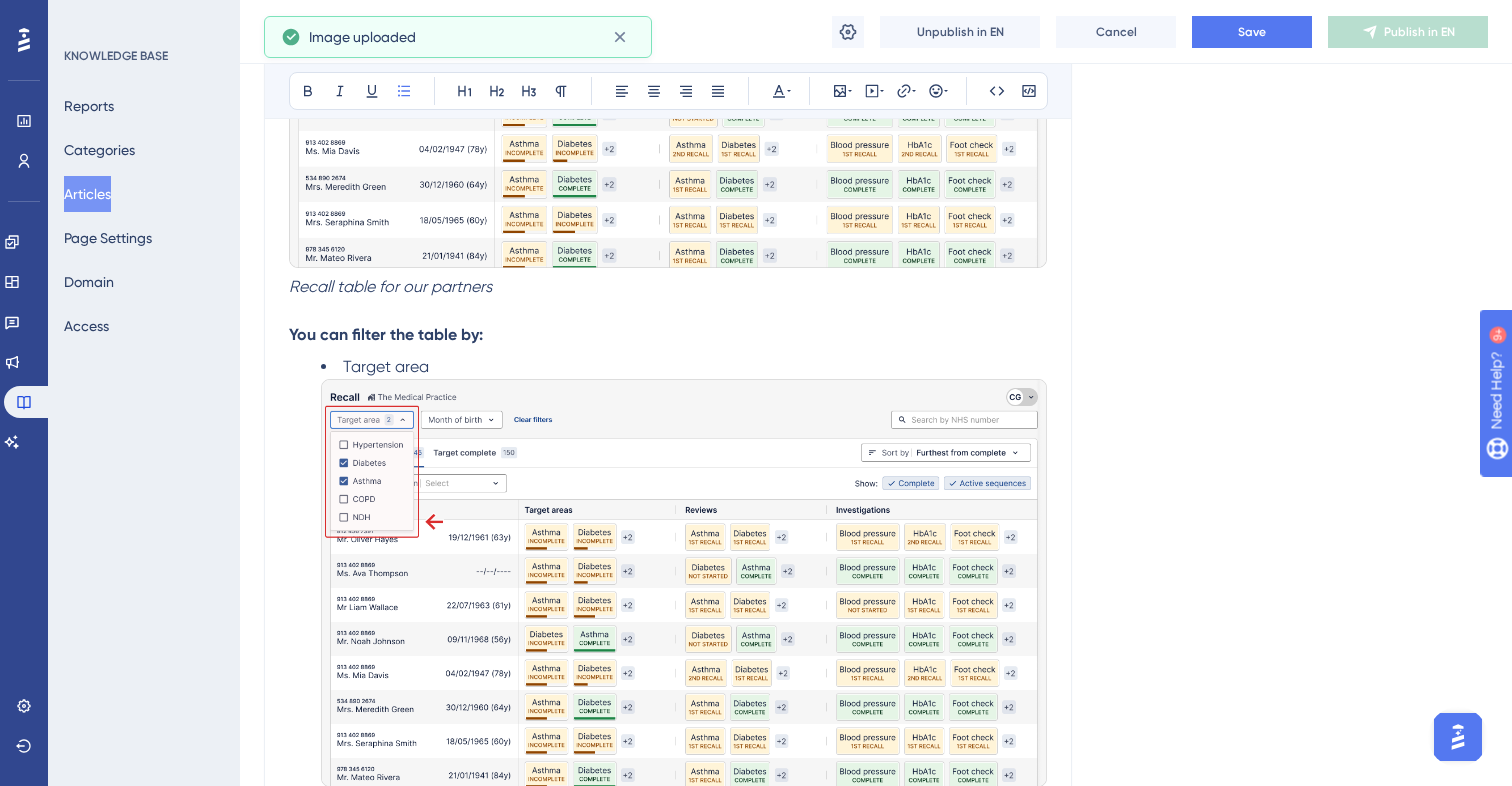 scroll, scrollTop: 1168, scrollLeft: 0, axis: vertical 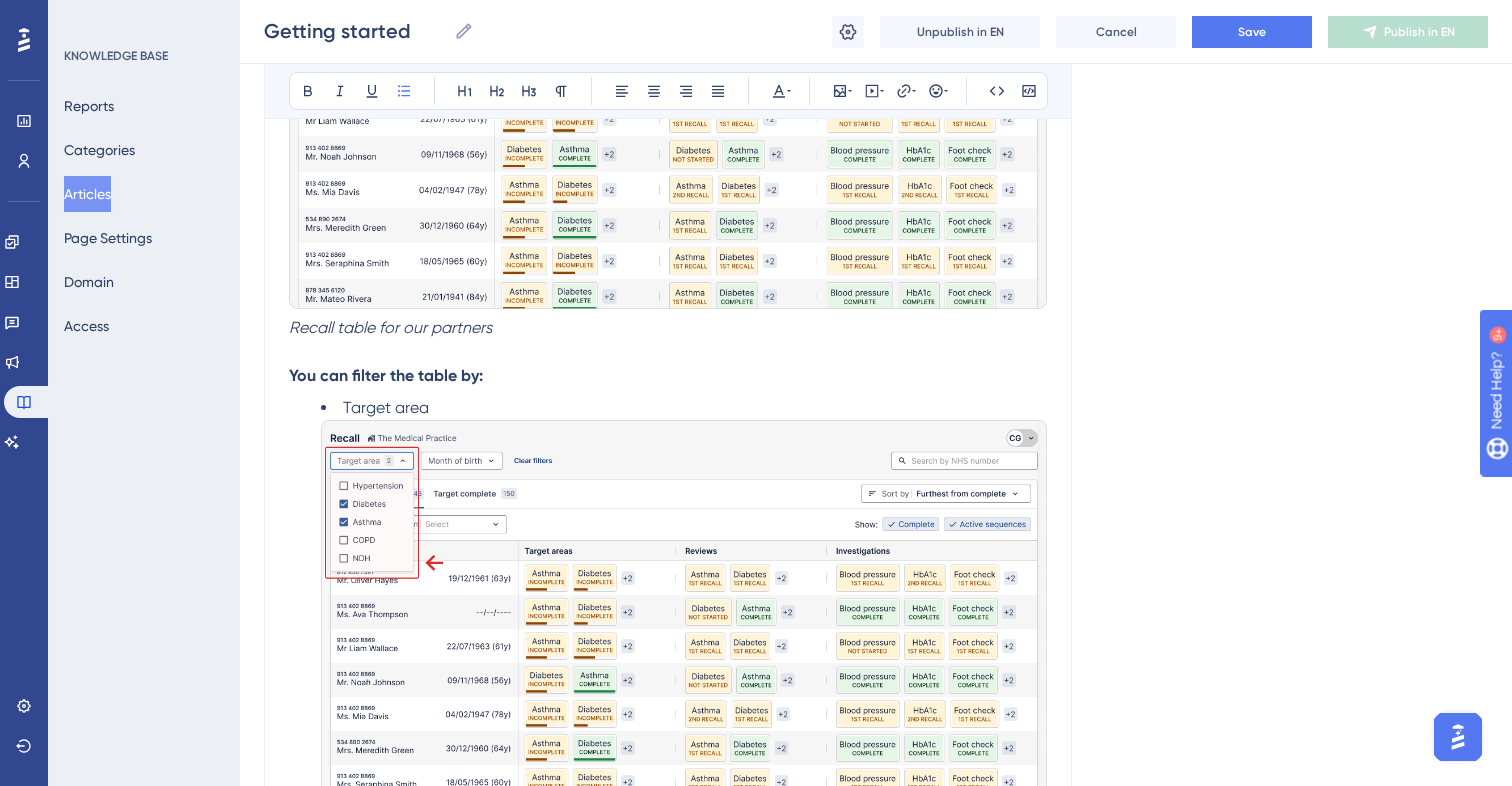click on "You can filter the table by:" at bounding box center (668, 376) 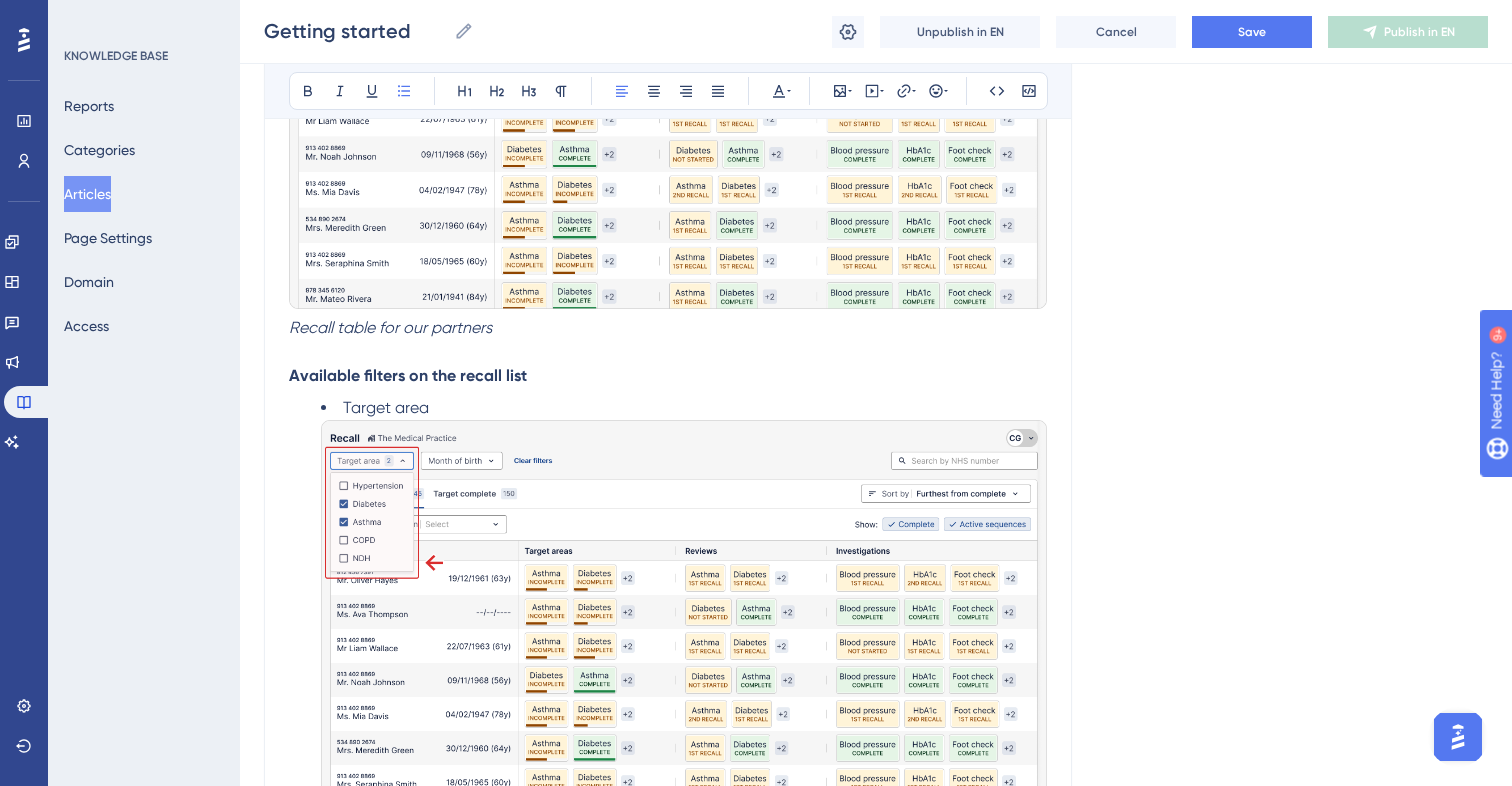 click on "Target area" at bounding box center (386, 407) 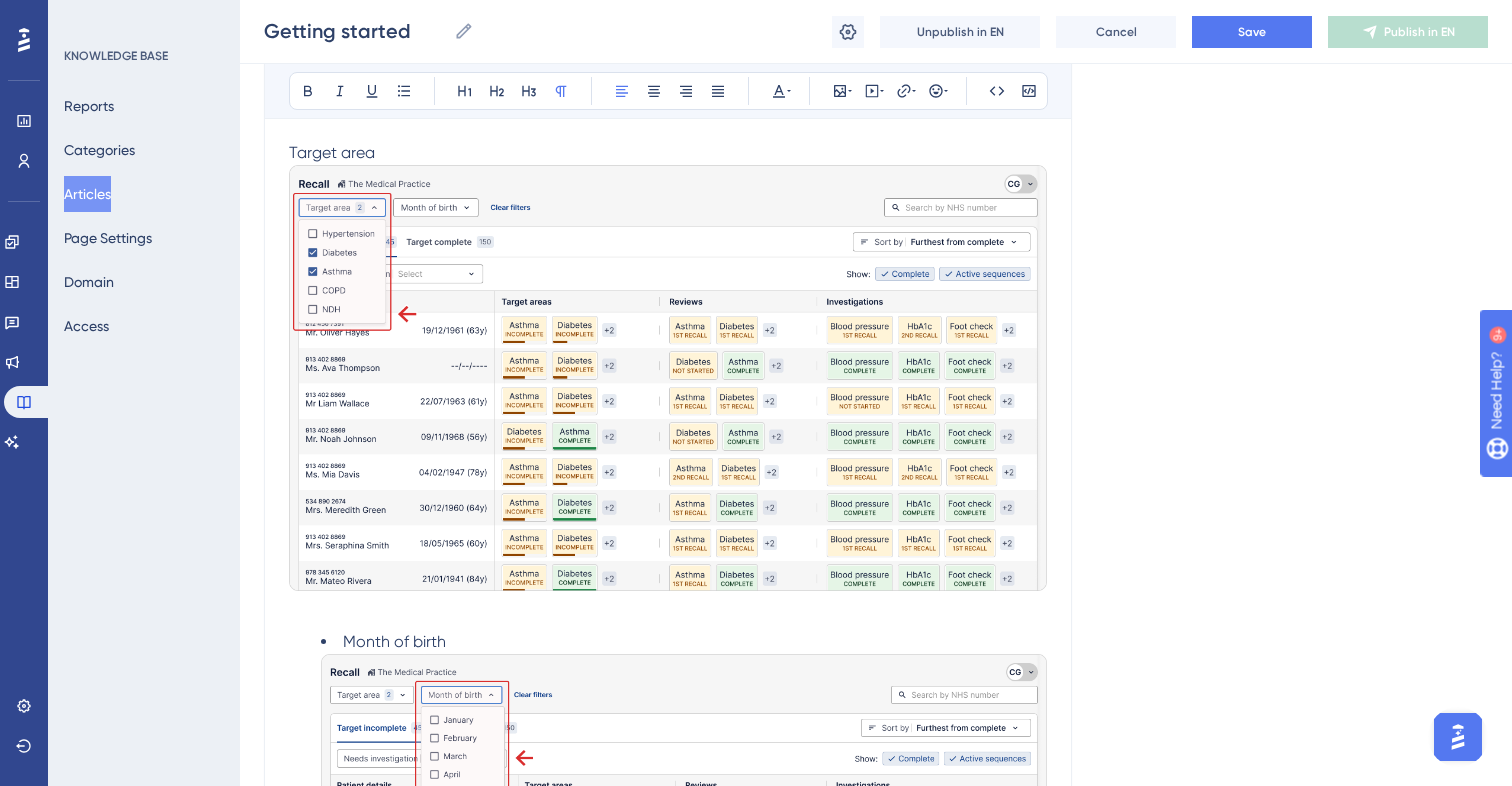 scroll, scrollTop: 1512, scrollLeft: 0, axis: vertical 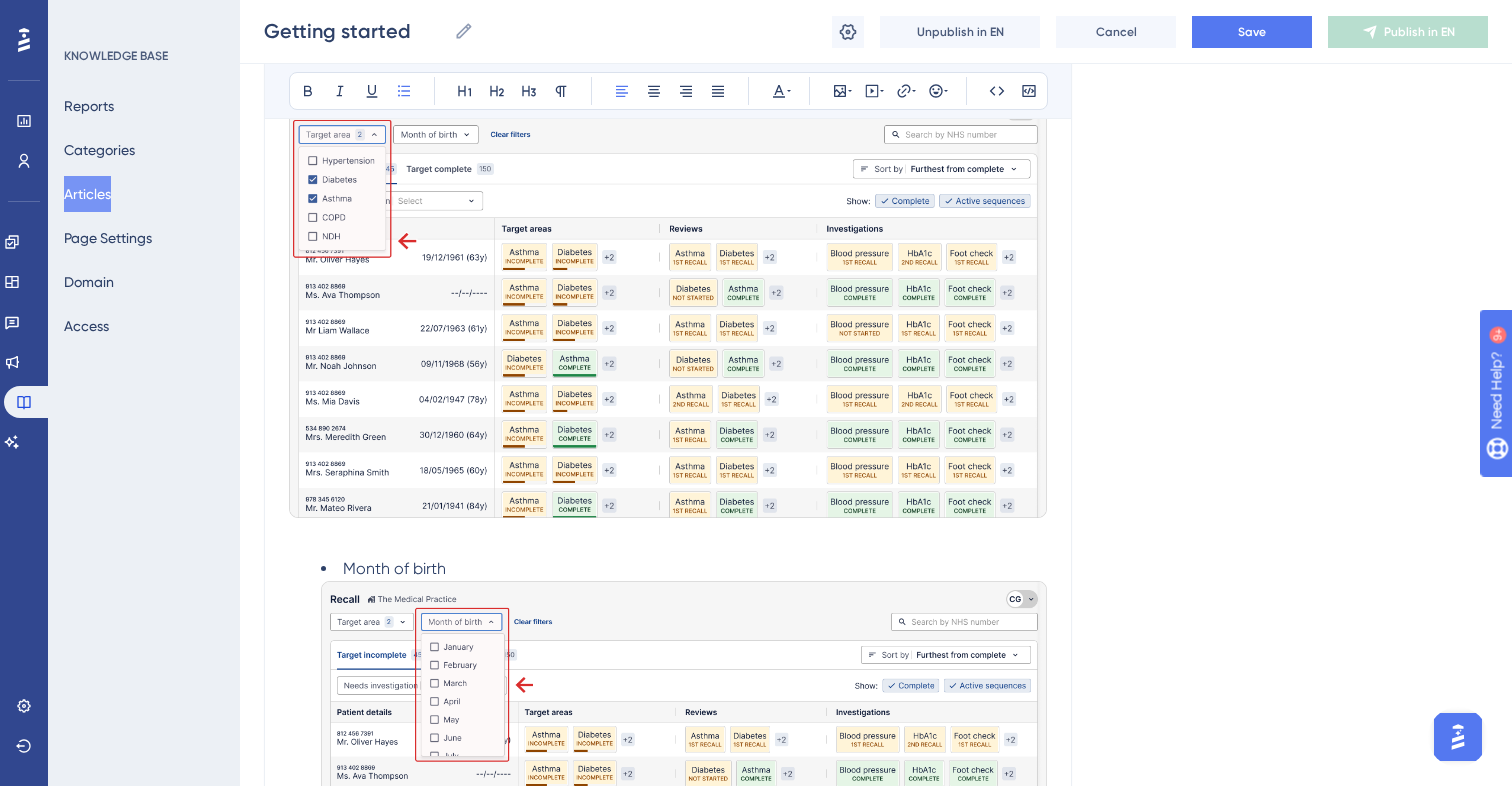 click on "Month of birth" at bounding box center [394, 568] 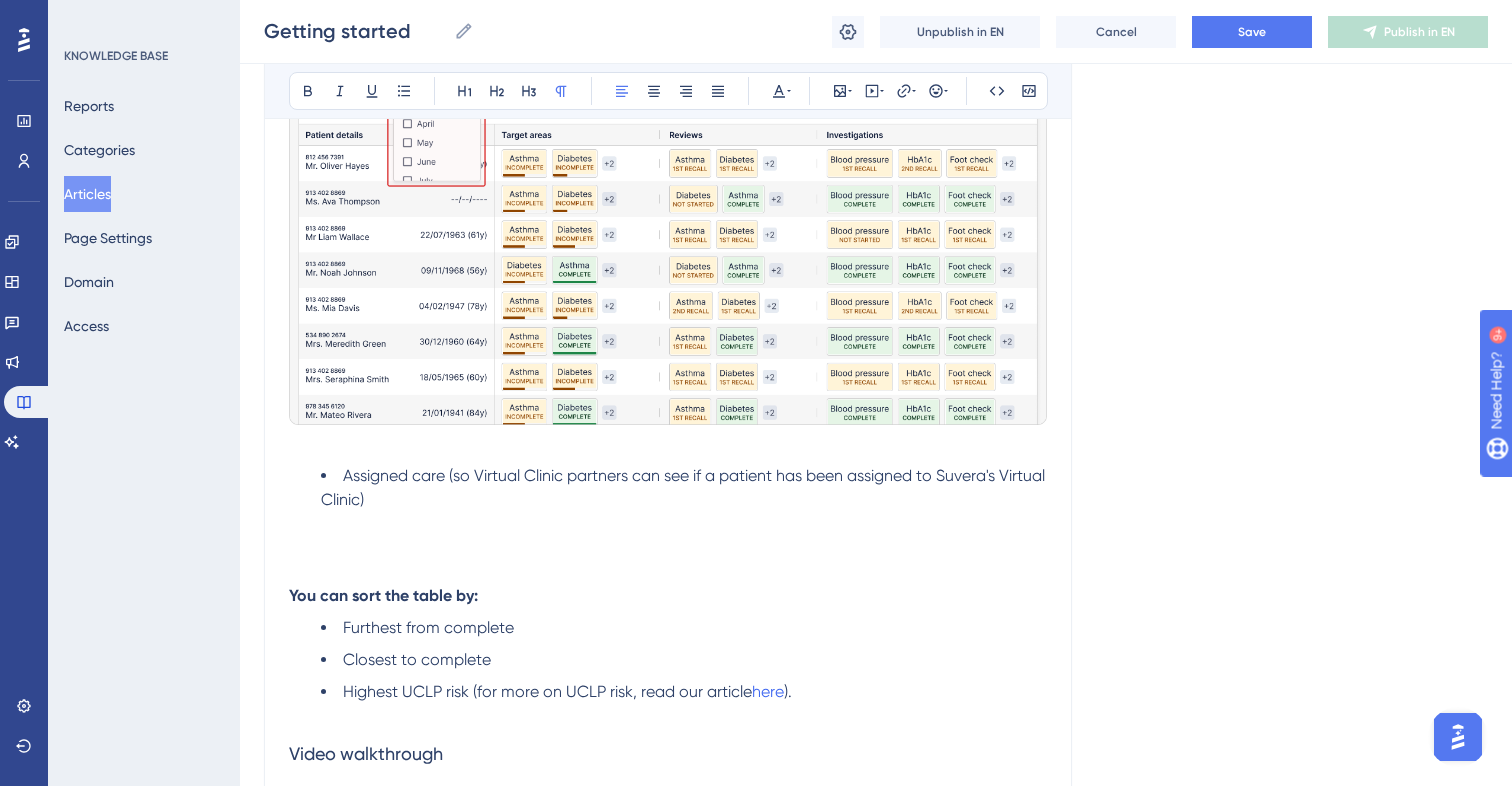 scroll, scrollTop: 2102, scrollLeft: 0, axis: vertical 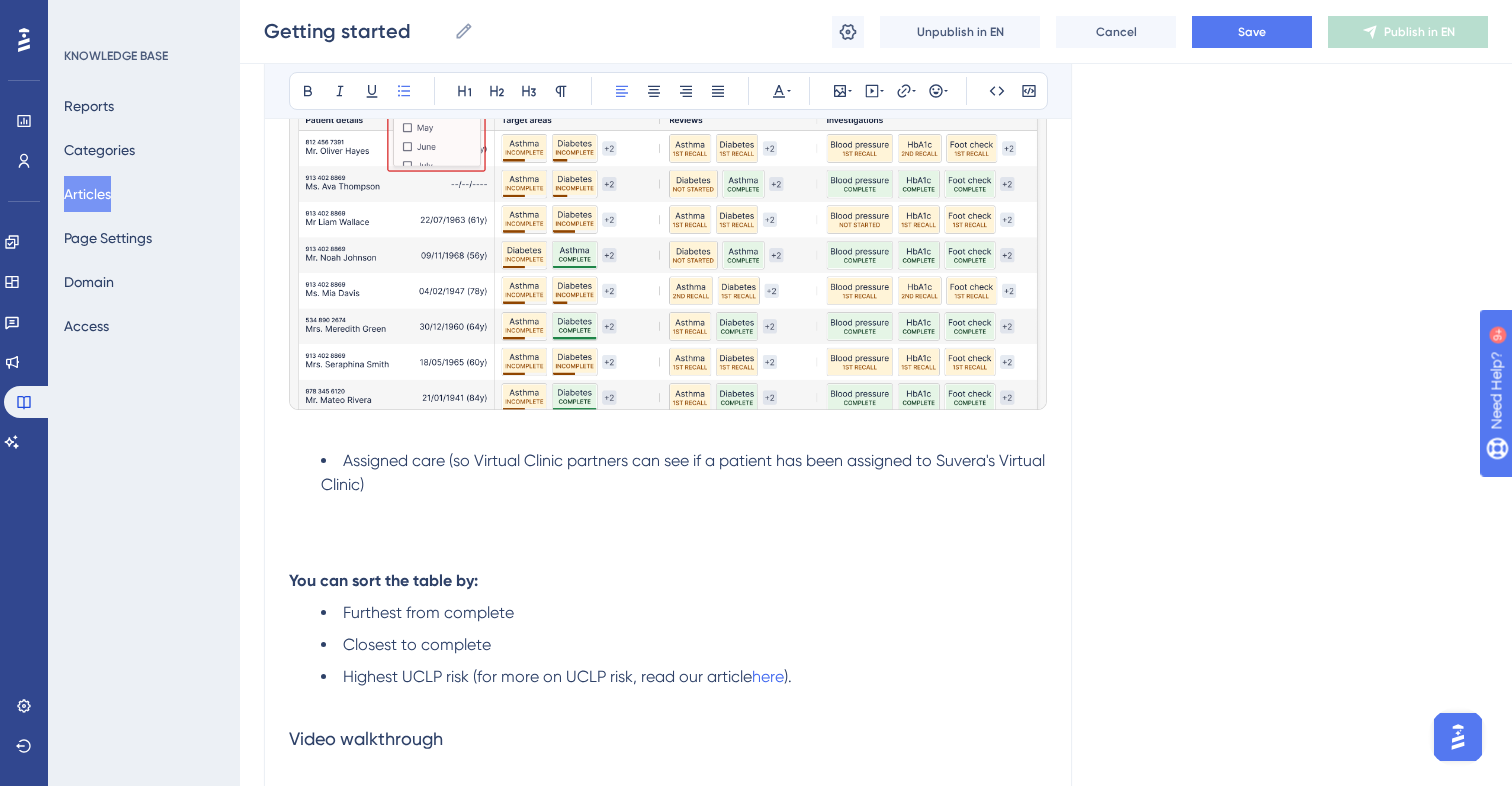 click on "Assigned care (so Virtual Clinic partners can see if a patient has been assigned to Suvera's Virtual Clinic)" at bounding box center (684, 497) 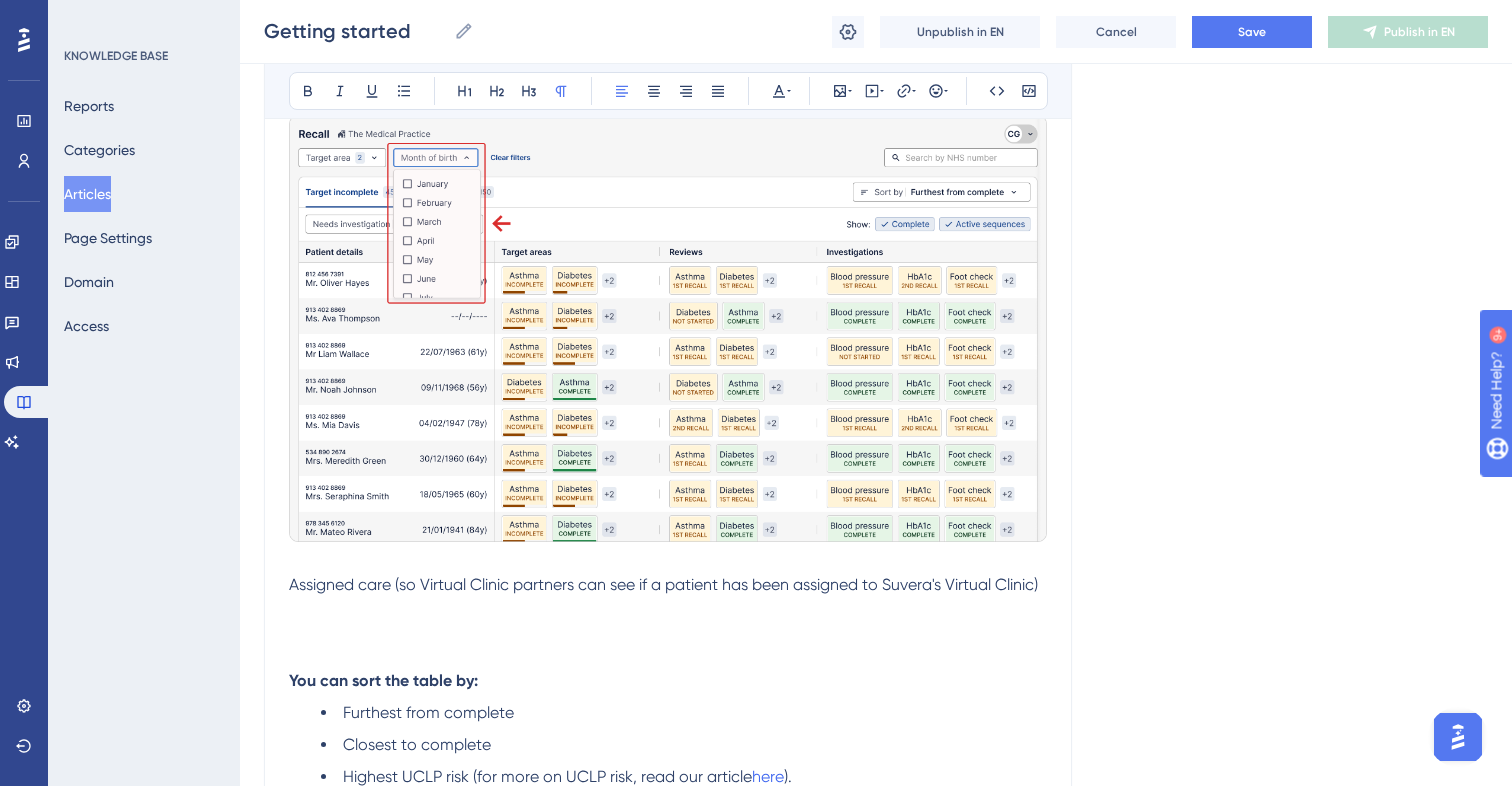scroll, scrollTop: 1986, scrollLeft: 0, axis: vertical 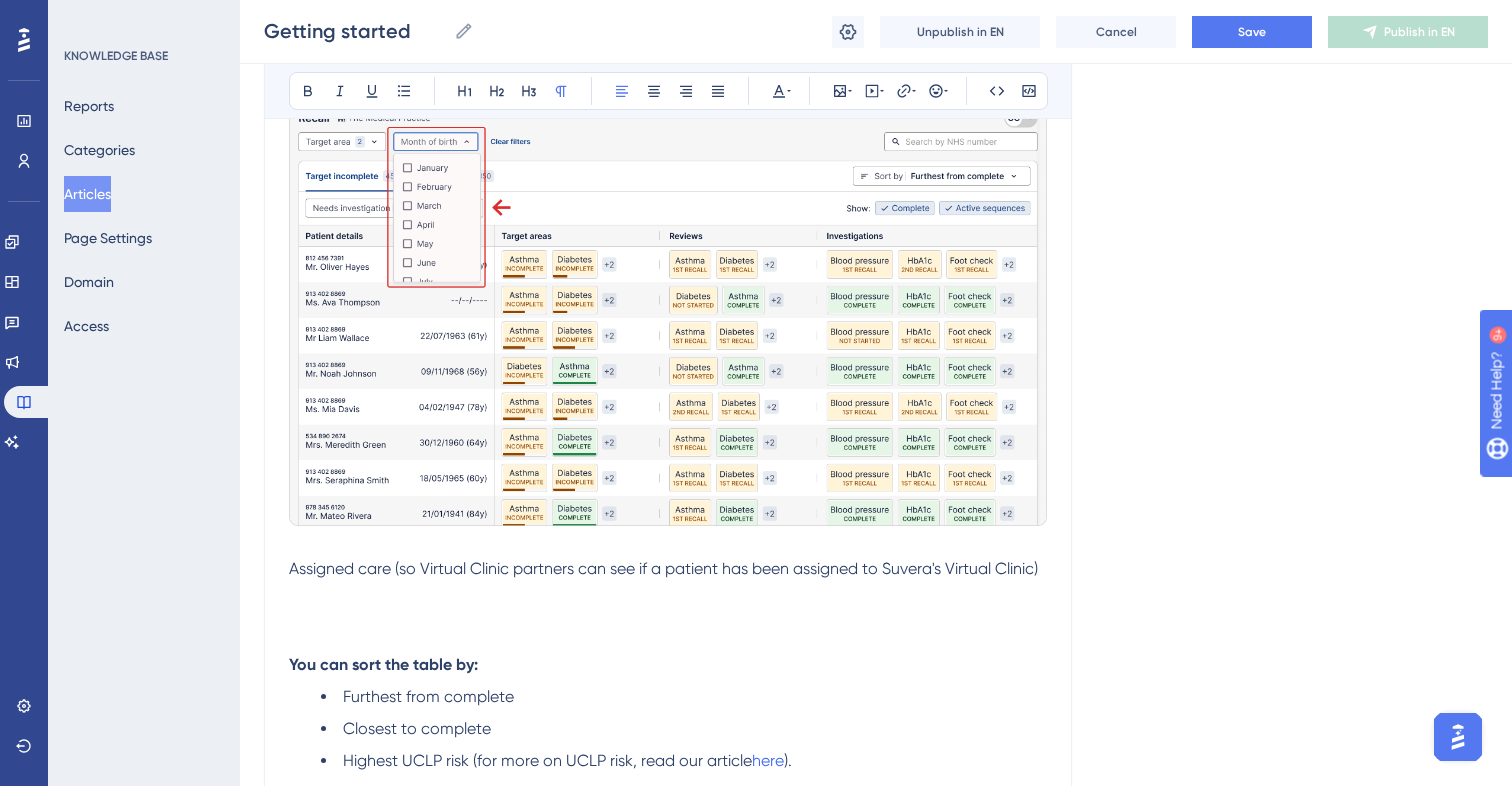 click on "Assigned care (so Virtual Clinic partners can see if a patient has been assigned to Suvera's Virtual Clinic)" at bounding box center (668, 593) 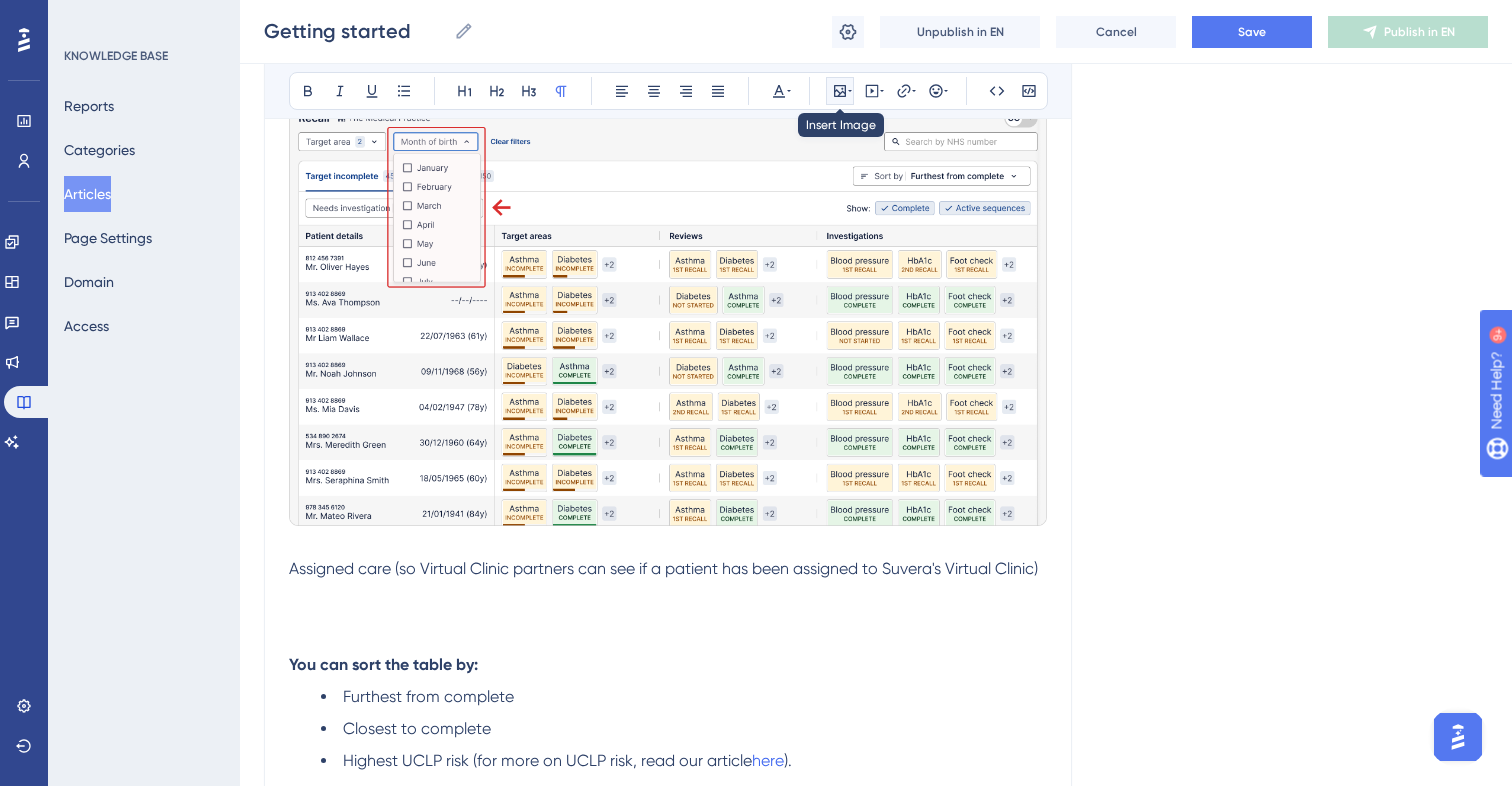 click 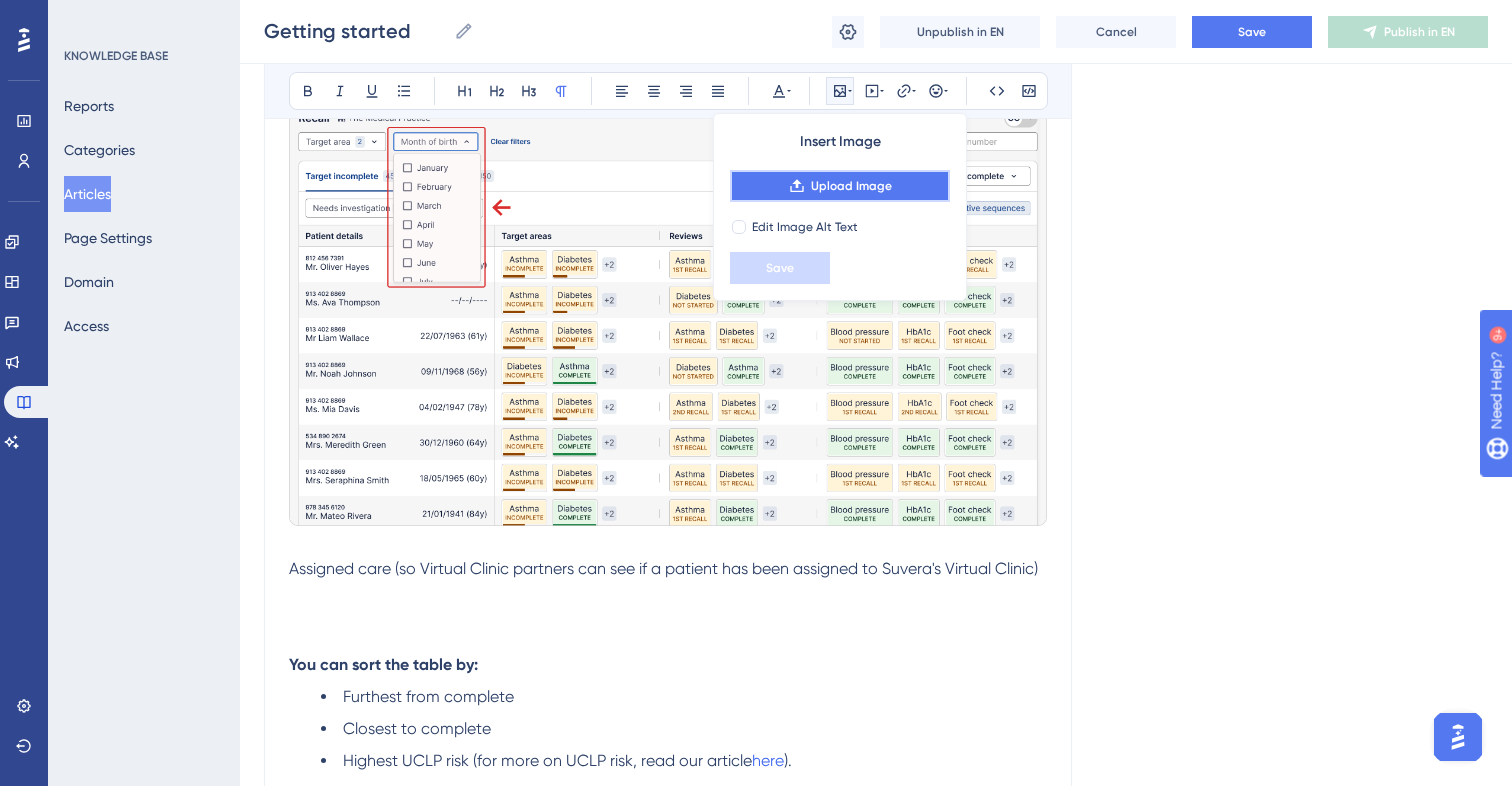 click on "Upload Image" at bounding box center [840, 186] 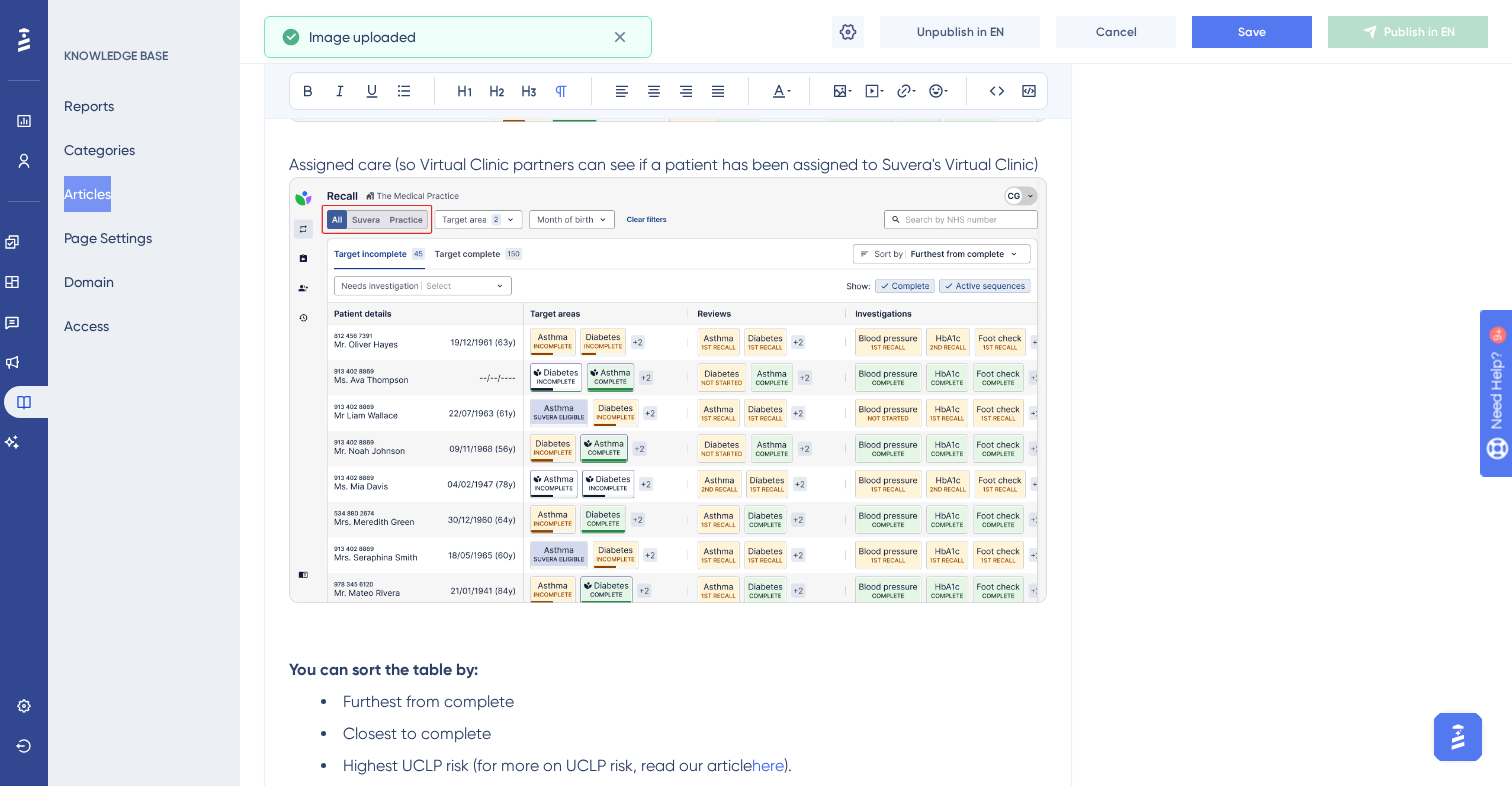 scroll, scrollTop: 2394, scrollLeft: 0, axis: vertical 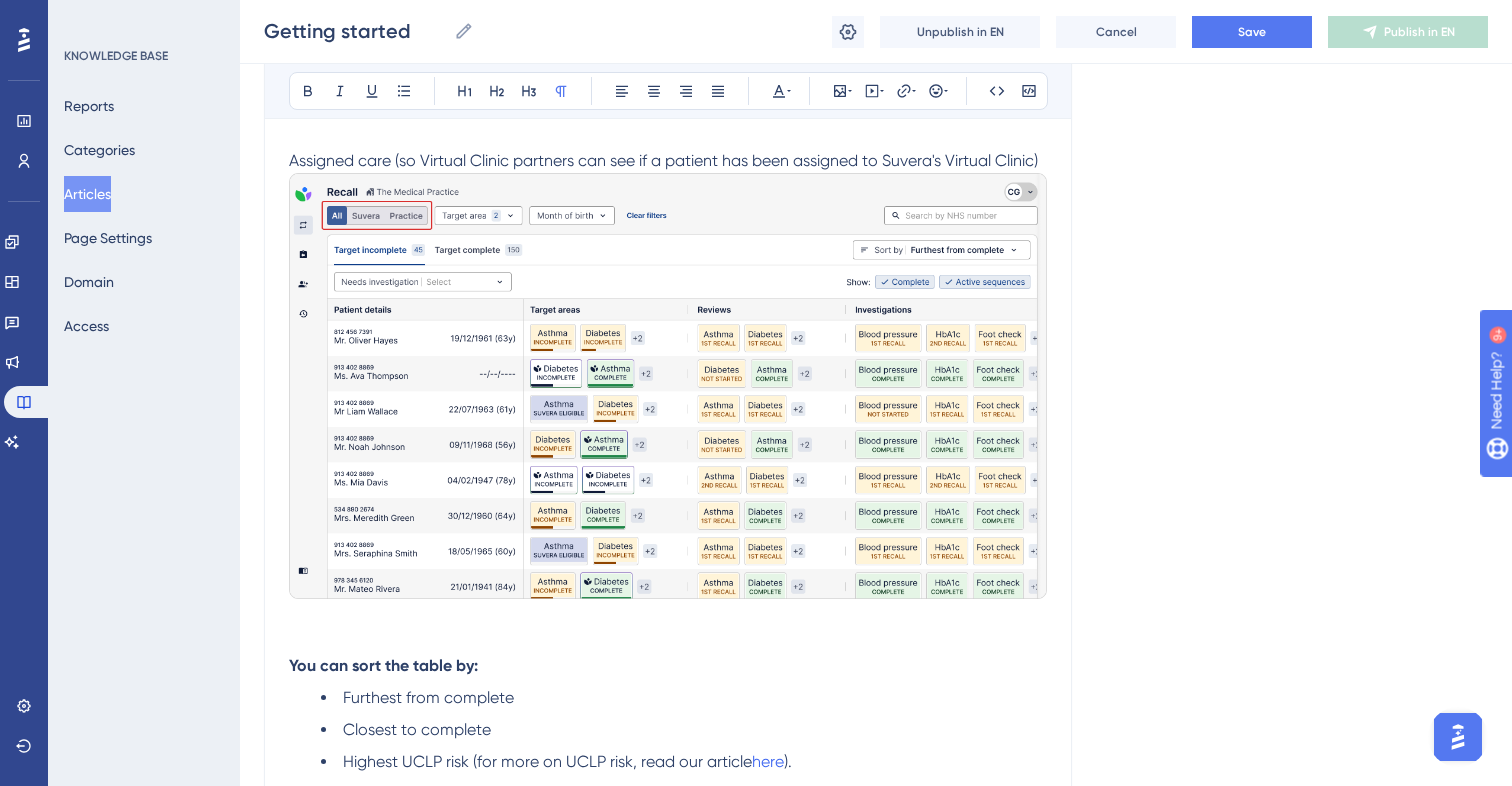 click on "Assigned care (so Virtual Clinic partners can see if a patient has been assigned to Suvera's Virtual Clinic)" at bounding box center (668, 389) 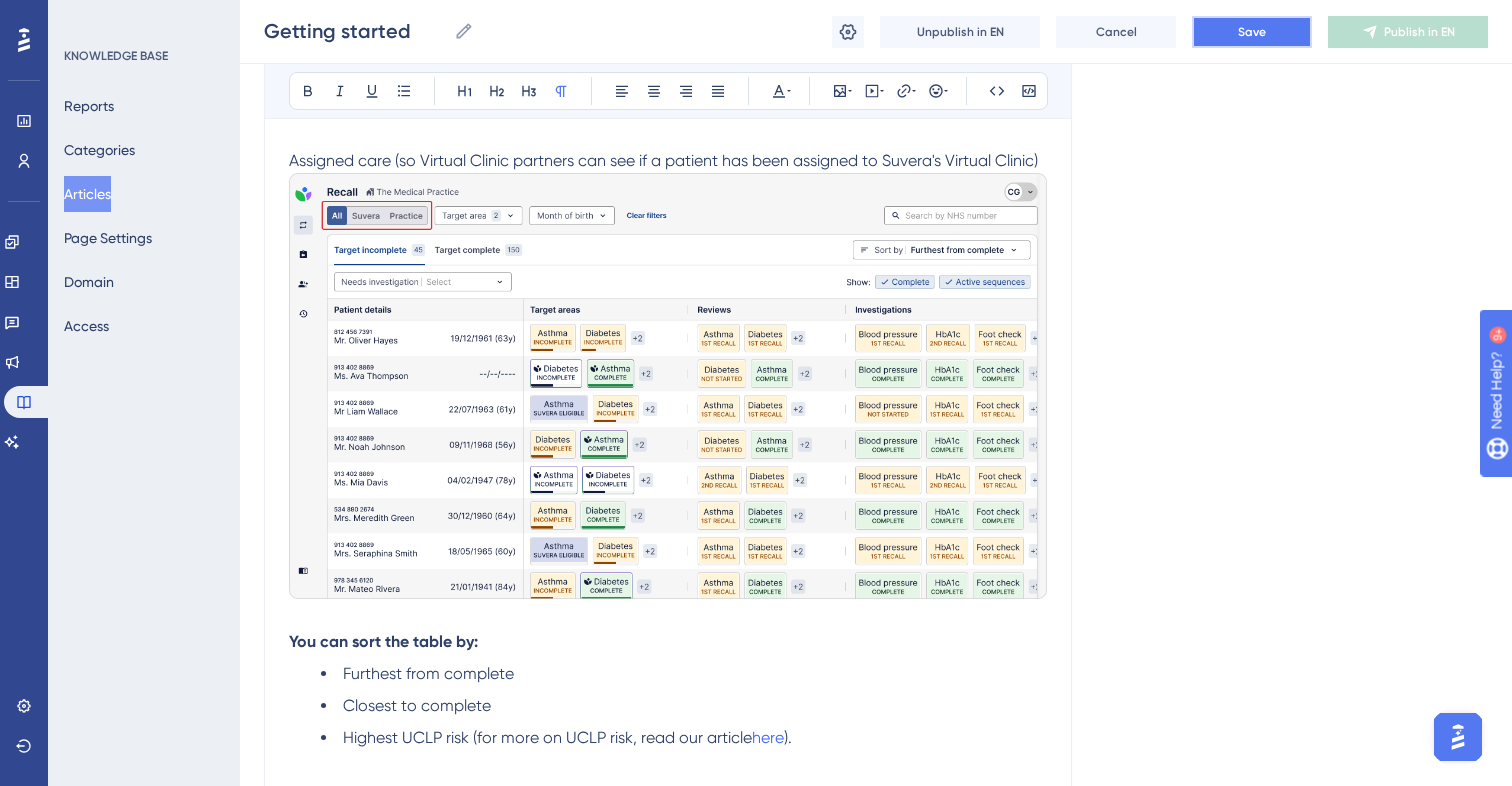 click on "Save" at bounding box center [1252, 32] 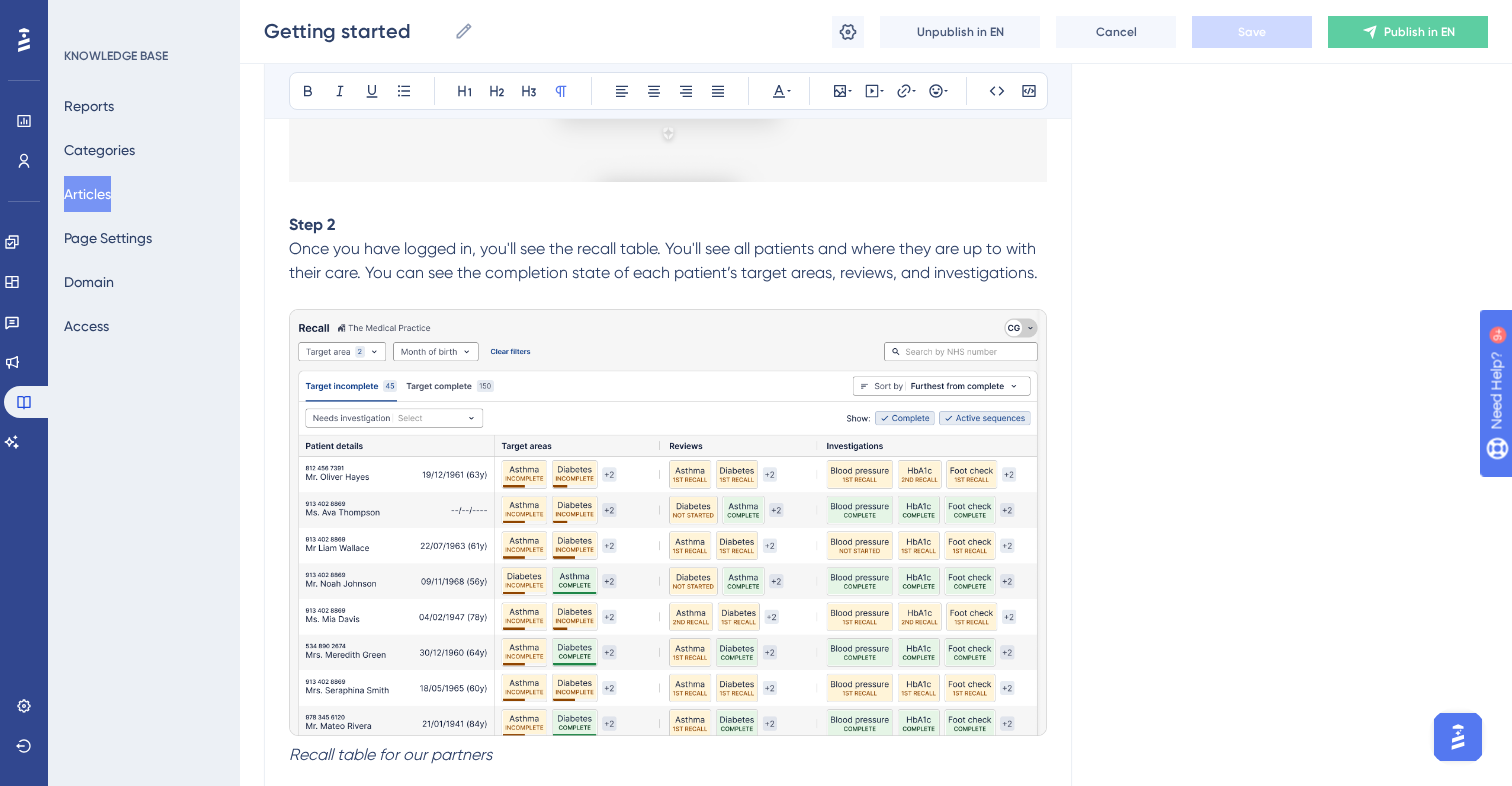scroll, scrollTop: 736, scrollLeft: 0, axis: vertical 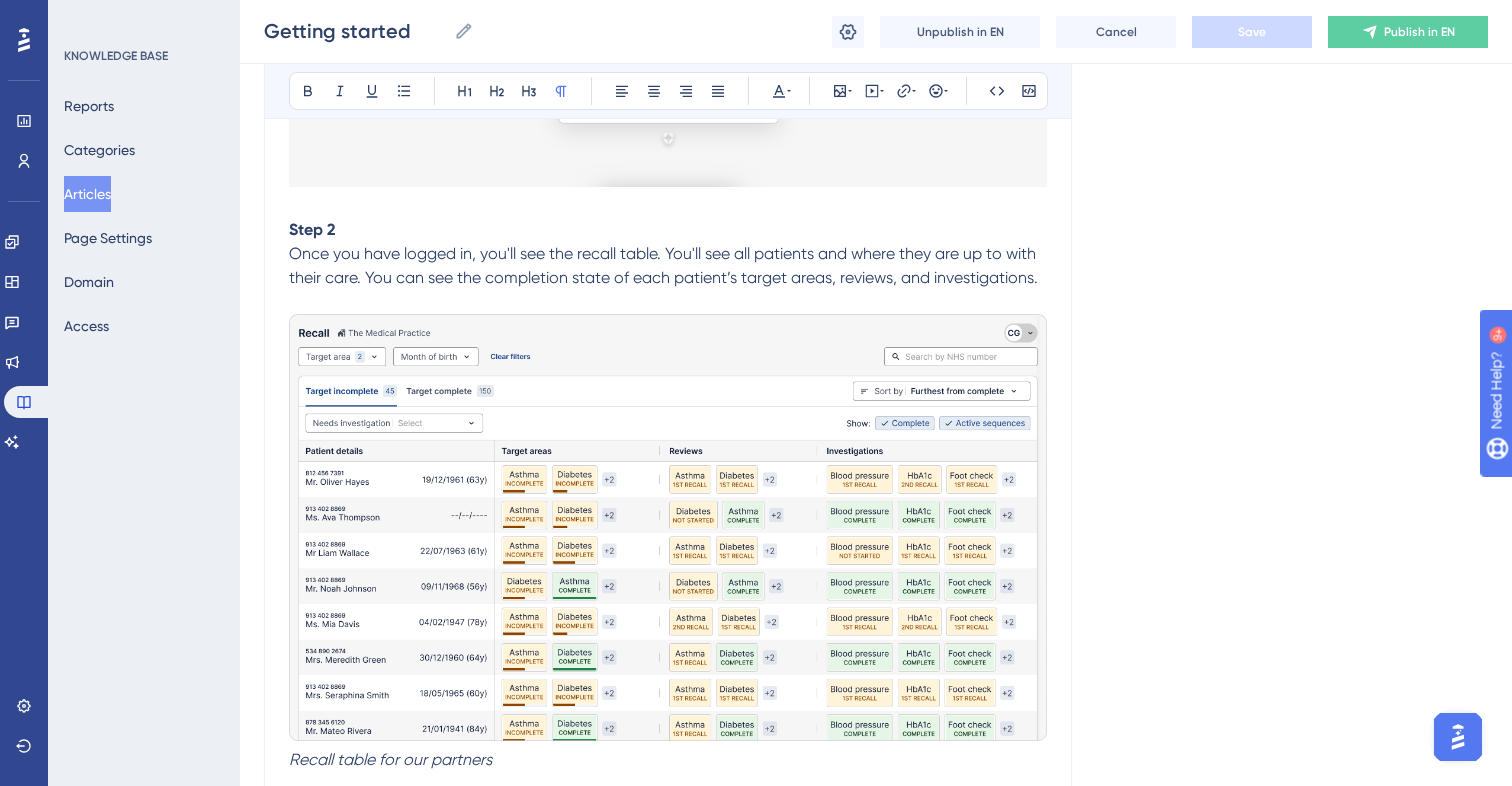 click at bounding box center [668, 302] 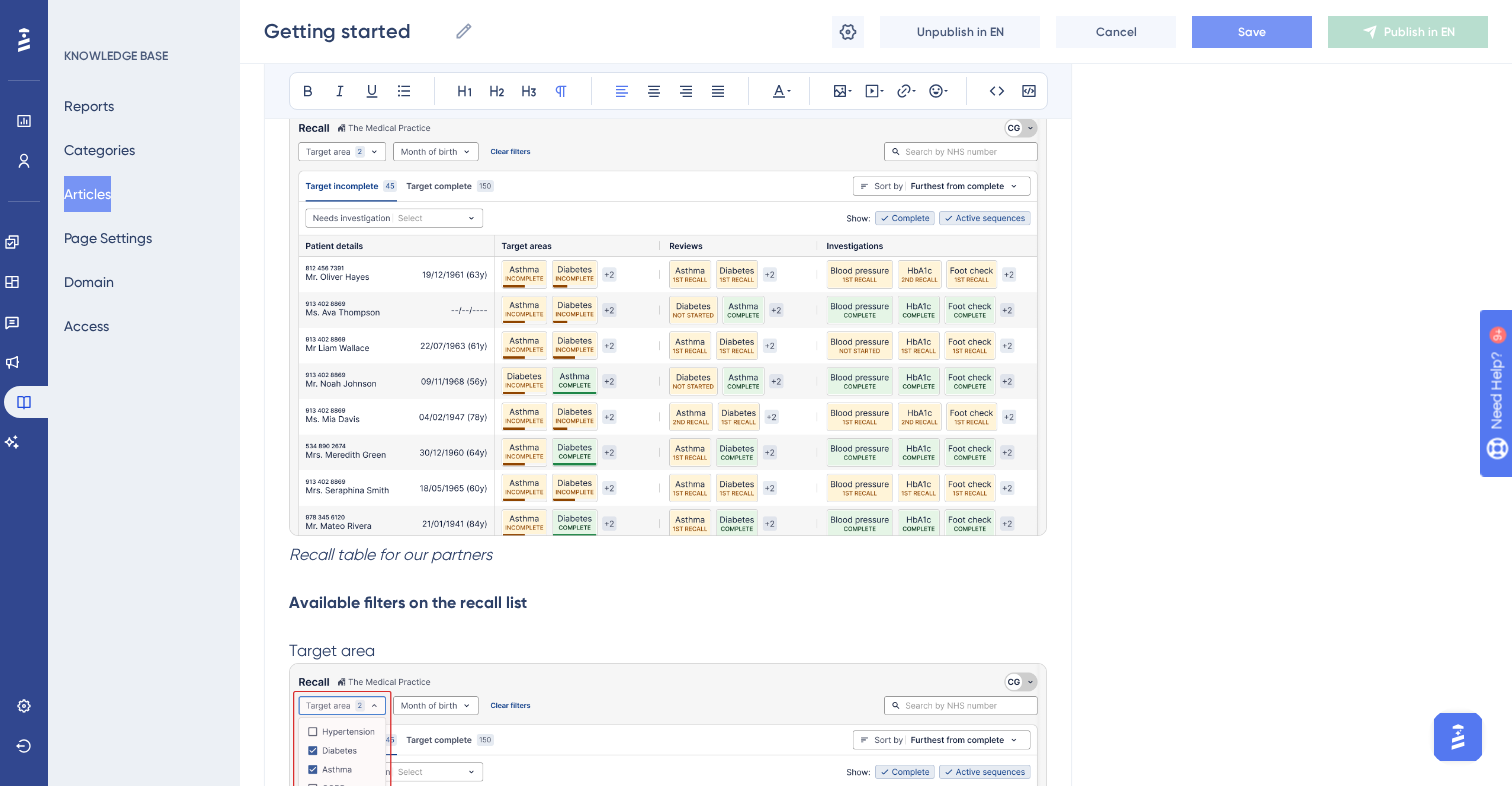 scroll, scrollTop: 942, scrollLeft: 0, axis: vertical 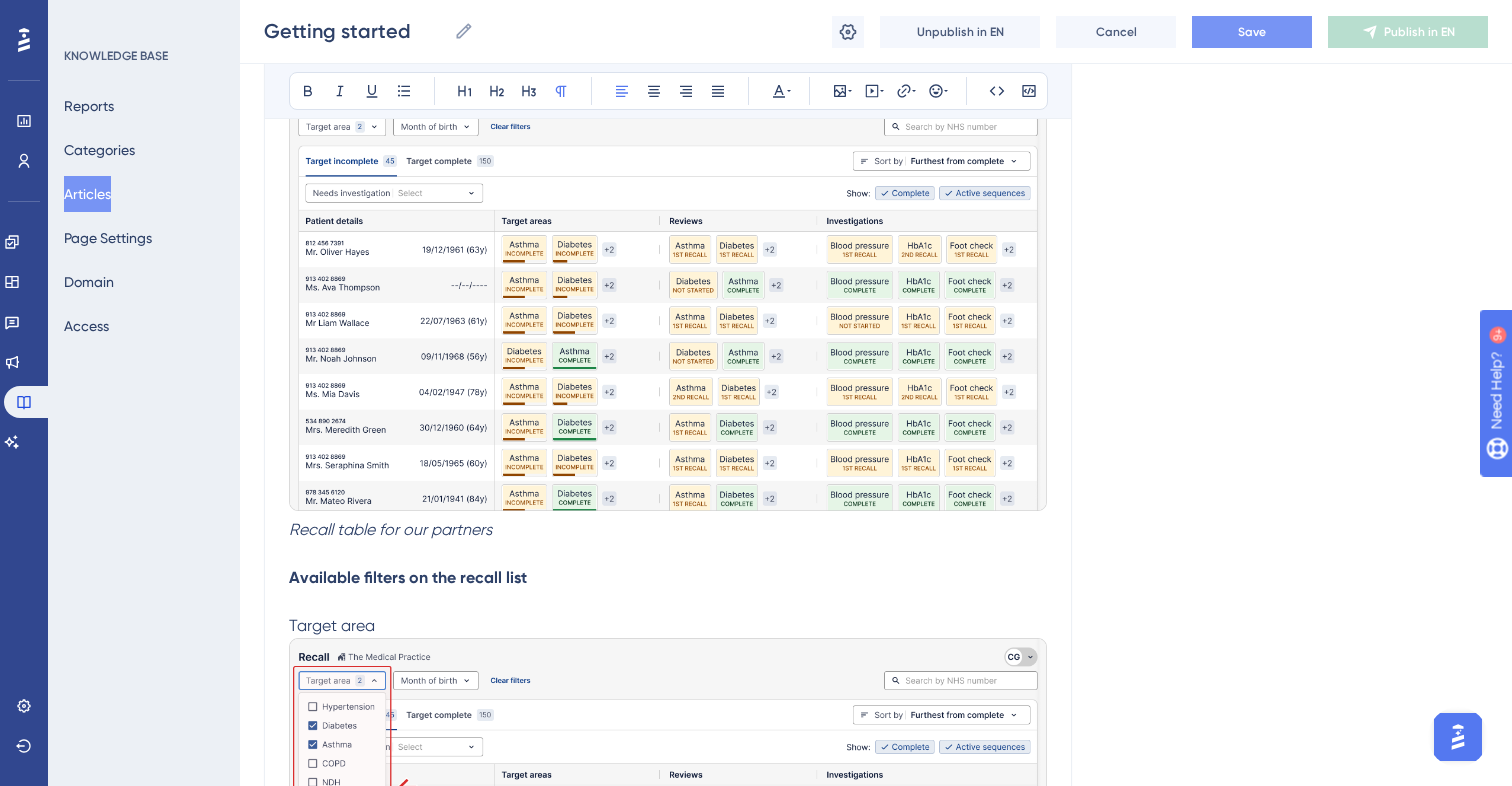 click on "Recall table for our partners" at bounding box center [668, 530] 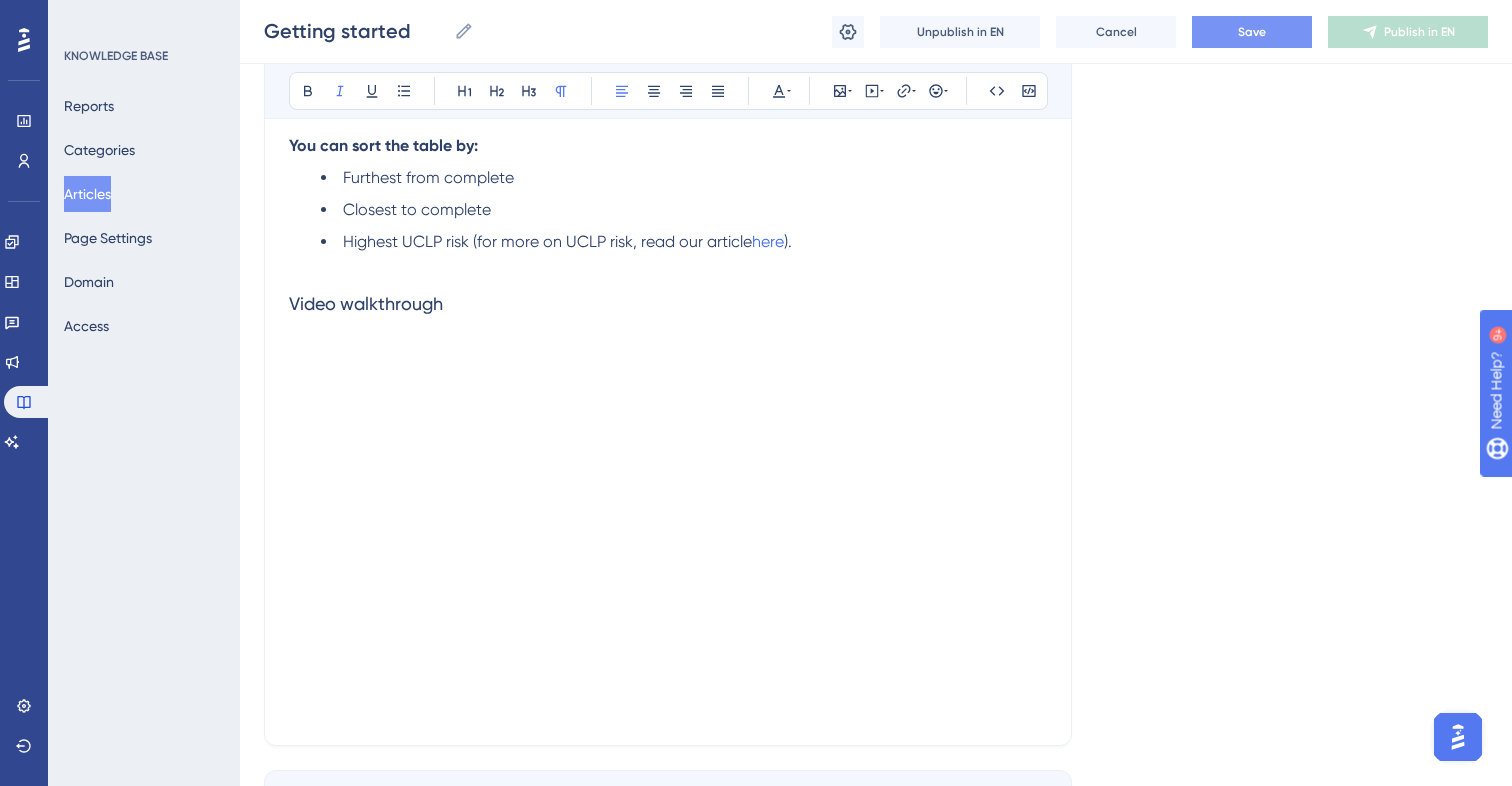 scroll, scrollTop: 2859, scrollLeft: 0, axis: vertical 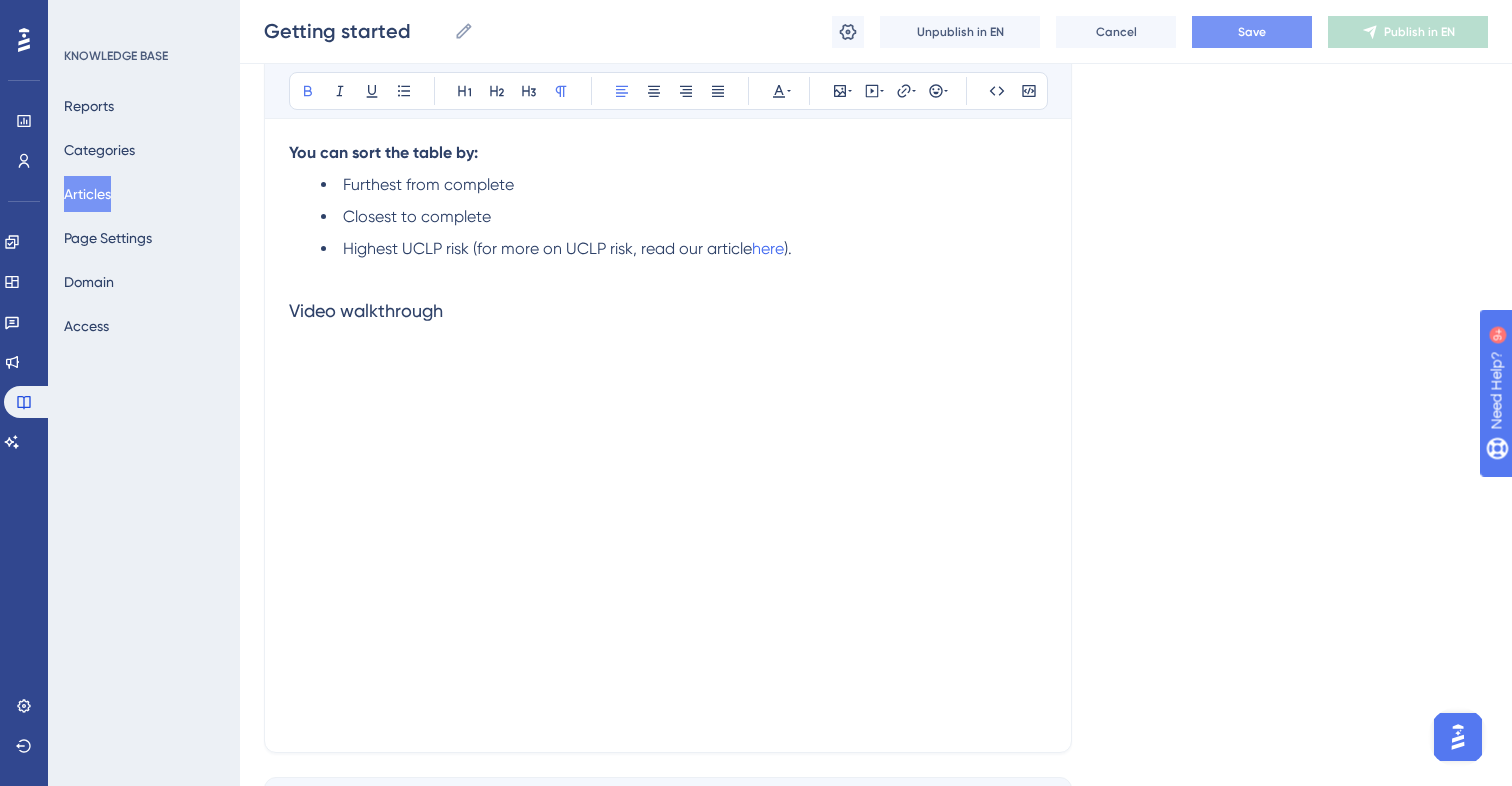 click on "You can sort the table by:" at bounding box center (383, 152) 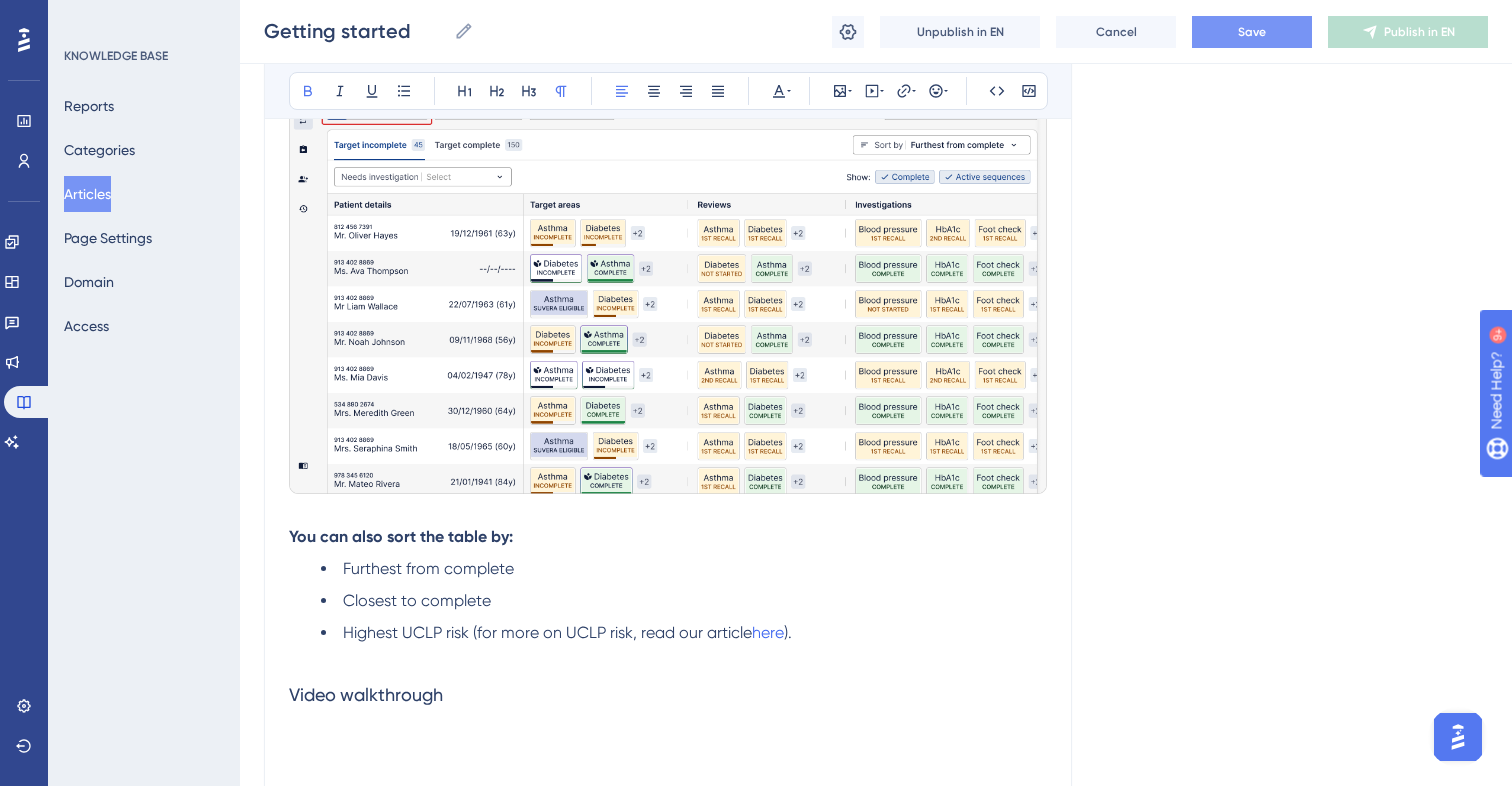 scroll, scrollTop: 2469, scrollLeft: 0, axis: vertical 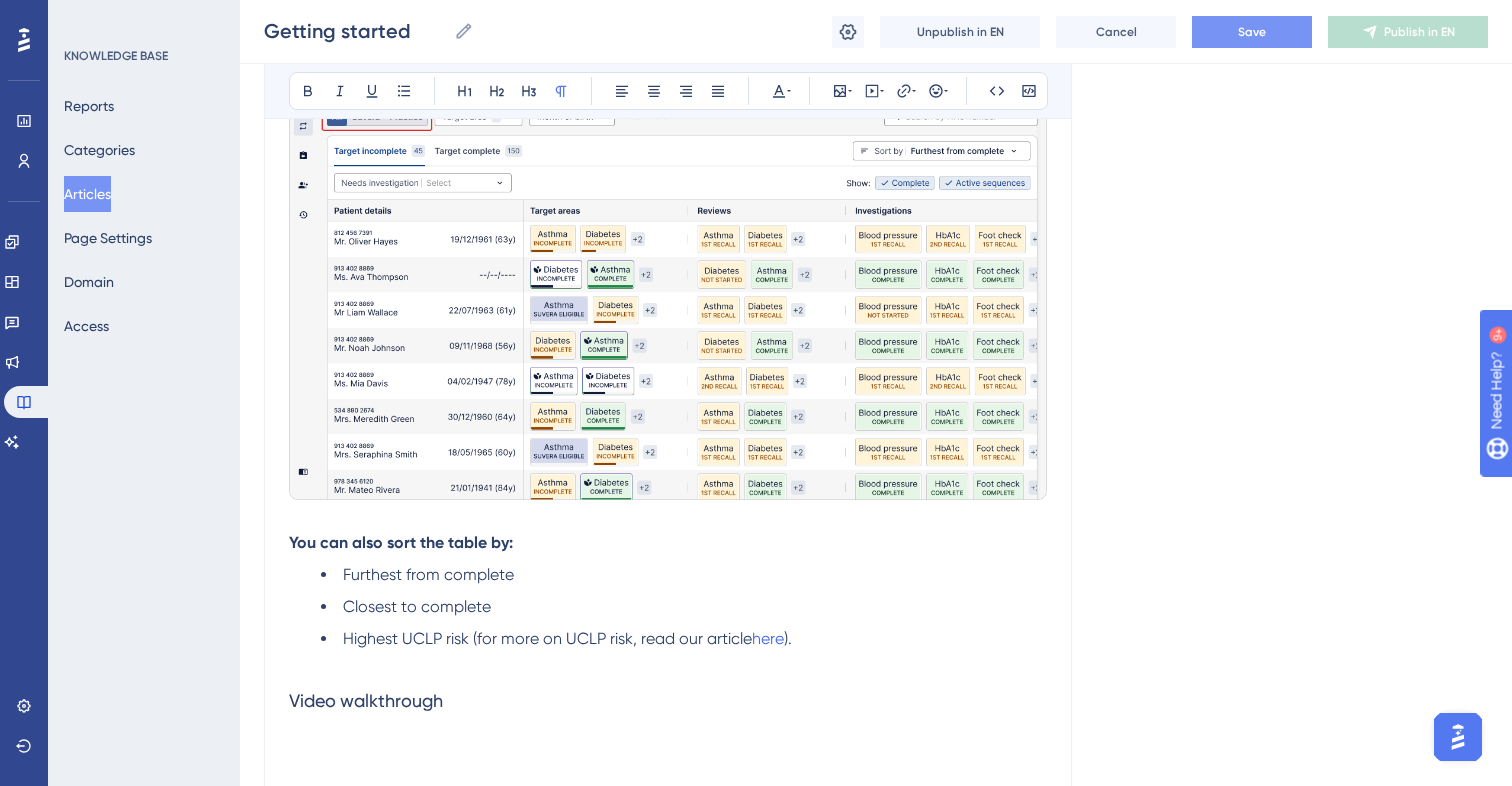 click at bounding box center [668, 663] 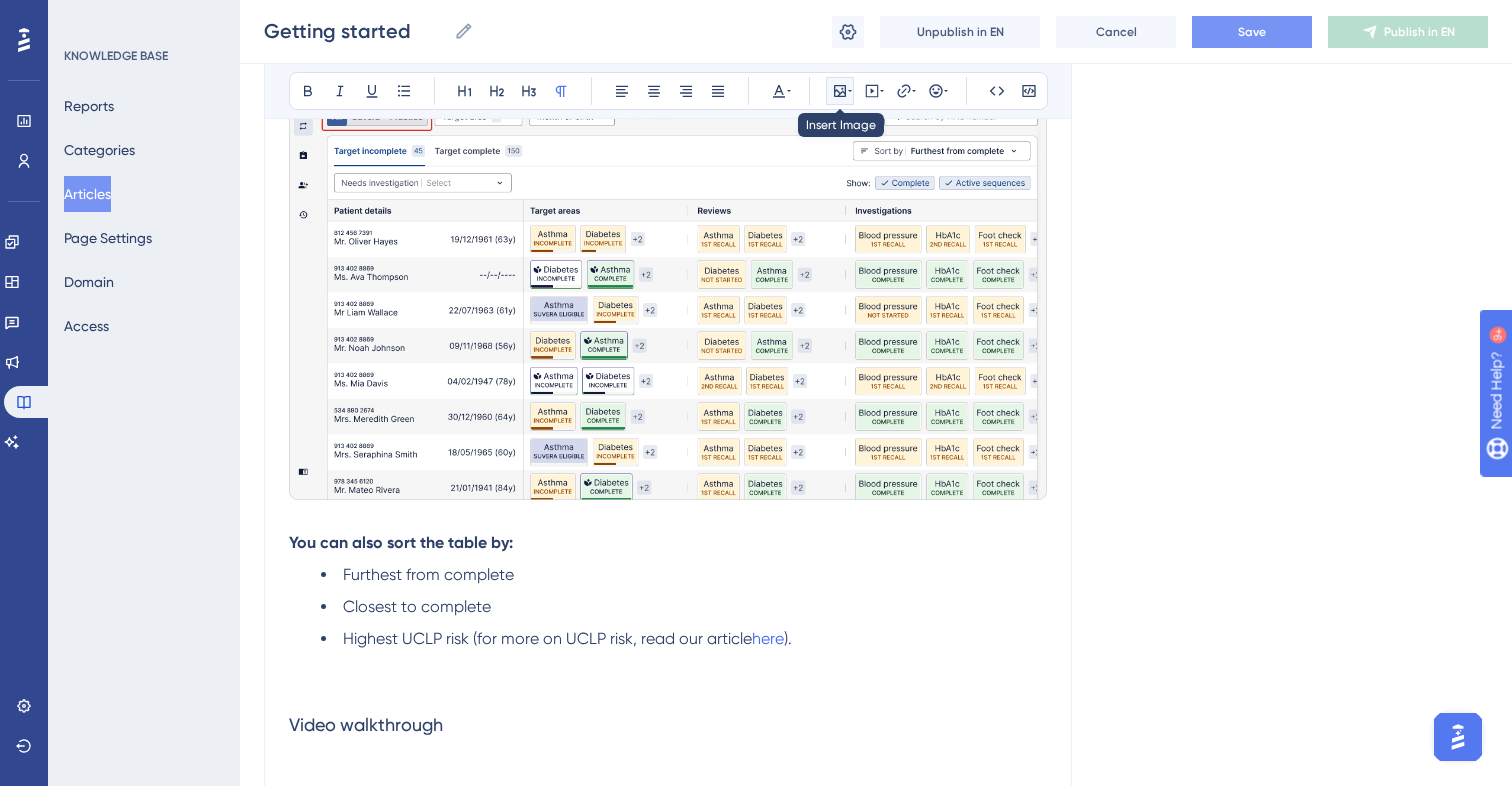 click 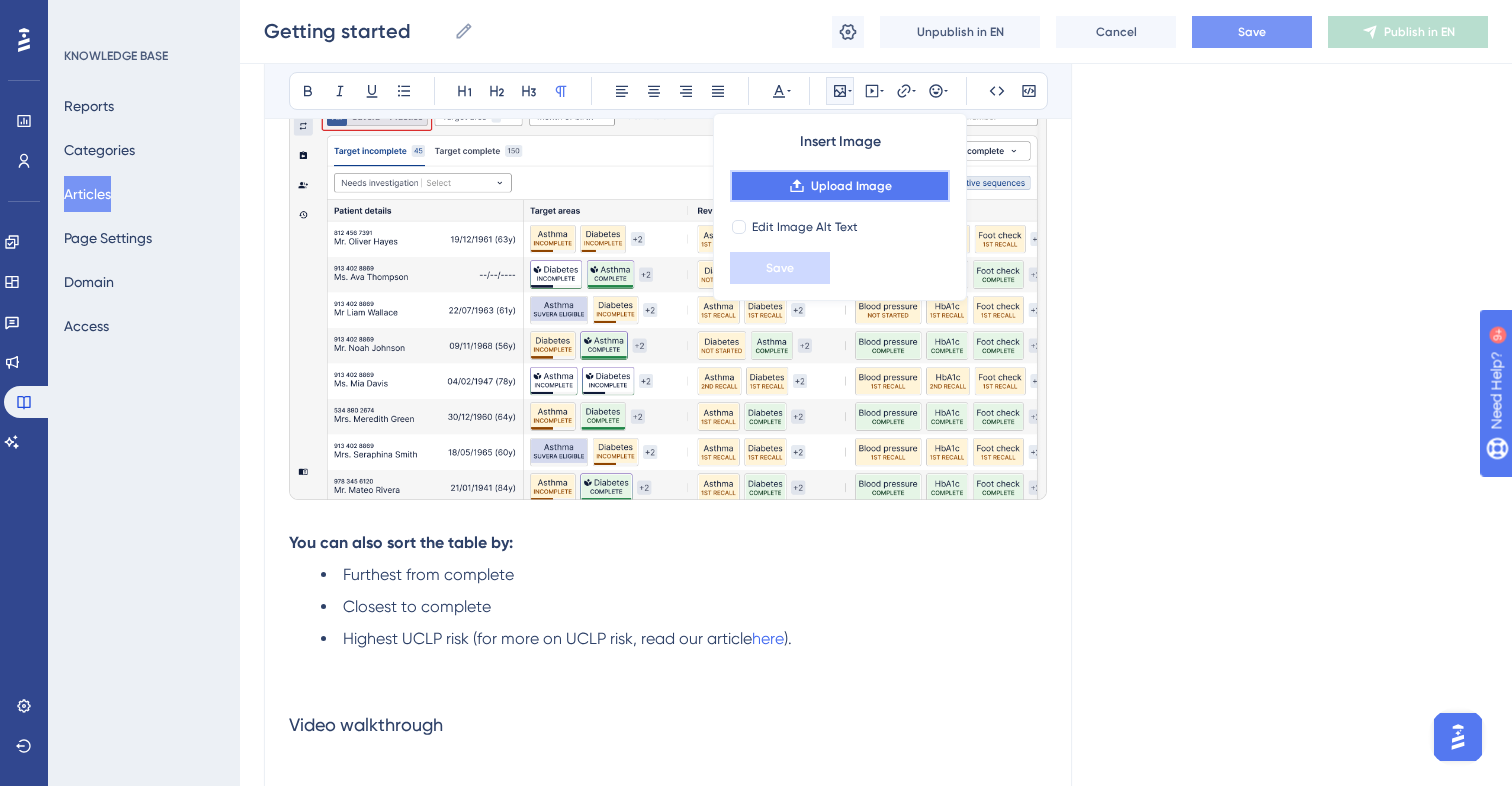 click on "Upload Image" at bounding box center [851, 186] 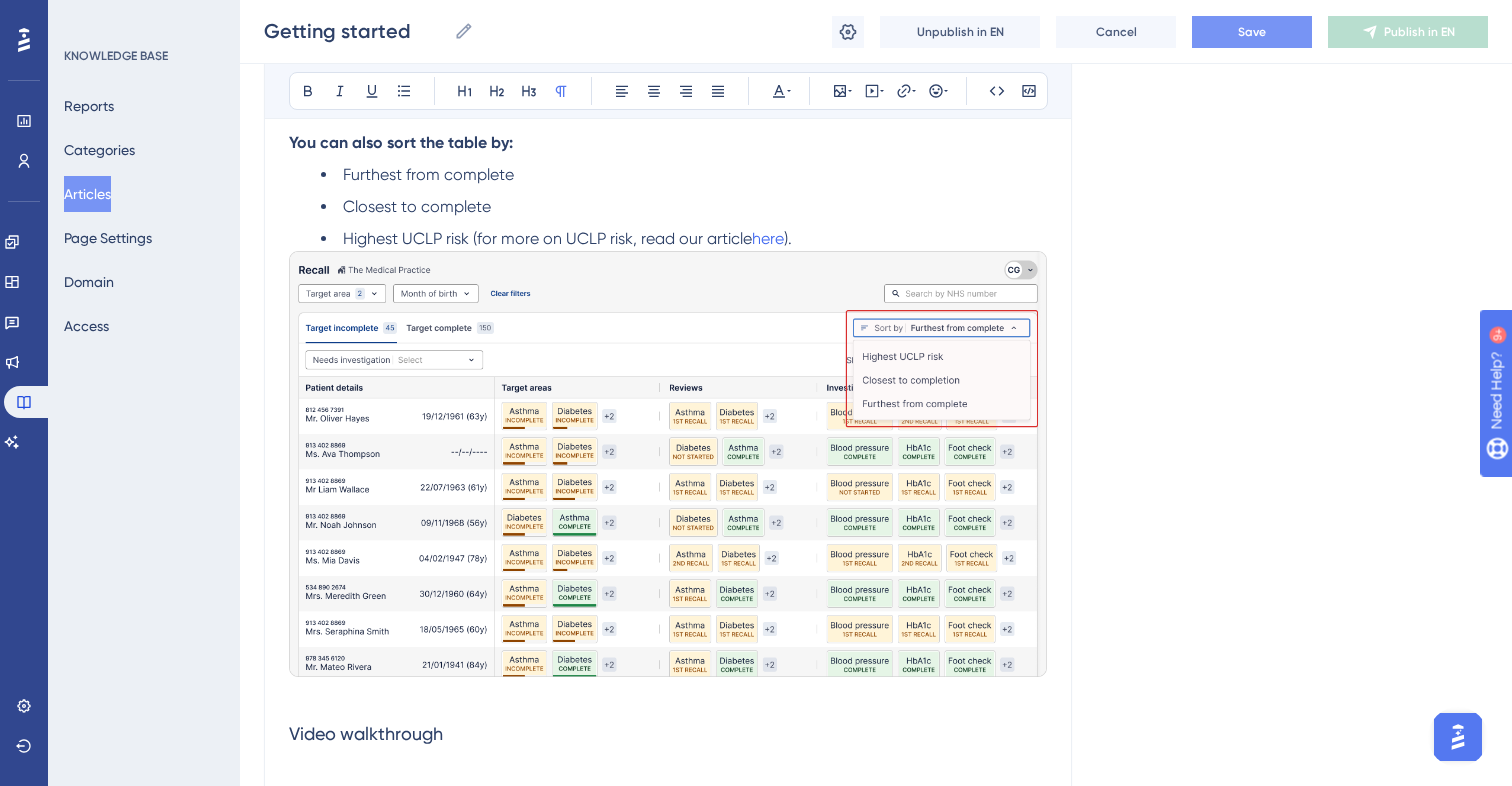scroll, scrollTop: 2873, scrollLeft: 0, axis: vertical 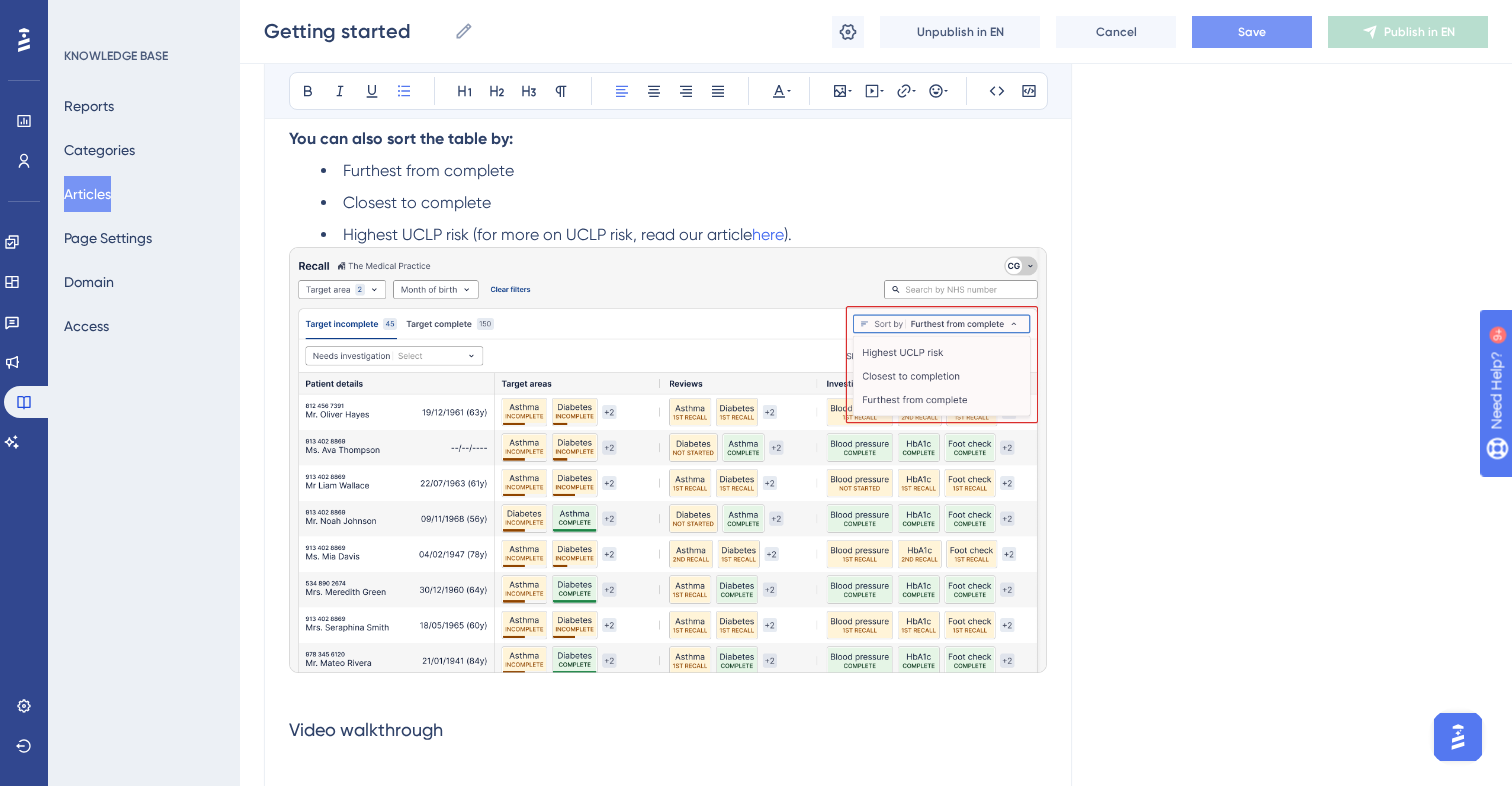 click on "Highest UCLP risk (for more on UCLP risk, read our article  here )." at bounding box center (684, 235) 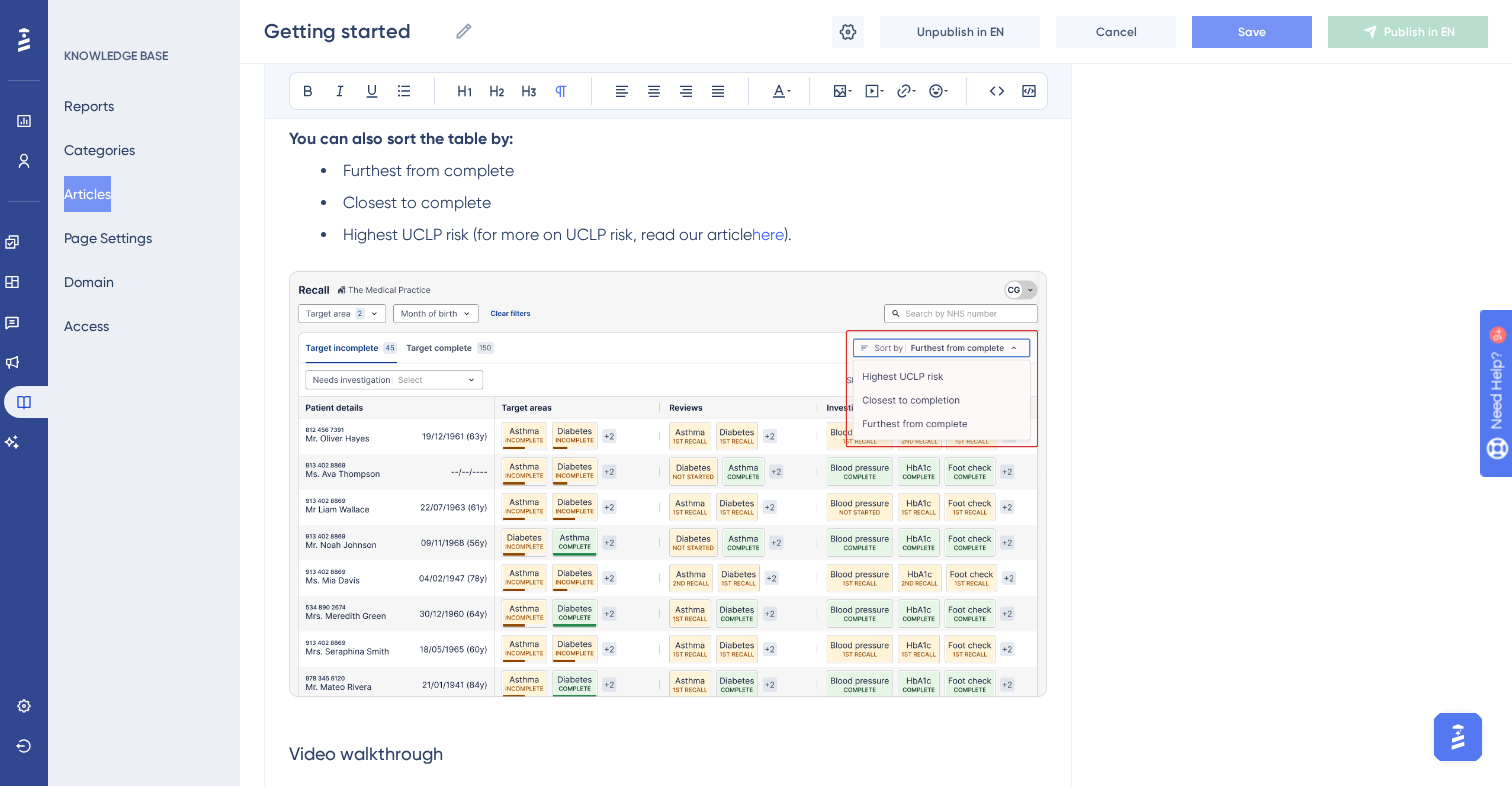 click on "Language English (Default) Getting started It's easy to log in with your NHSmail details! Bold Italic Underline Bullet Point Heading 1 Heading 2 Heading 3 Normal Align Left Align Center Align Right Align Justify Text Color Insert Image Embed Video Hyperlink Emojis Code Code Block Step 1 To get access to Planner,  please fill in this form.  Once you've been given access, you can log in to Planner with your NHSmail details. To do so, simply click the  Continue with NHSmail  button on the login page. Step 2 Once you have logged in, you'll see the recall table. You'll see all patients and where they are up to with their care. You can see the completion state of each patient’s target areas, reviews, and investigations. Recall table for our partners Available filters on the recall list Target area [MONTH] of birth Assigned care (so Virtual Clinic partners can see if a patient has been assigned to Suvera's Virtual Clinic) You can also sort the table by: Furthest from complete Closest to complete here ). 😀 😐" at bounding box center (876, -715) 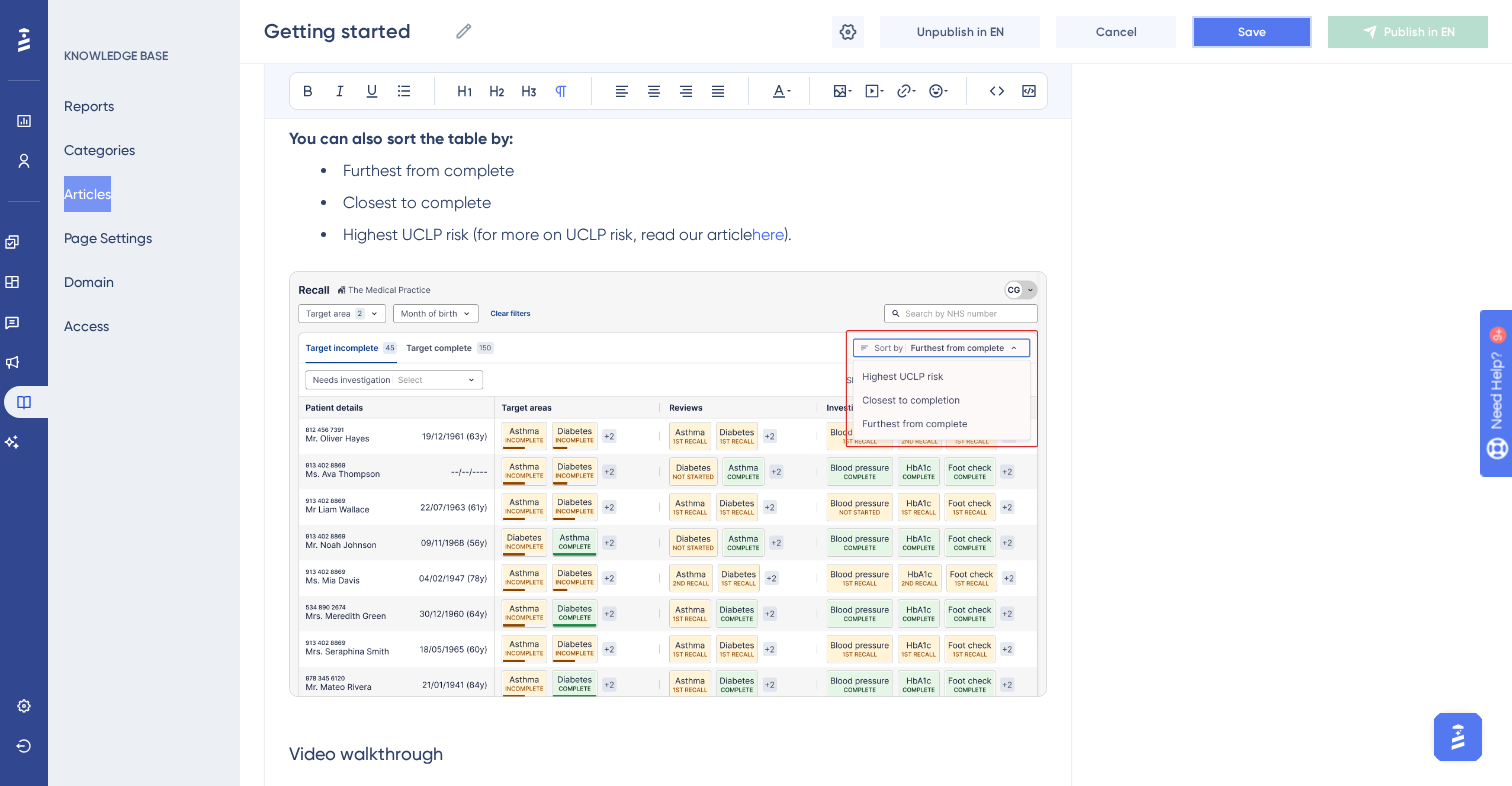 click on "Save" at bounding box center [1252, 32] 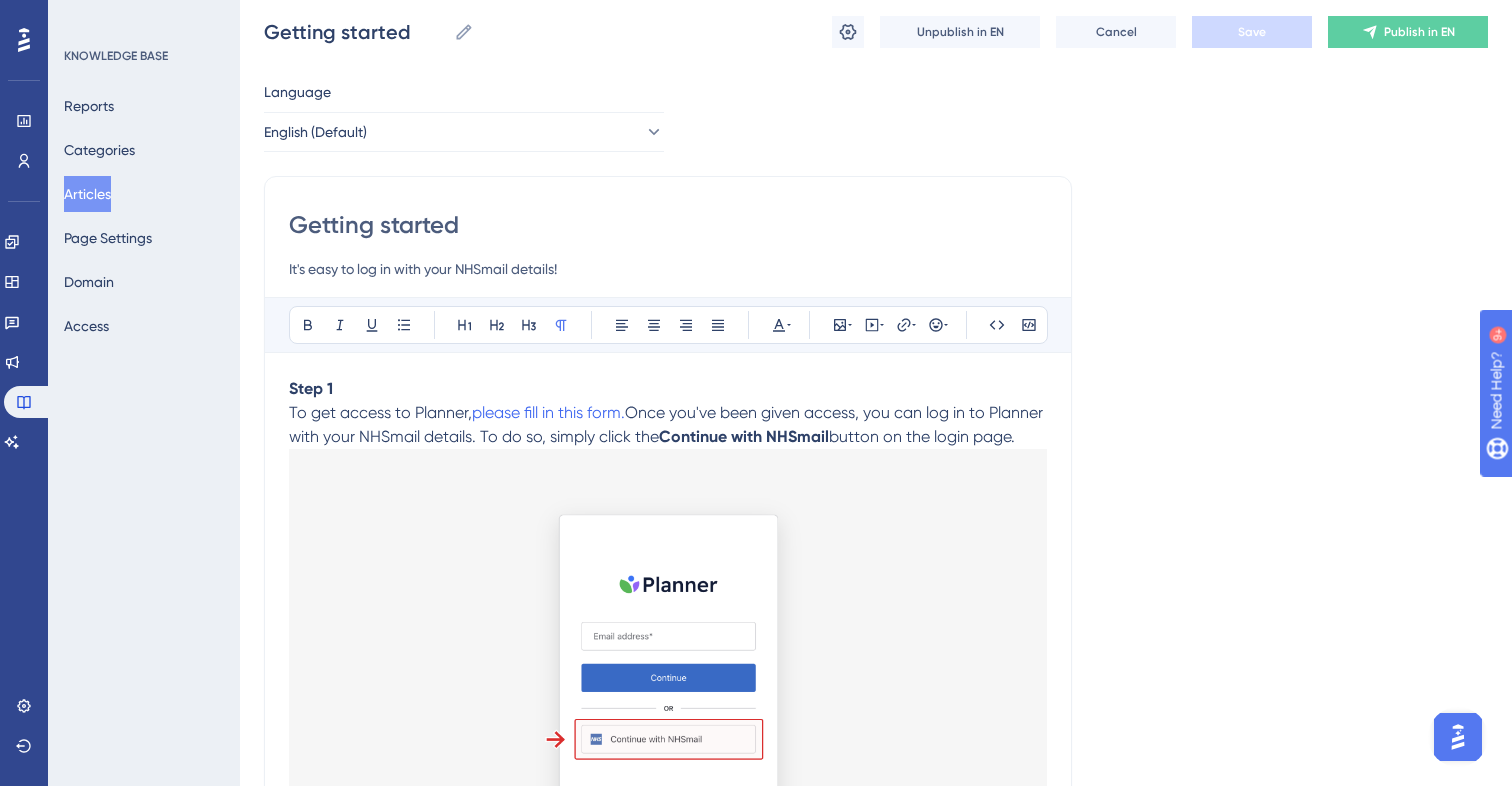 scroll, scrollTop: 0, scrollLeft: 0, axis: both 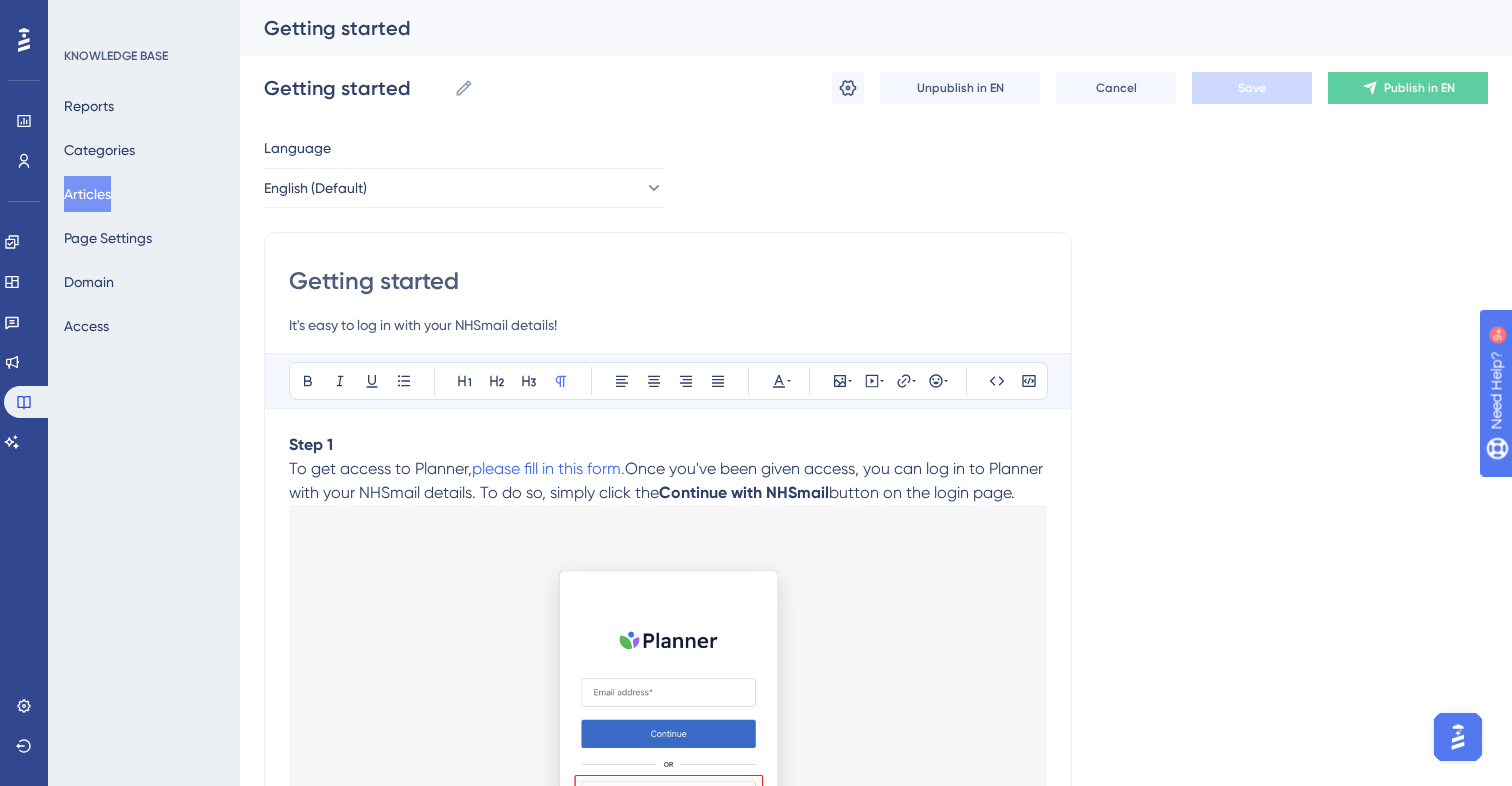 click on "Articles" at bounding box center (87, 194) 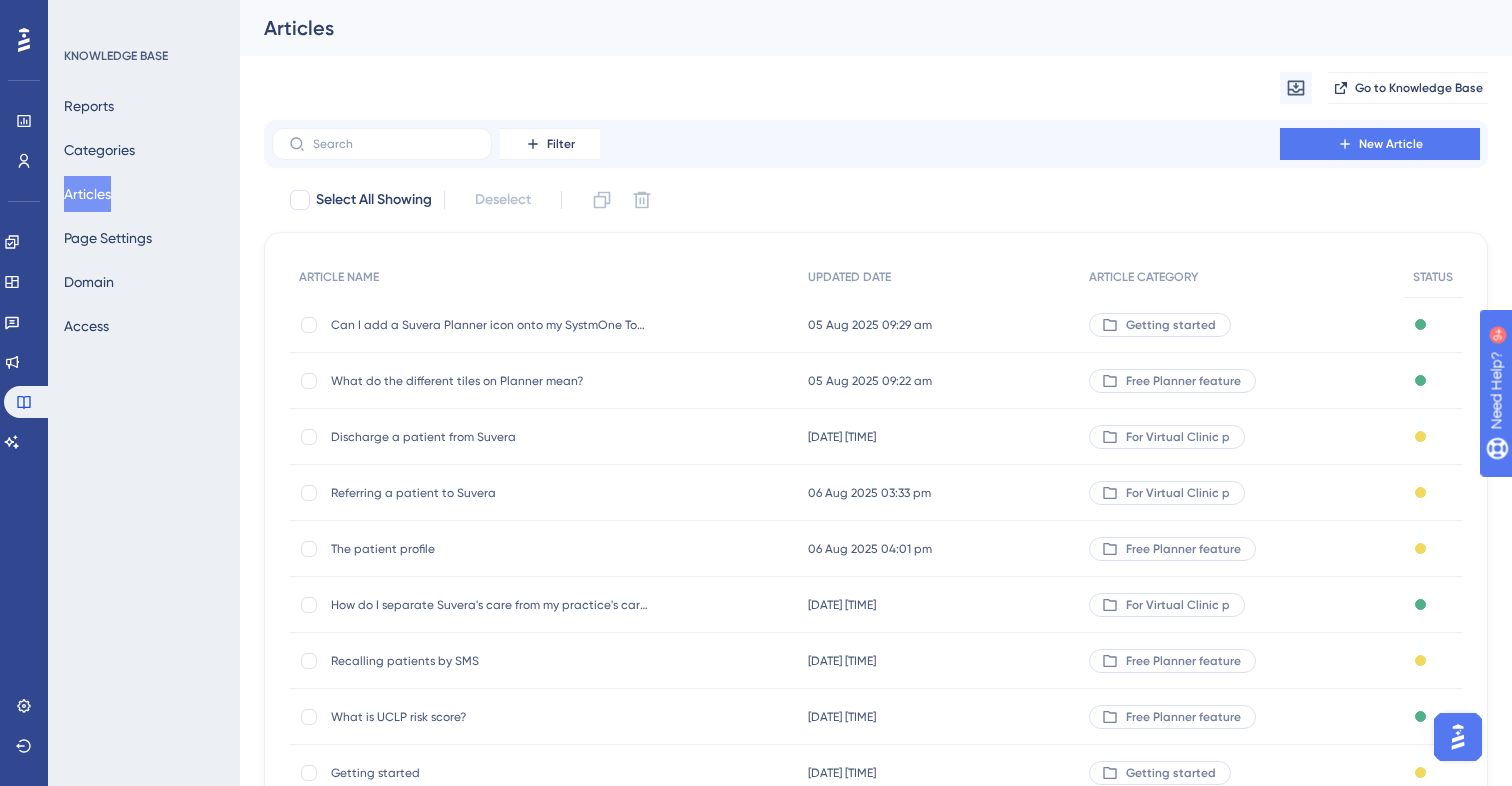 scroll, scrollTop: 192, scrollLeft: 0, axis: vertical 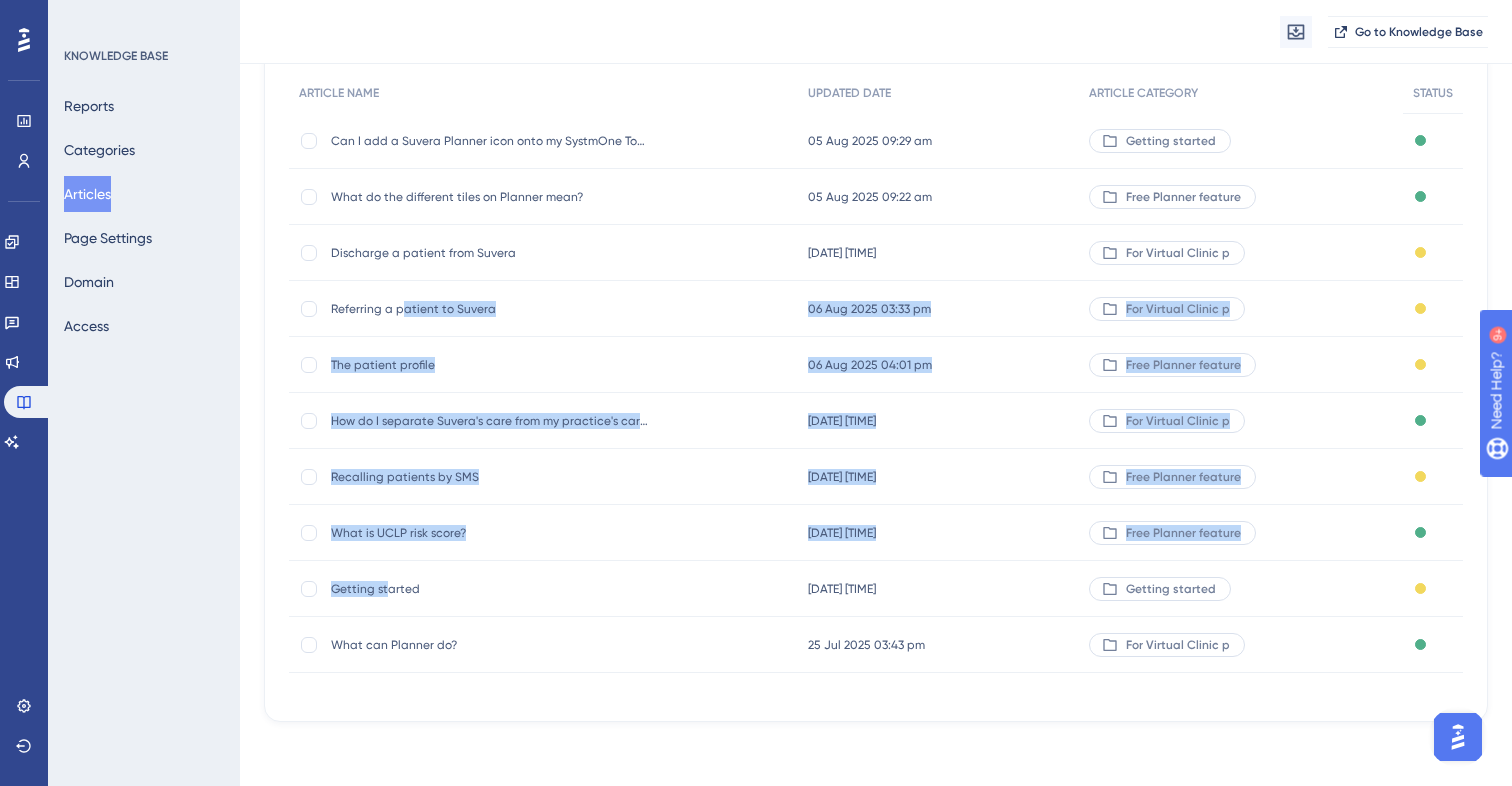 drag, startPoint x: 388, startPoint y: 584, endPoint x: 398, endPoint y: 315, distance: 269.18582 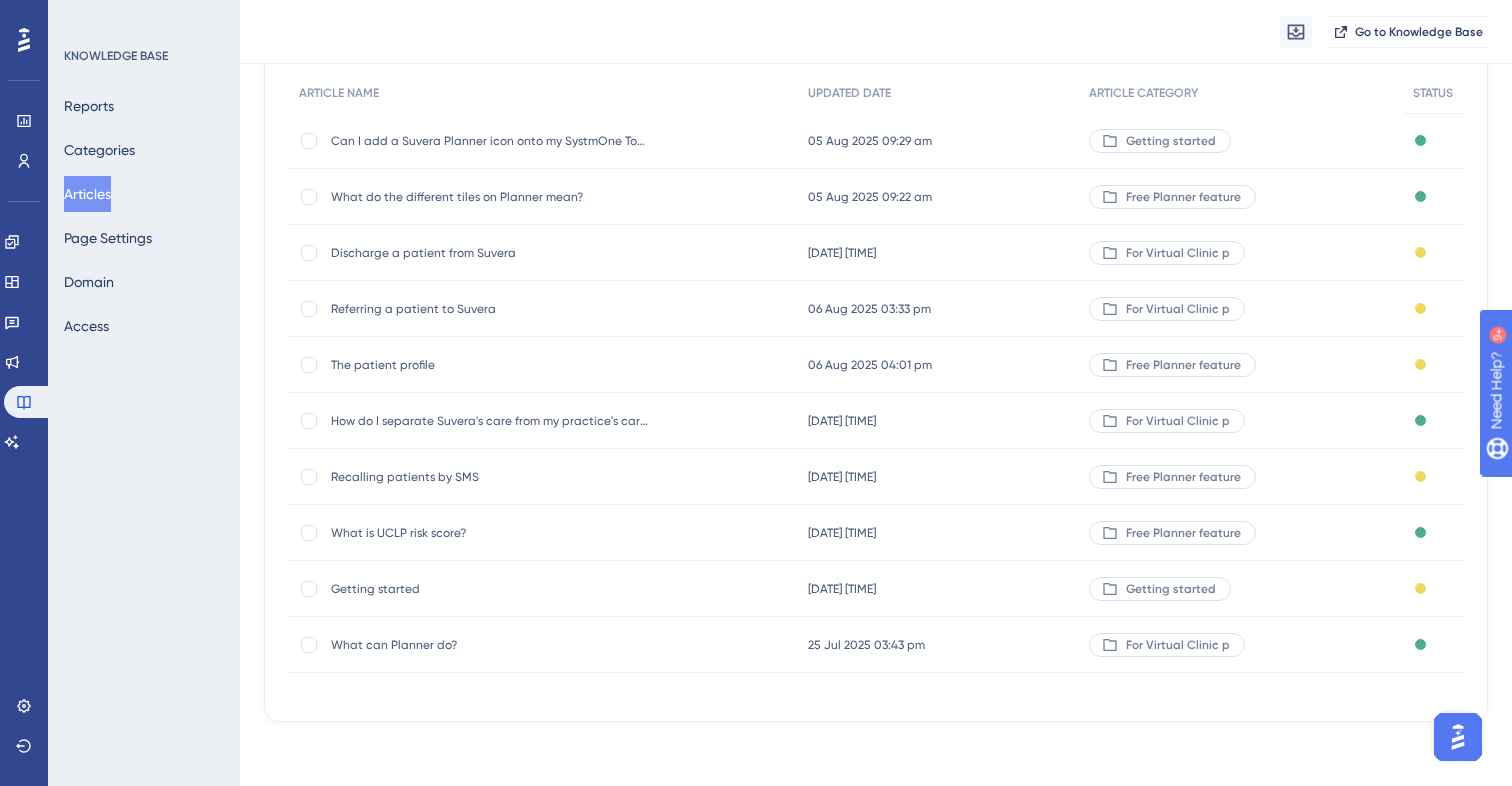 click on "KNOWLEDGE BASE Reports Categories Articles Page Settings Domain Access" at bounding box center [144, 393] 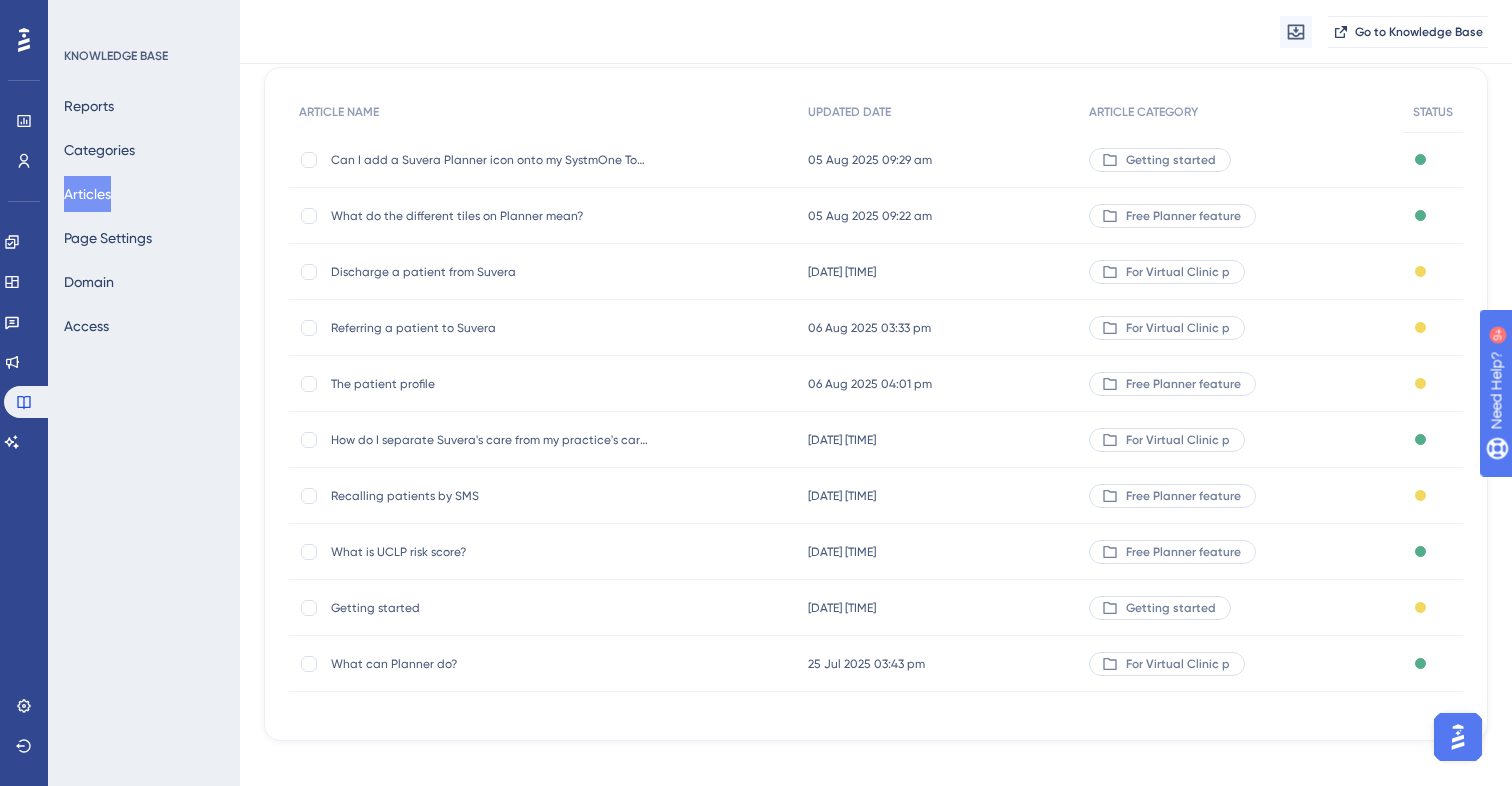 scroll, scrollTop: 175, scrollLeft: 0, axis: vertical 